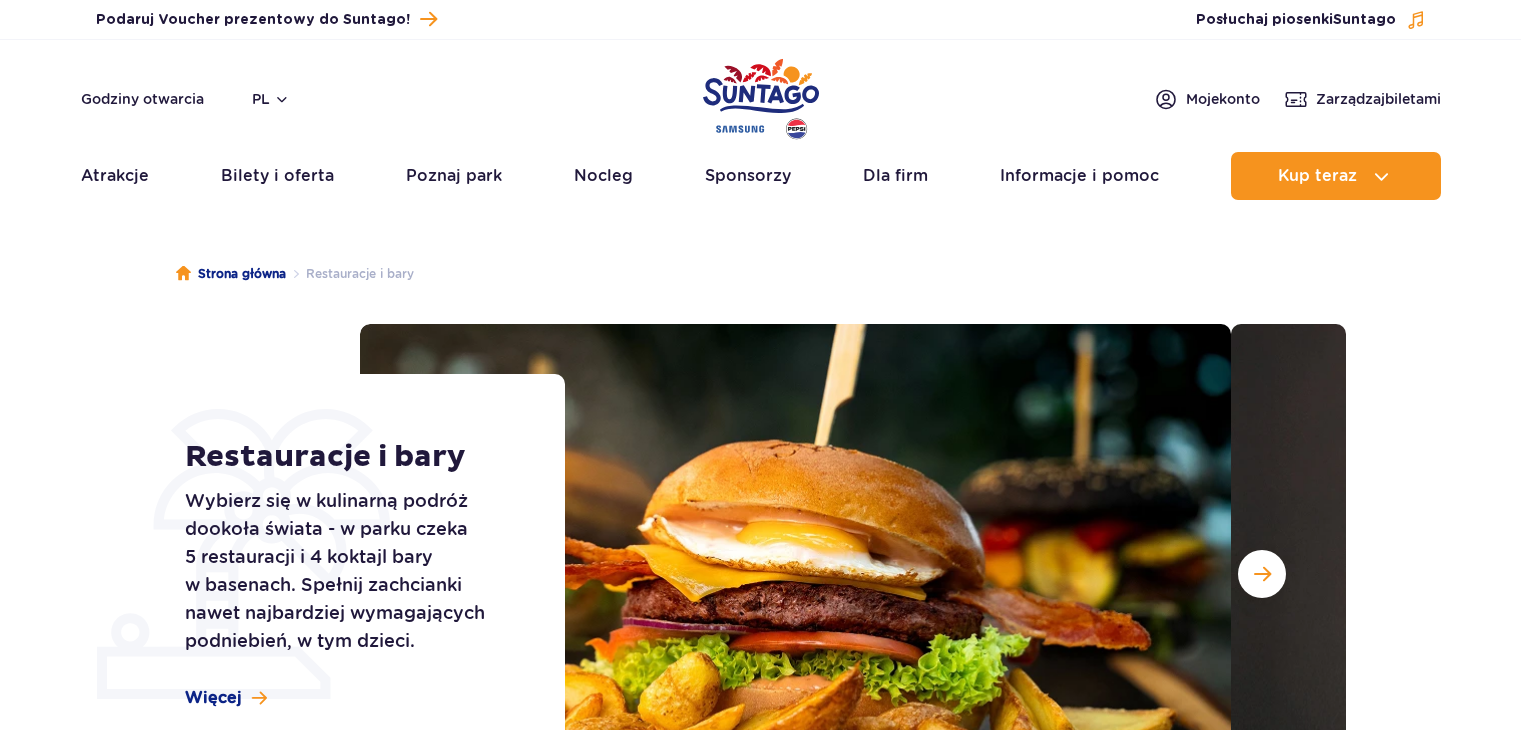 scroll, scrollTop: 0, scrollLeft: 0, axis: both 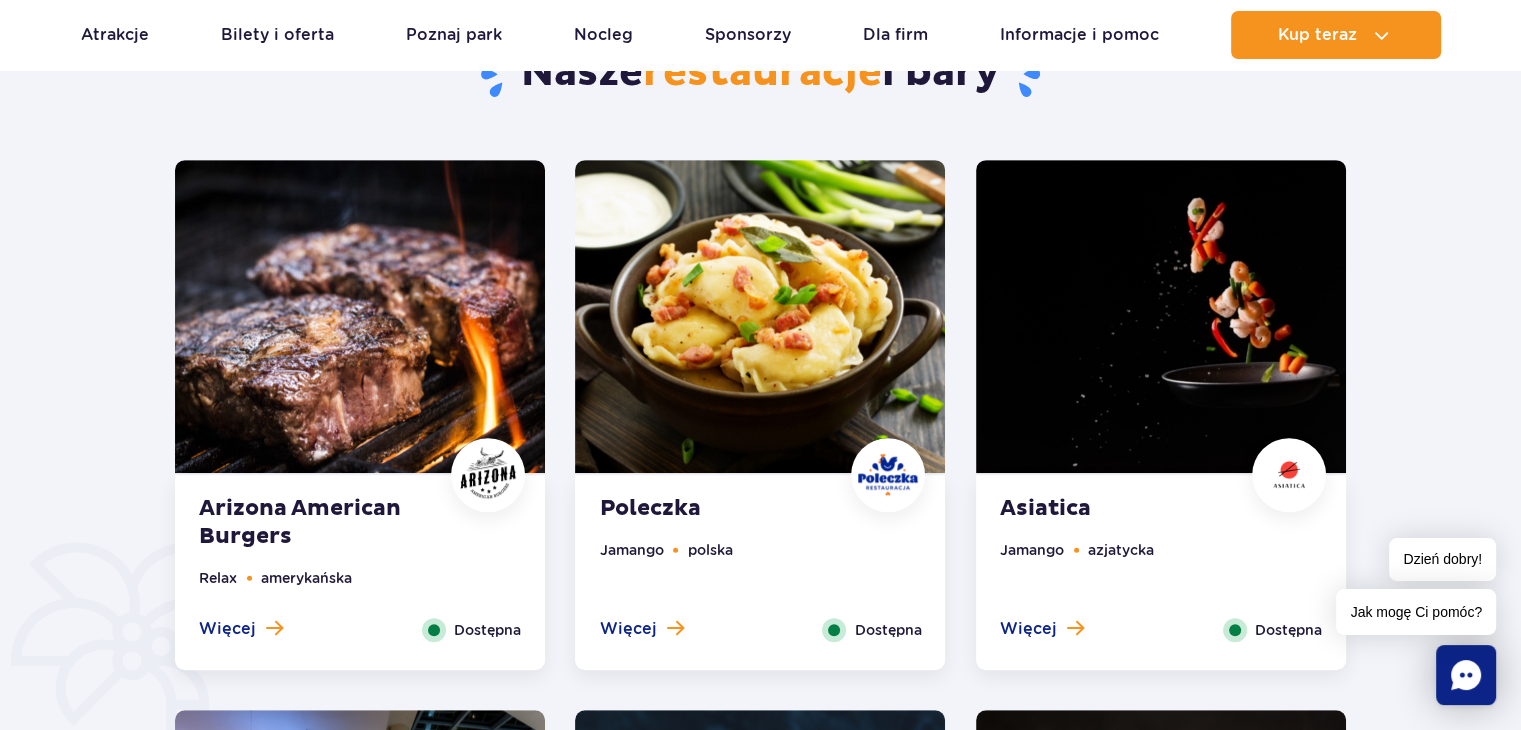 click at bounding box center [360, 316] 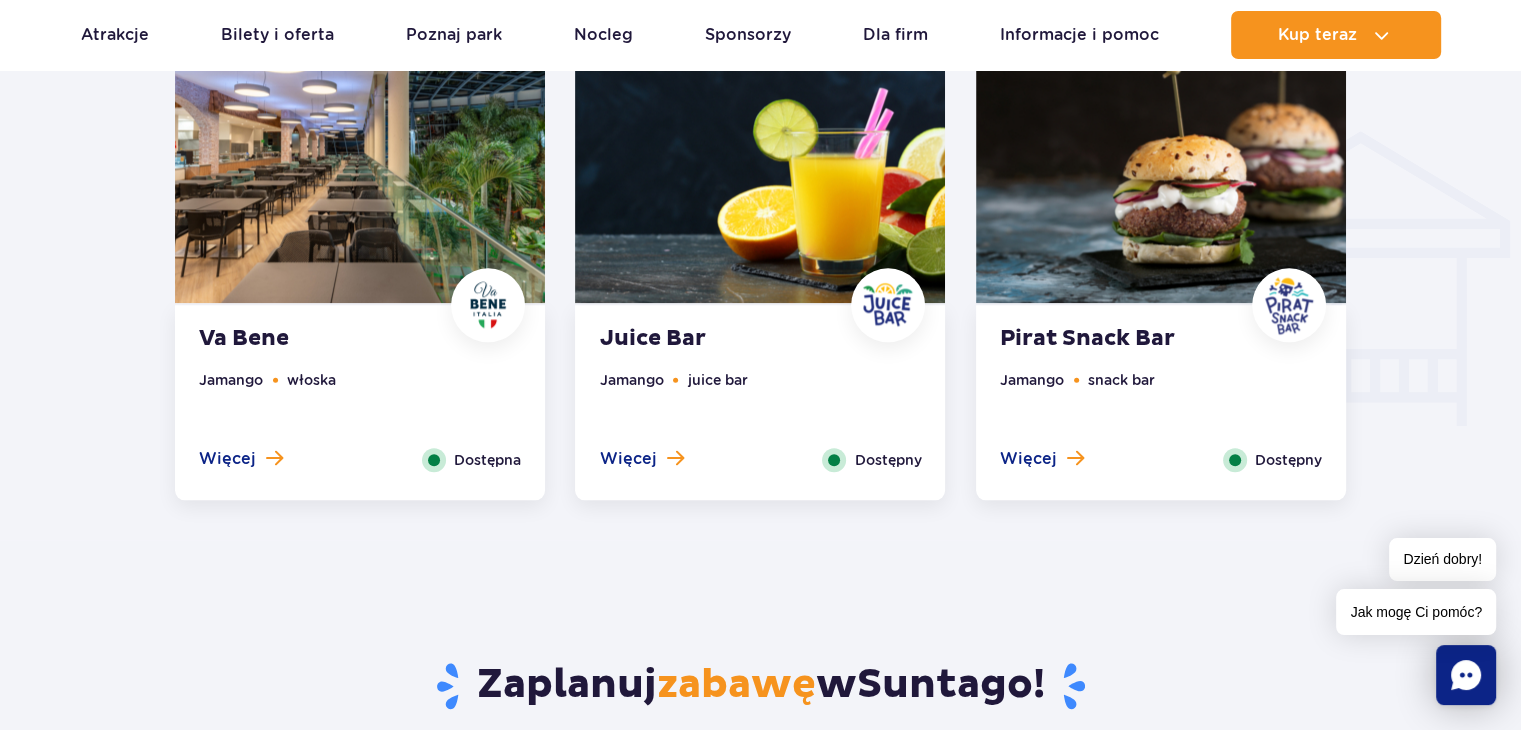 scroll, scrollTop: 2315, scrollLeft: 0, axis: vertical 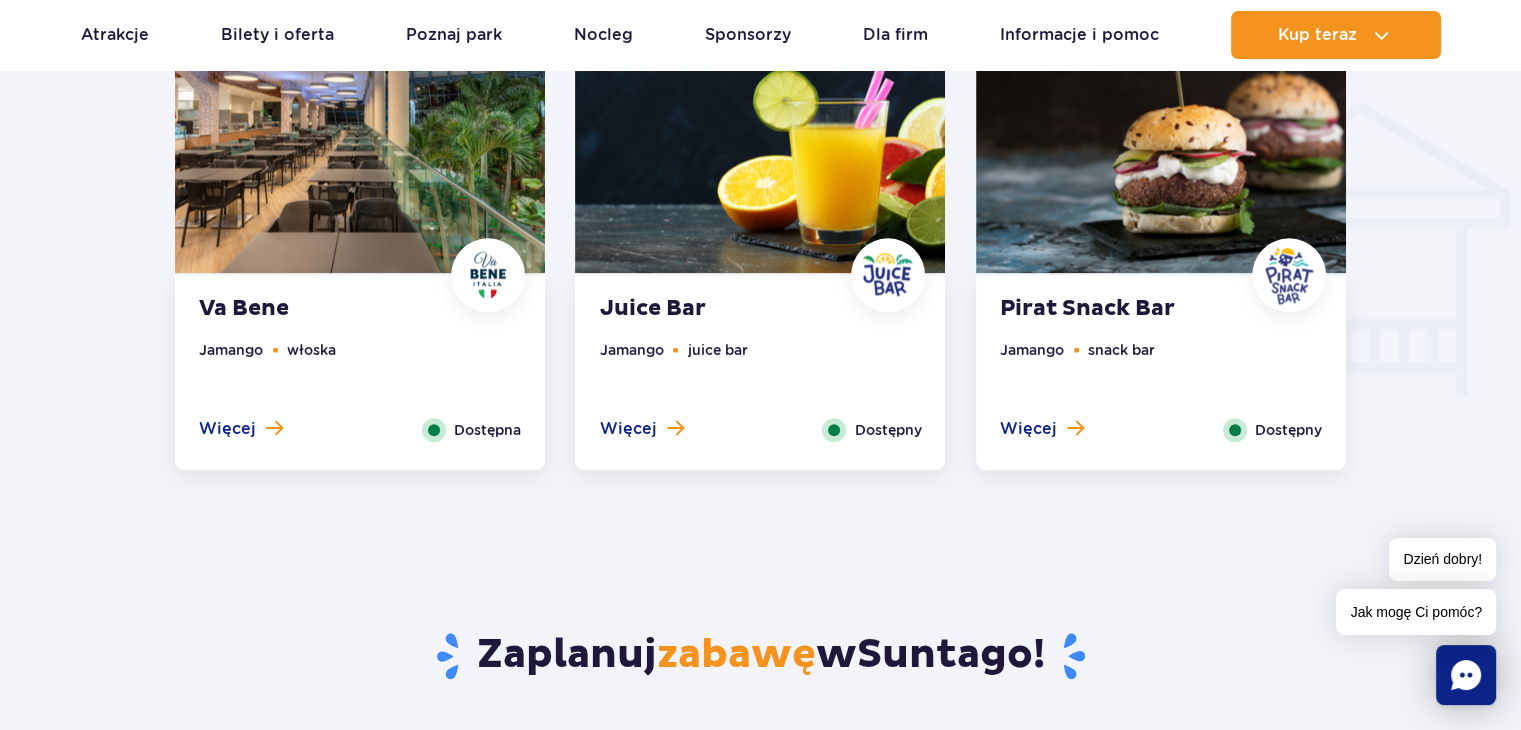 click at bounding box center (1161, 116) 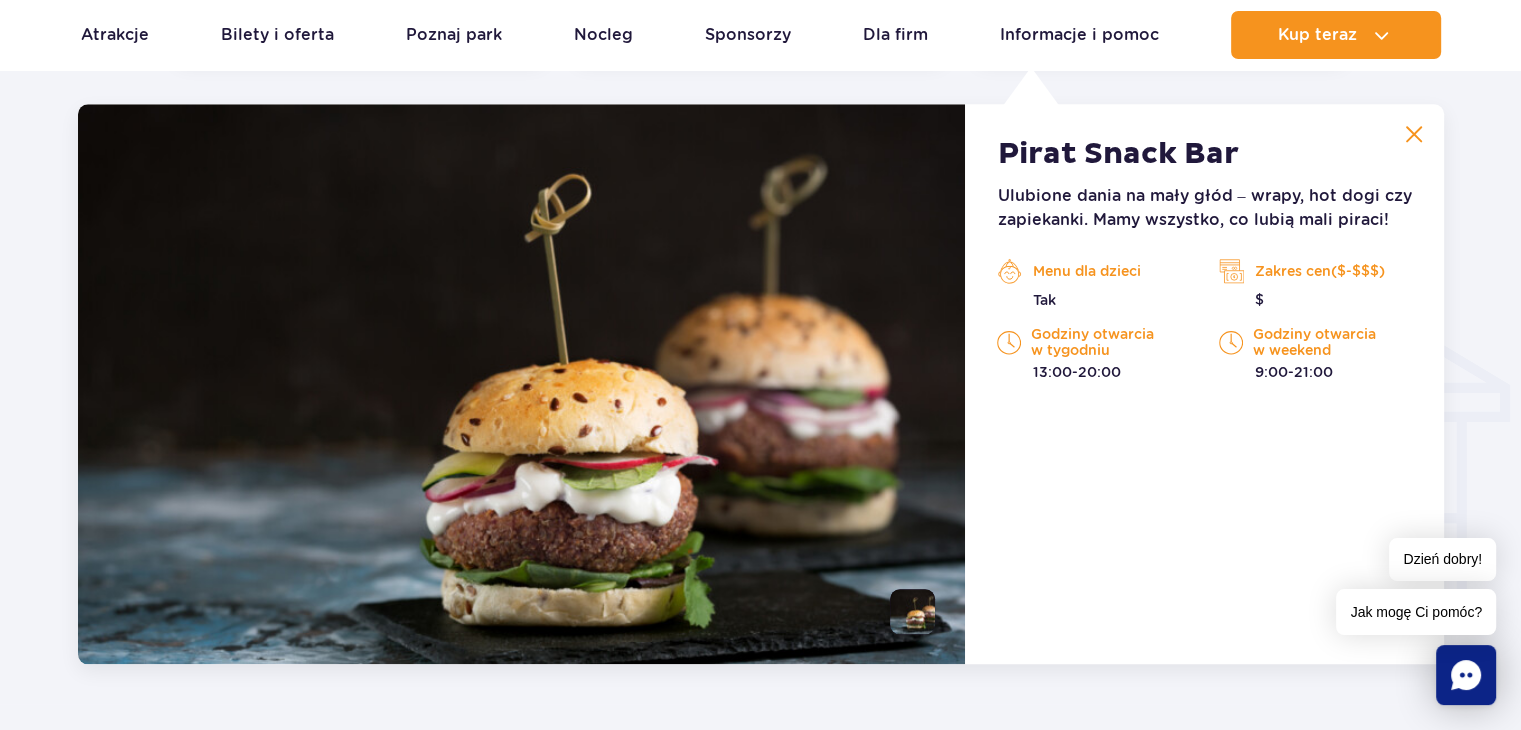 scroll, scrollTop: 2104, scrollLeft: 0, axis: vertical 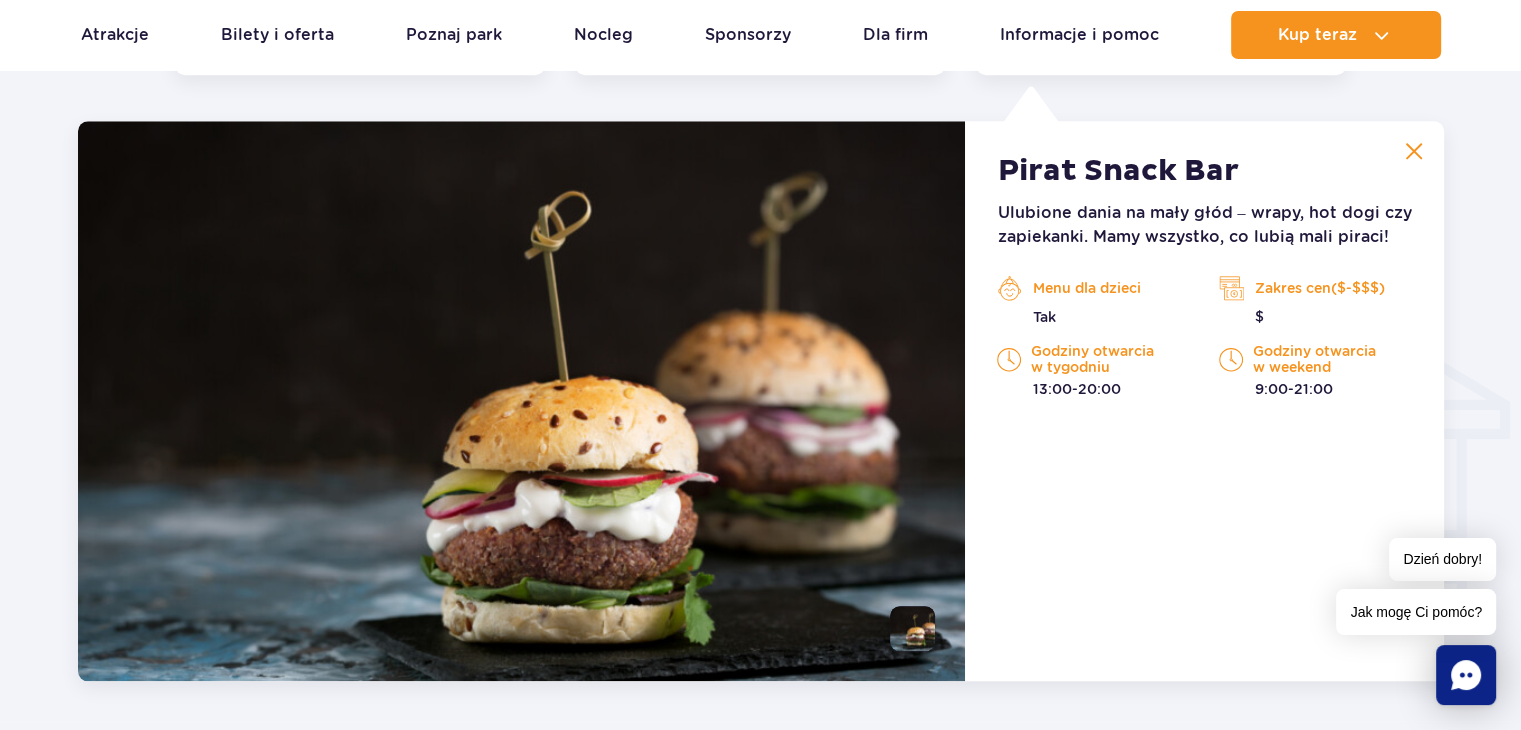 click on "Godziny otwarcia w tygodniu" at bounding box center (1093, 359) 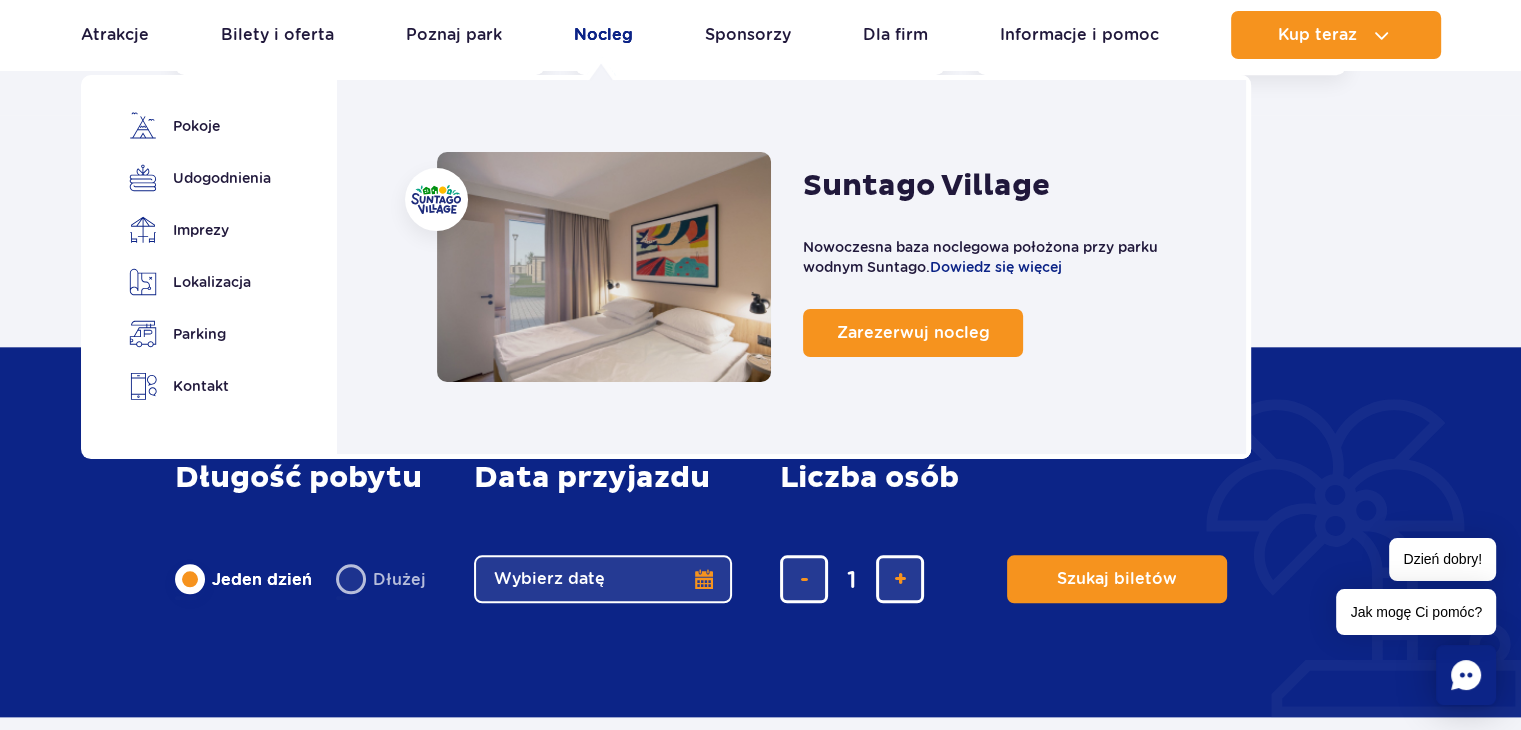 click on "Nocleg" at bounding box center [603, 35] 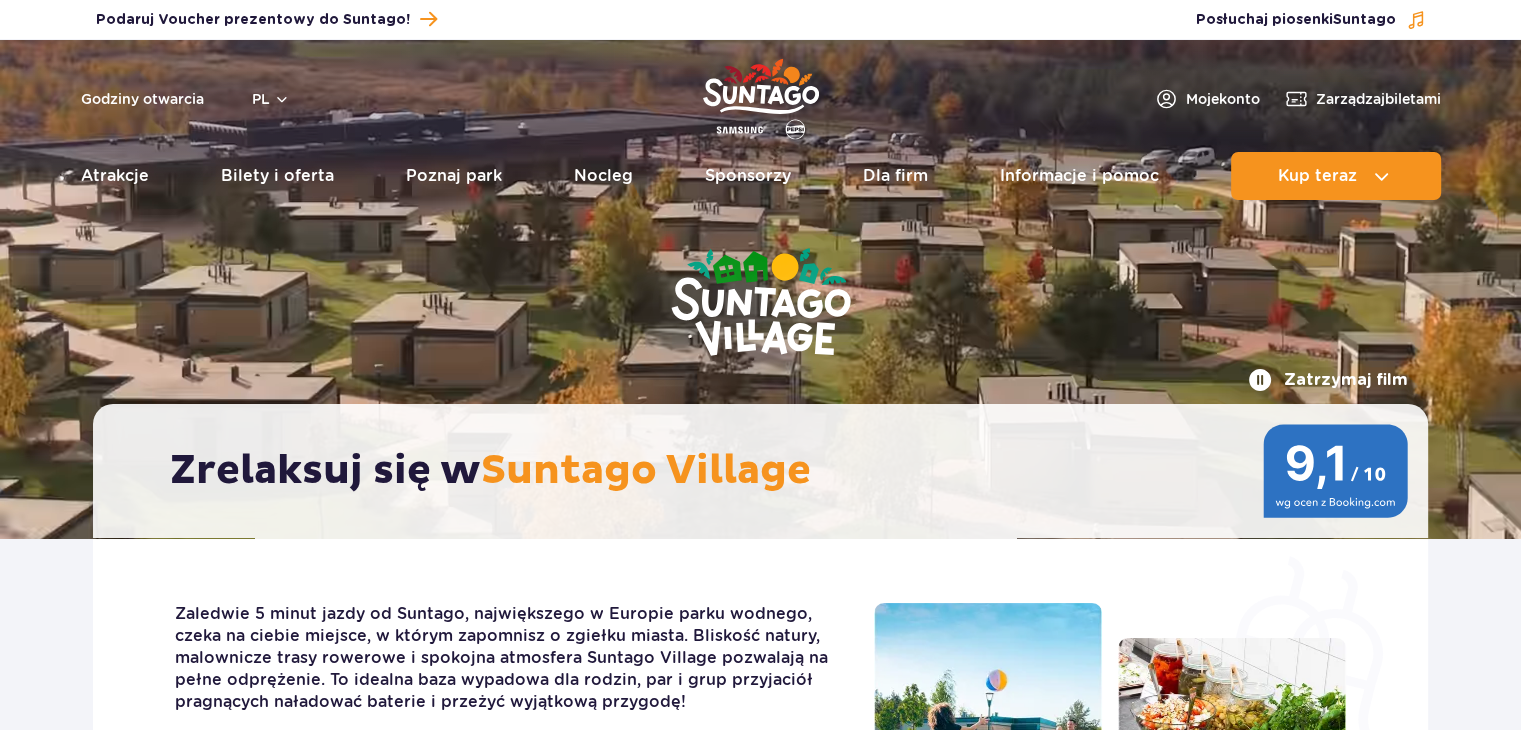 scroll, scrollTop: 40, scrollLeft: 0, axis: vertical 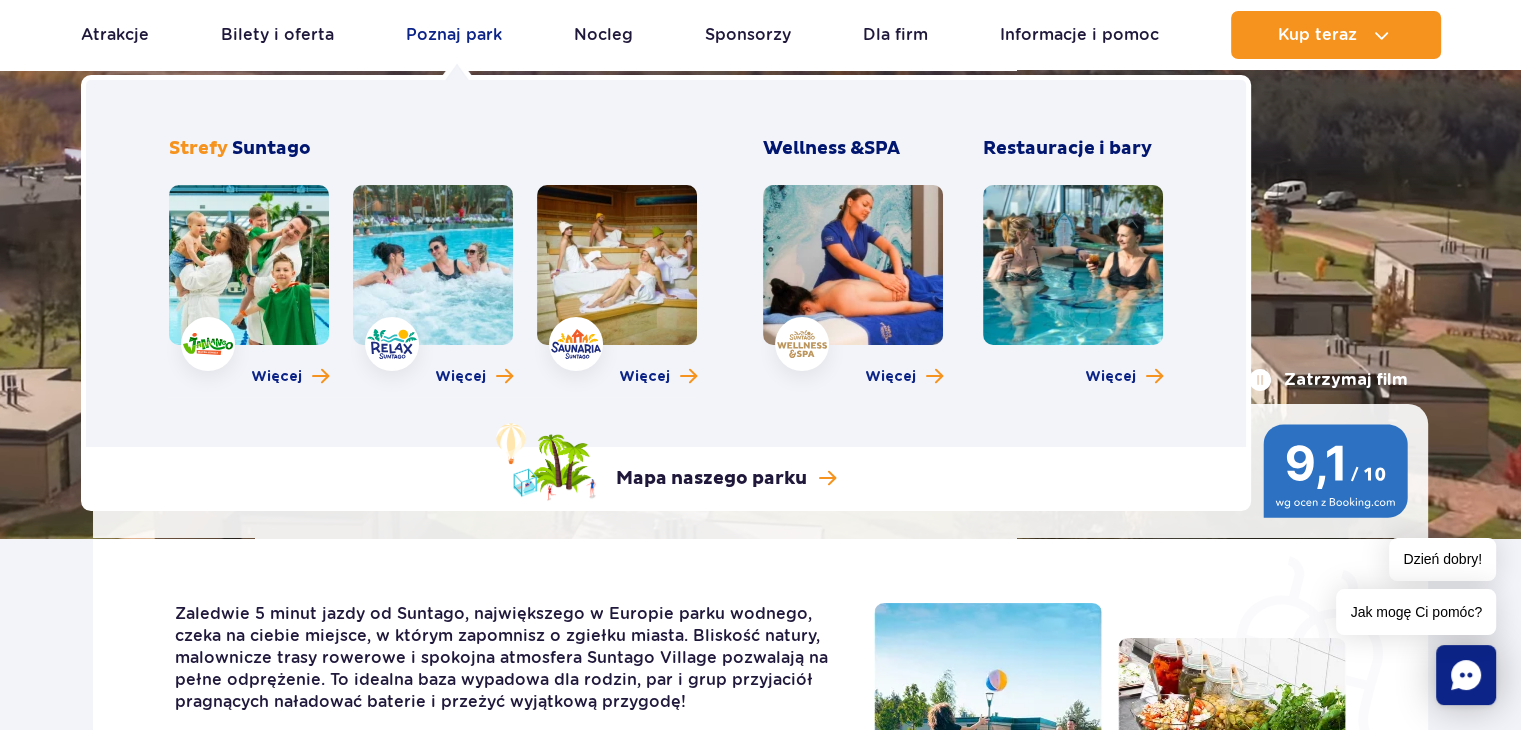 click on "Poznaj park" at bounding box center (454, 35) 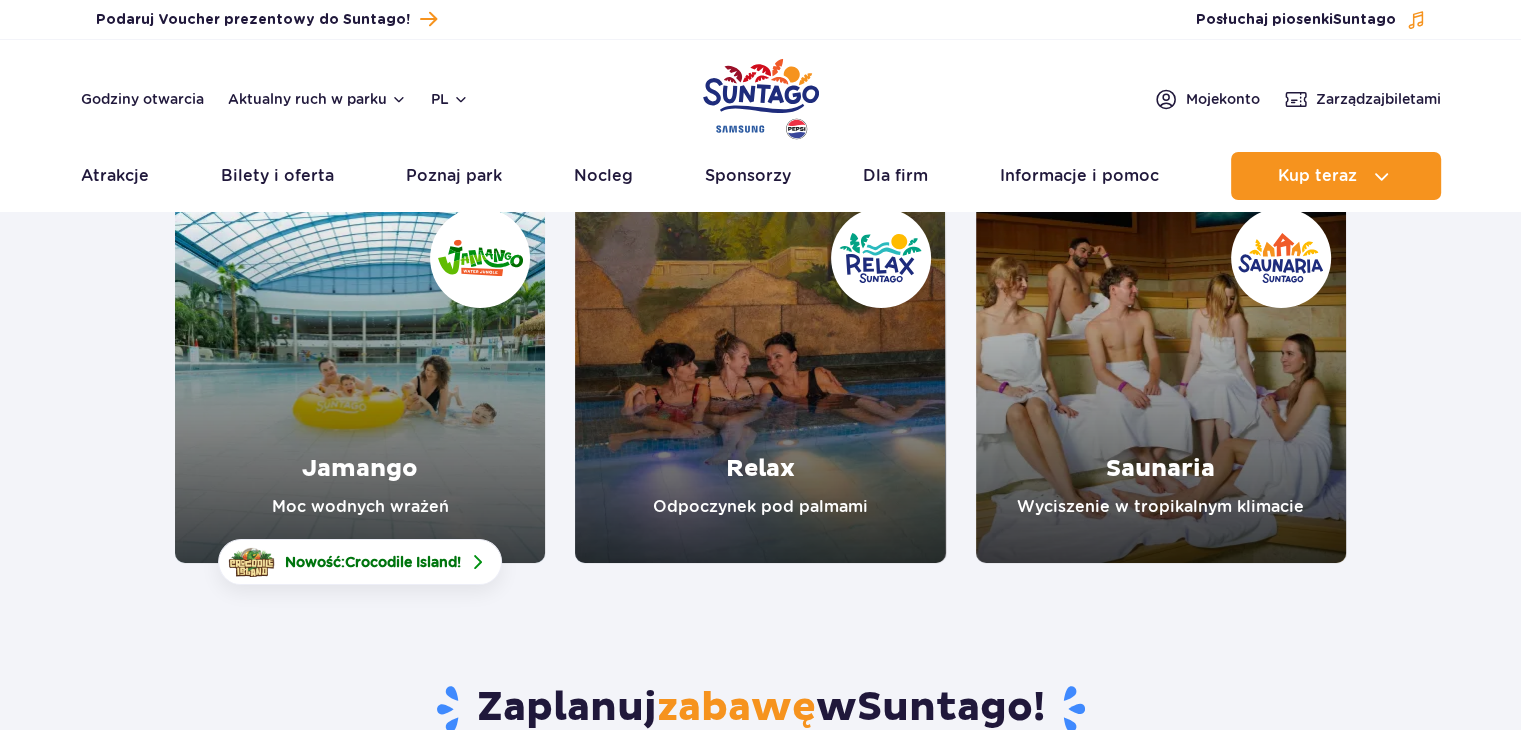 scroll, scrollTop: 200, scrollLeft: 0, axis: vertical 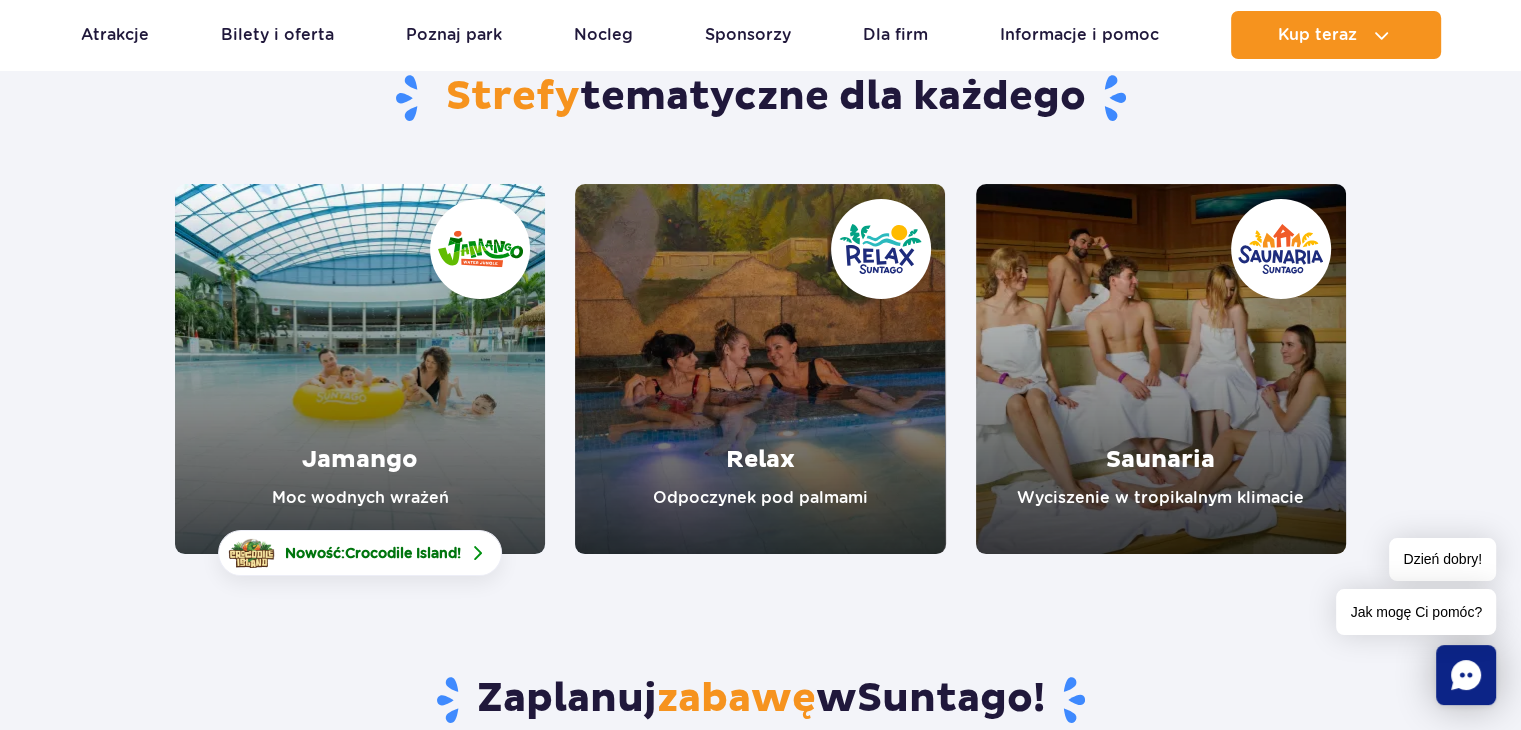 click at bounding box center [360, 369] 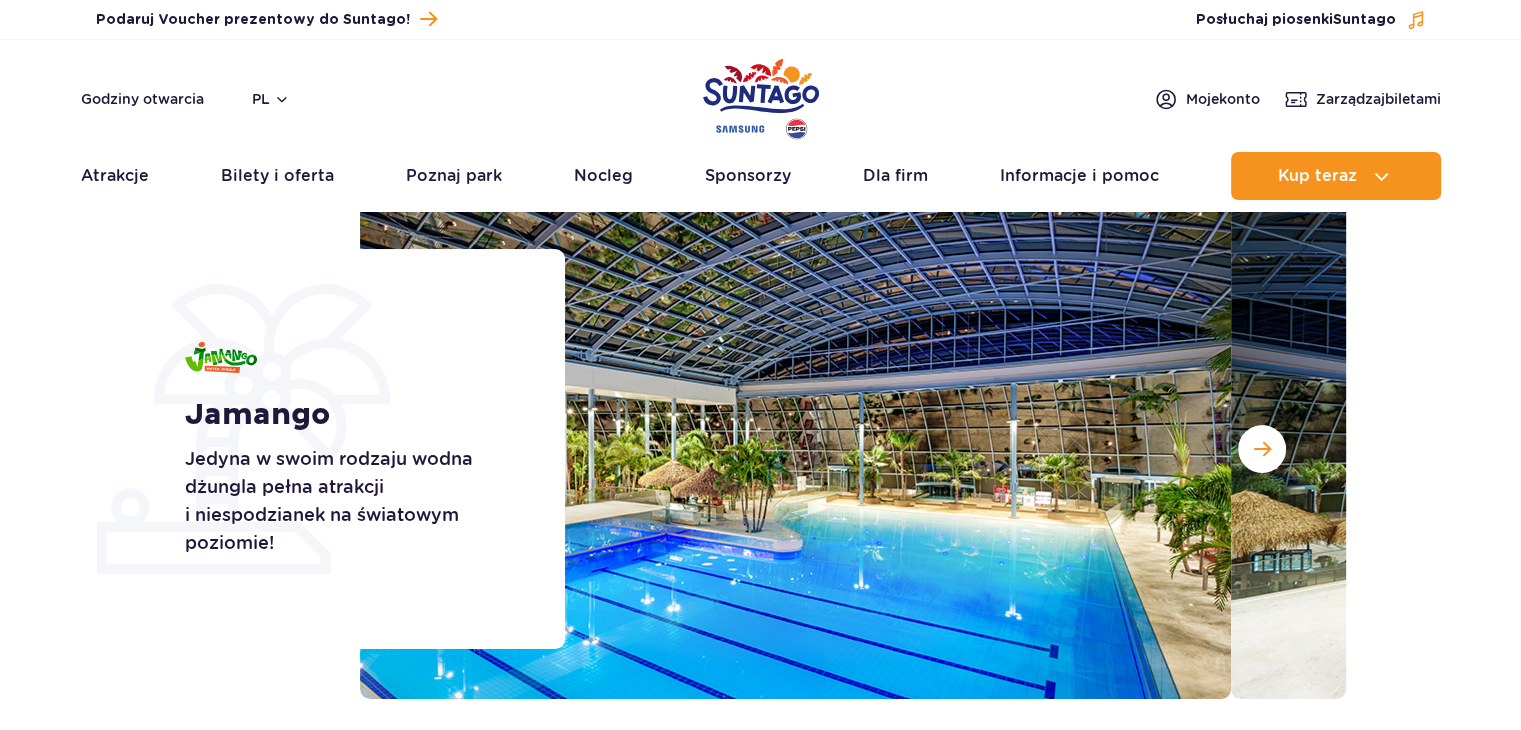 scroll, scrollTop: 240, scrollLeft: 0, axis: vertical 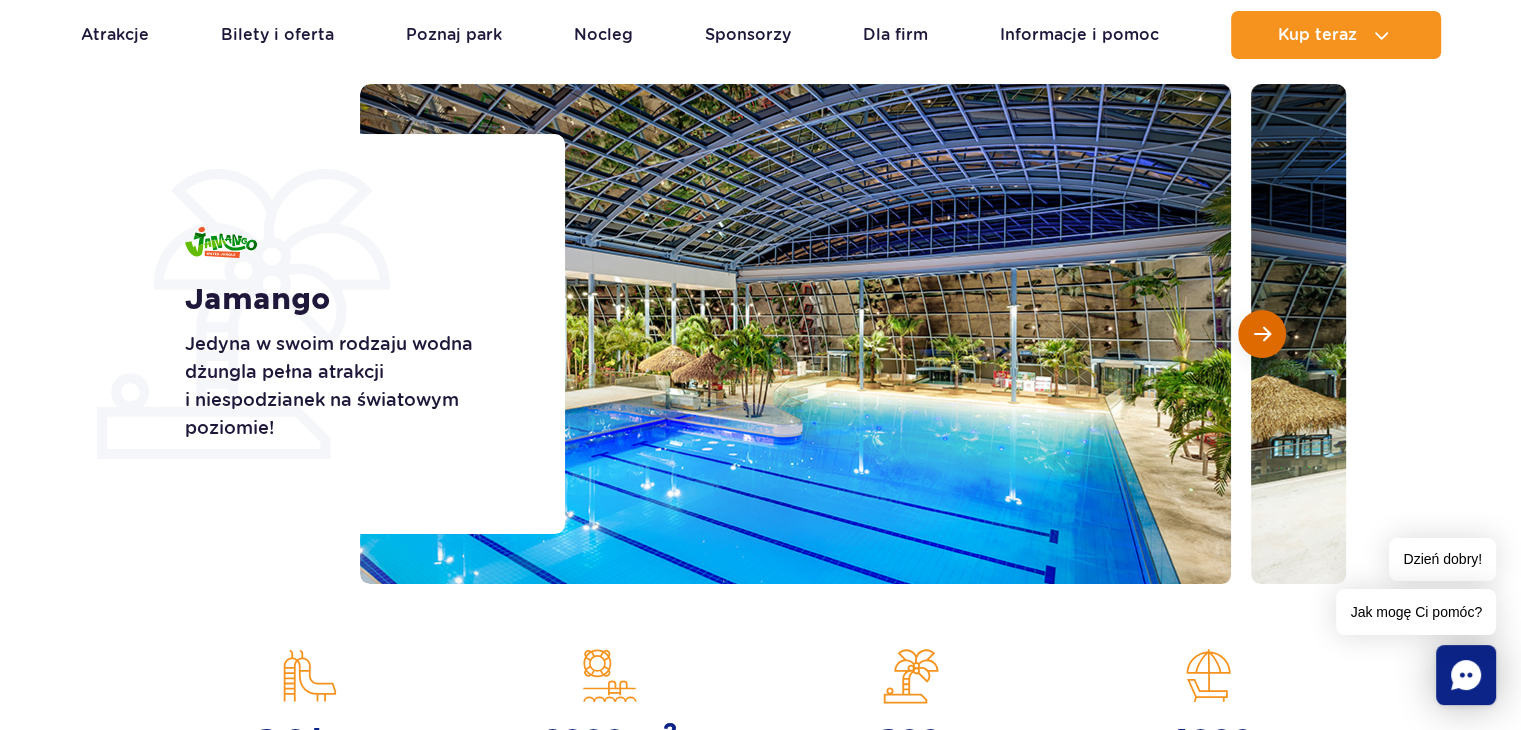 click at bounding box center [1262, 334] 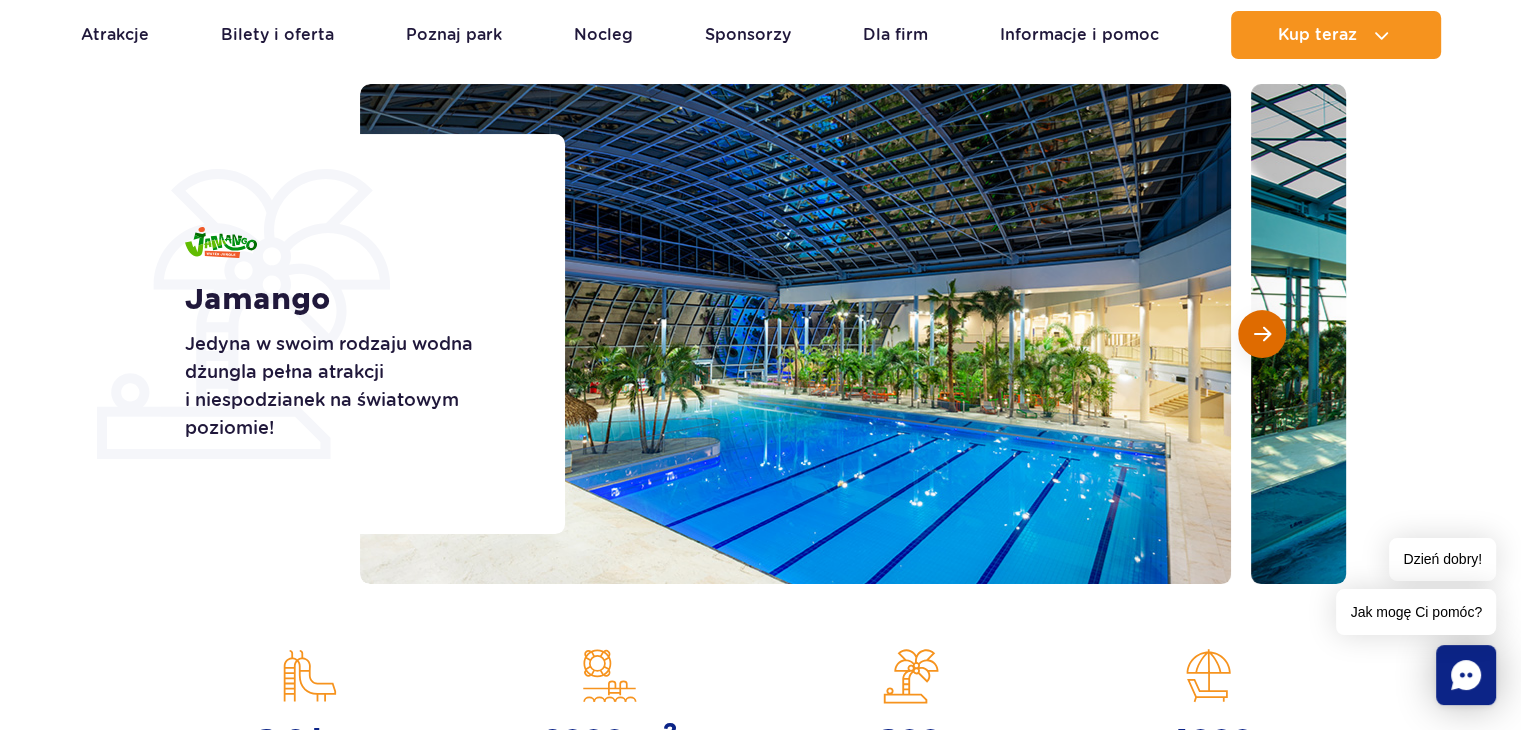 click at bounding box center (1262, 334) 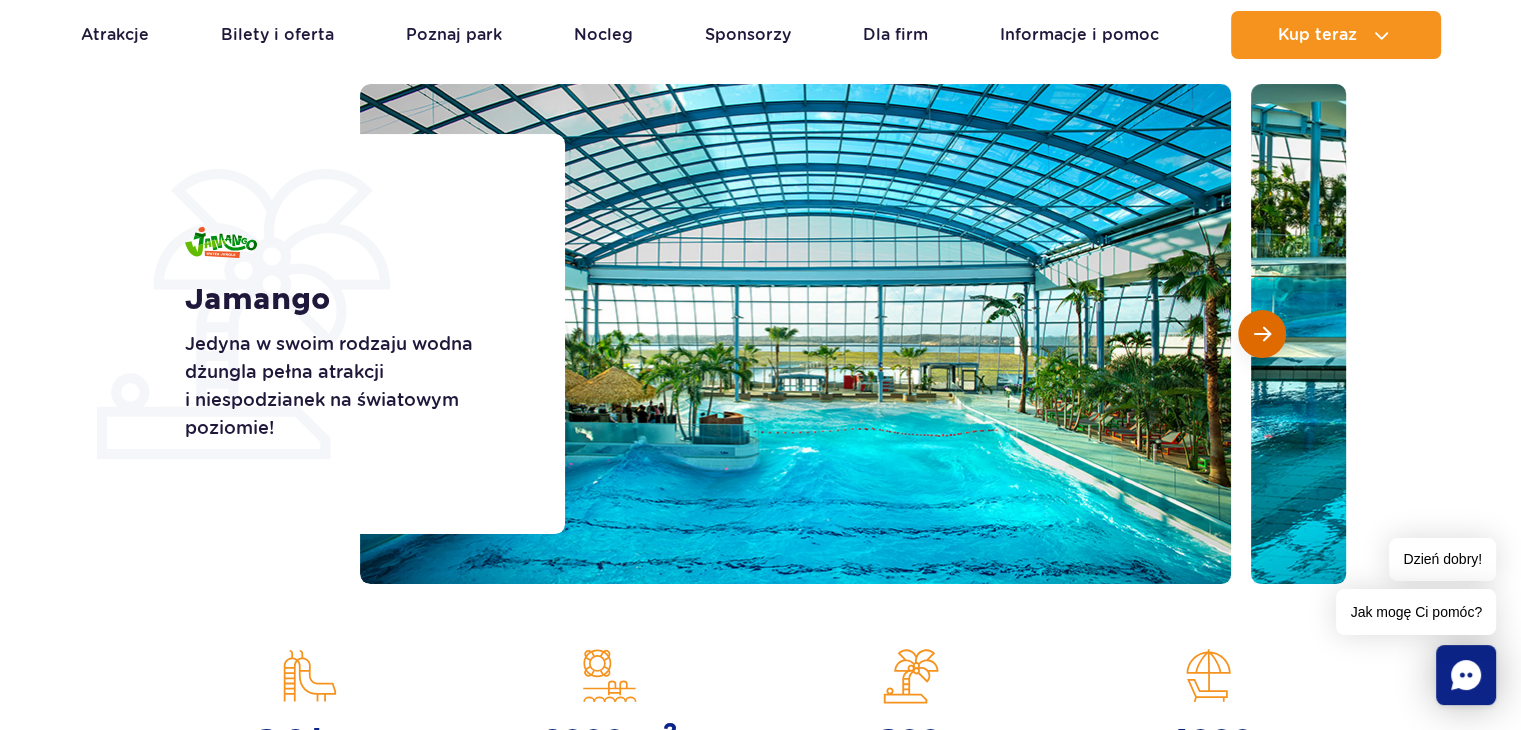 click at bounding box center [1262, 334] 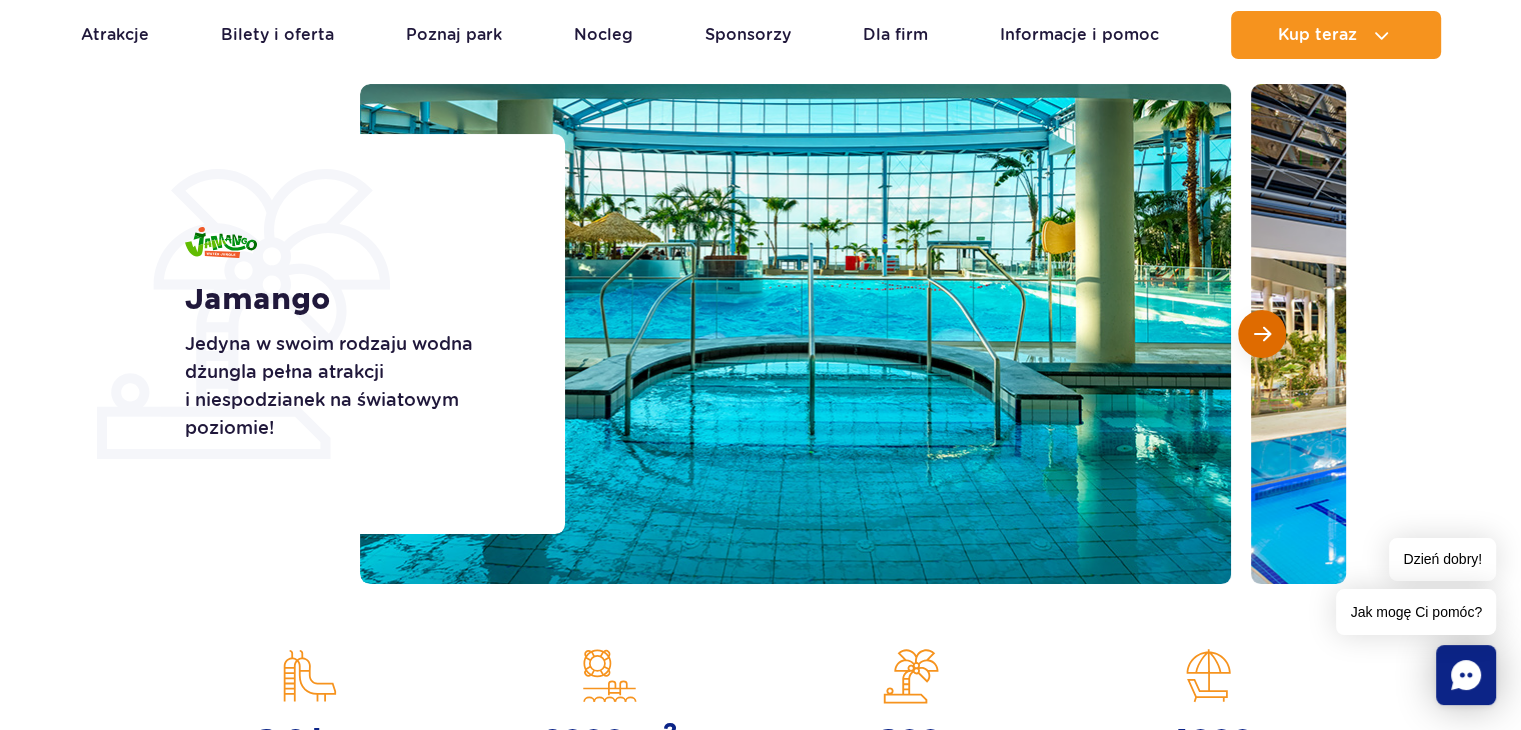 click at bounding box center [1262, 334] 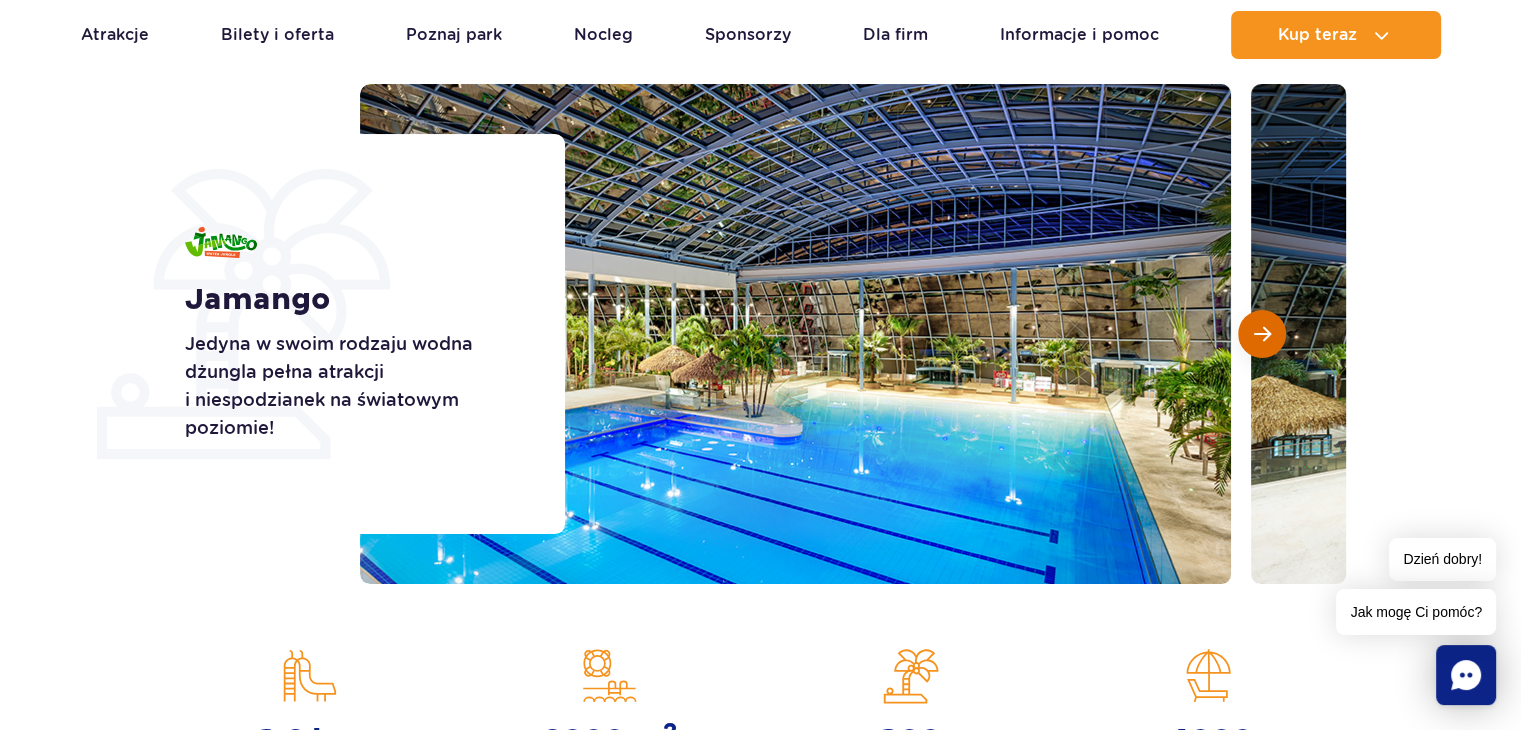 click at bounding box center (1262, 334) 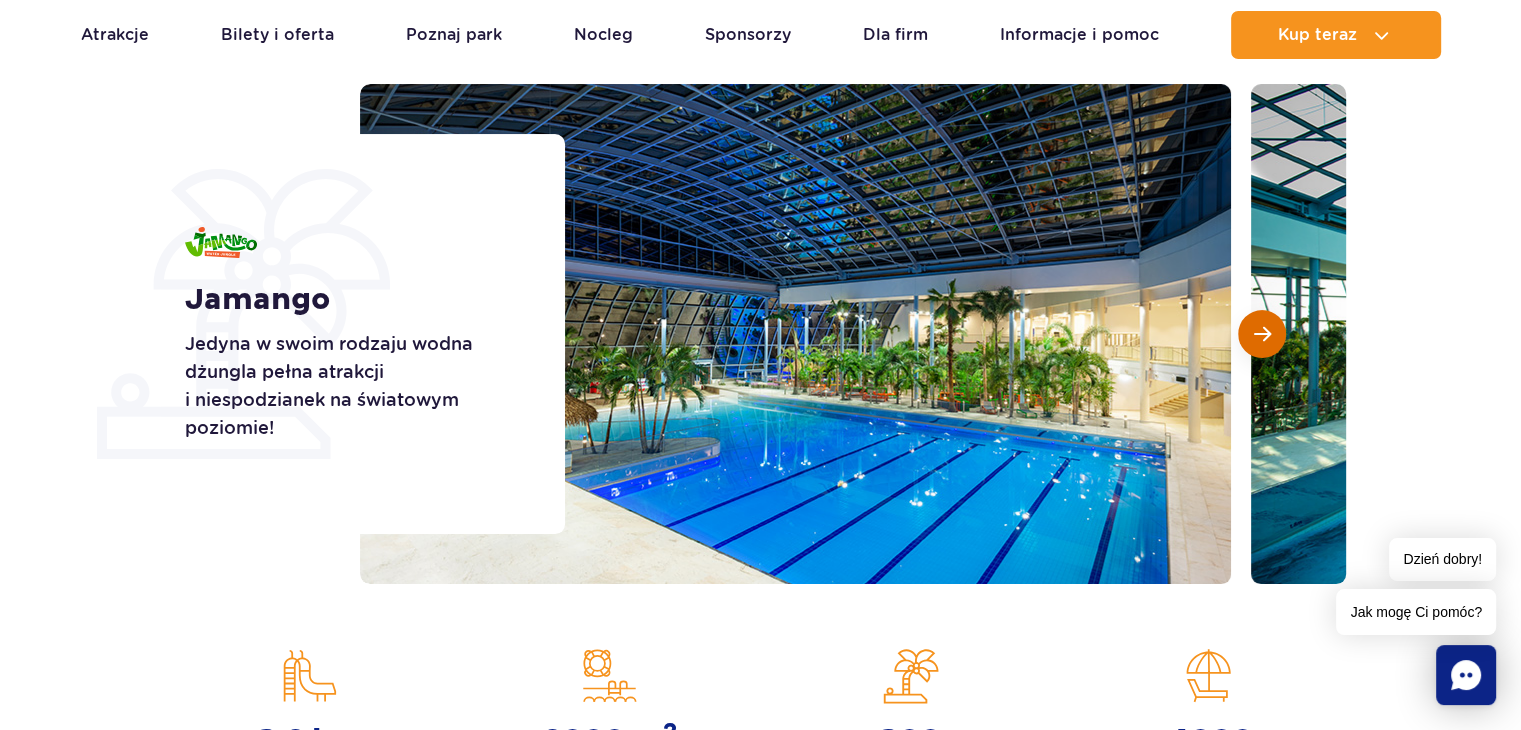 click at bounding box center [1262, 334] 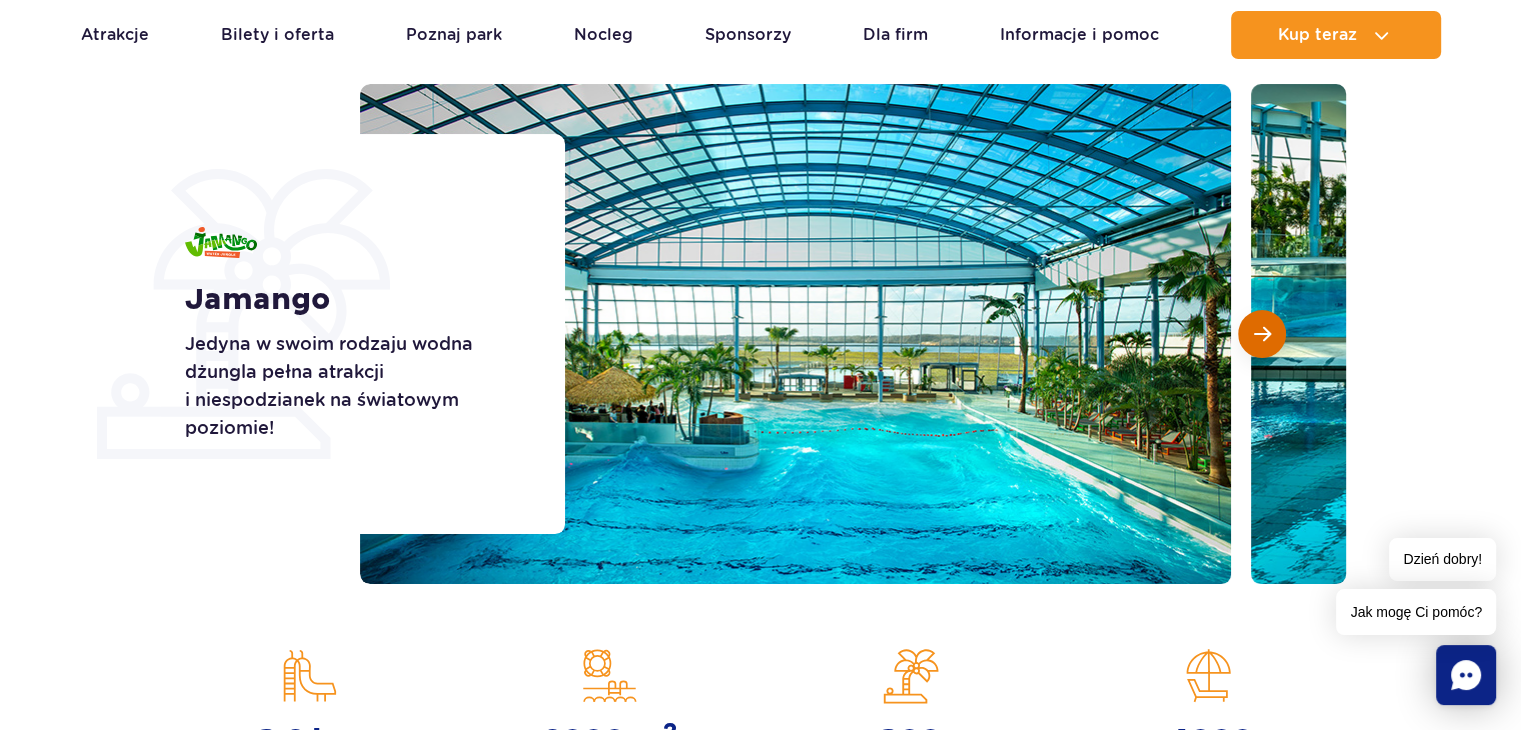 click at bounding box center [1262, 334] 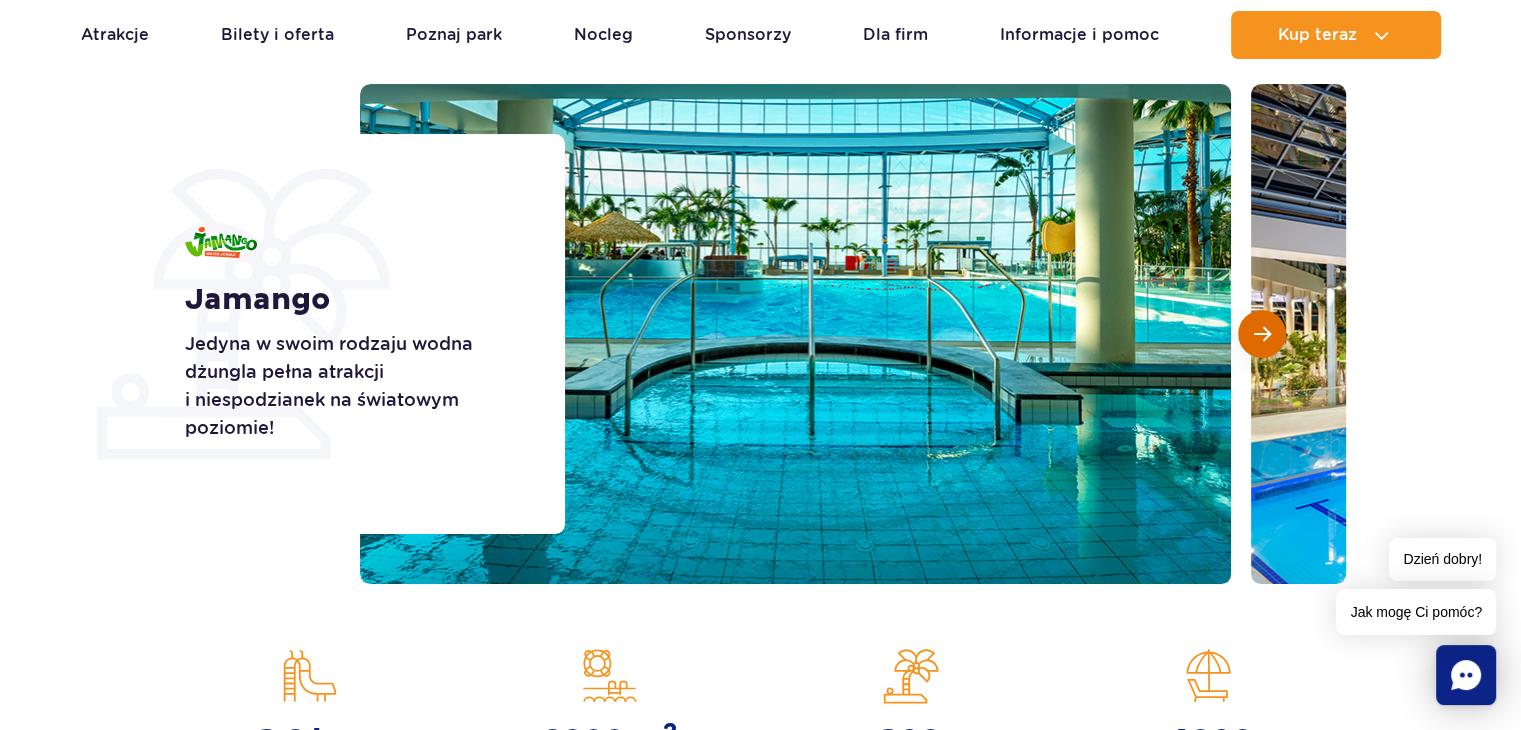 click at bounding box center [1262, 334] 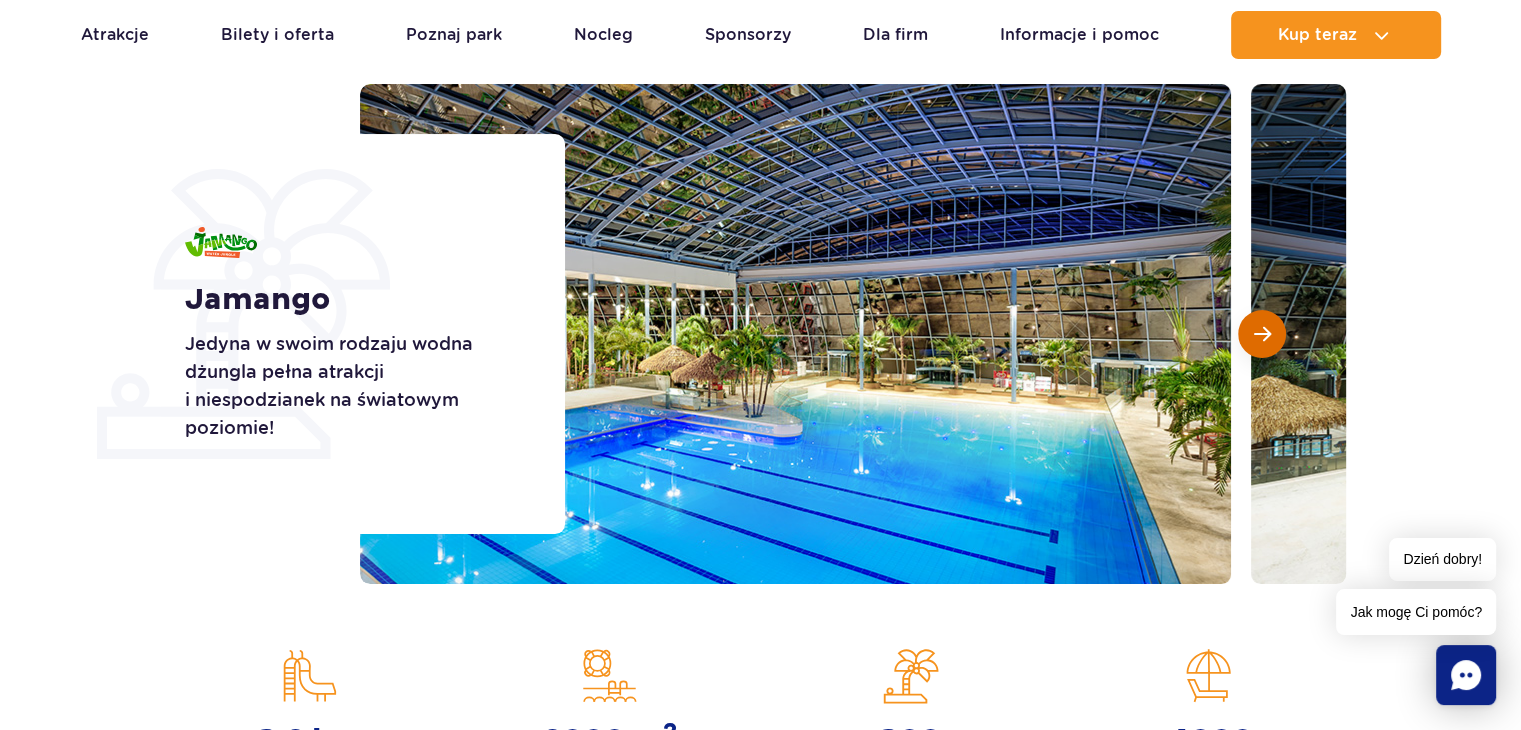 click at bounding box center [1262, 334] 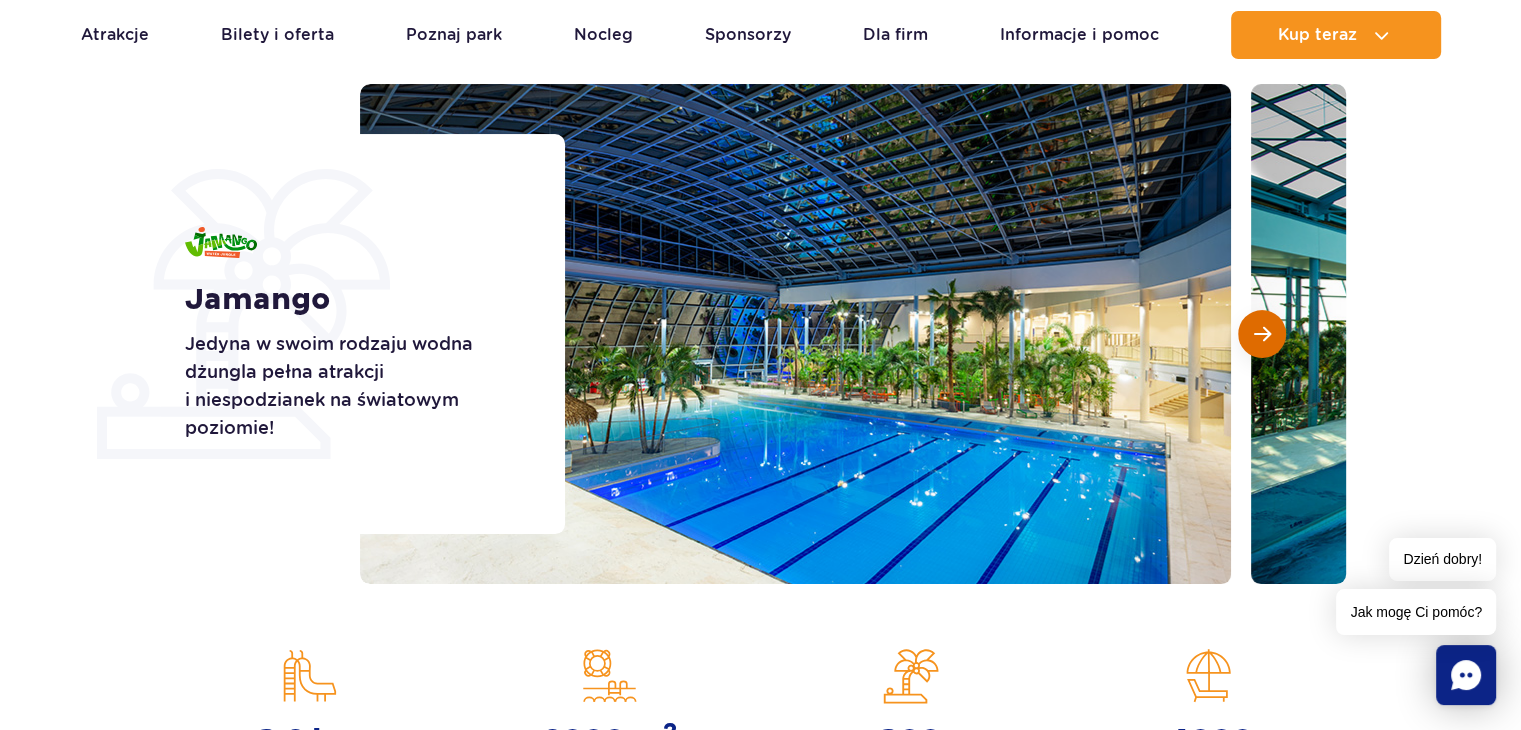 click at bounding box center (1262, 334) 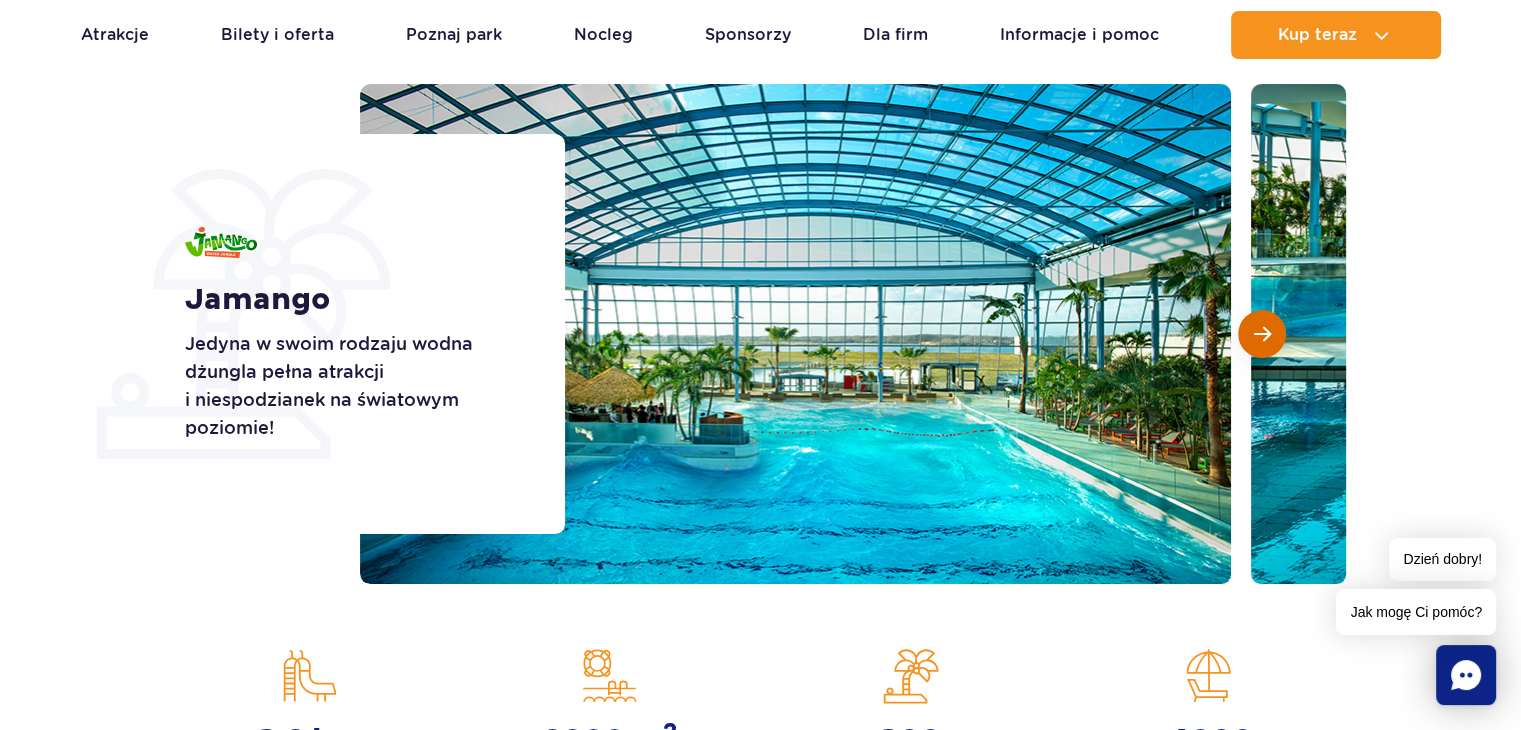 click at bounding box center (1262, 334) 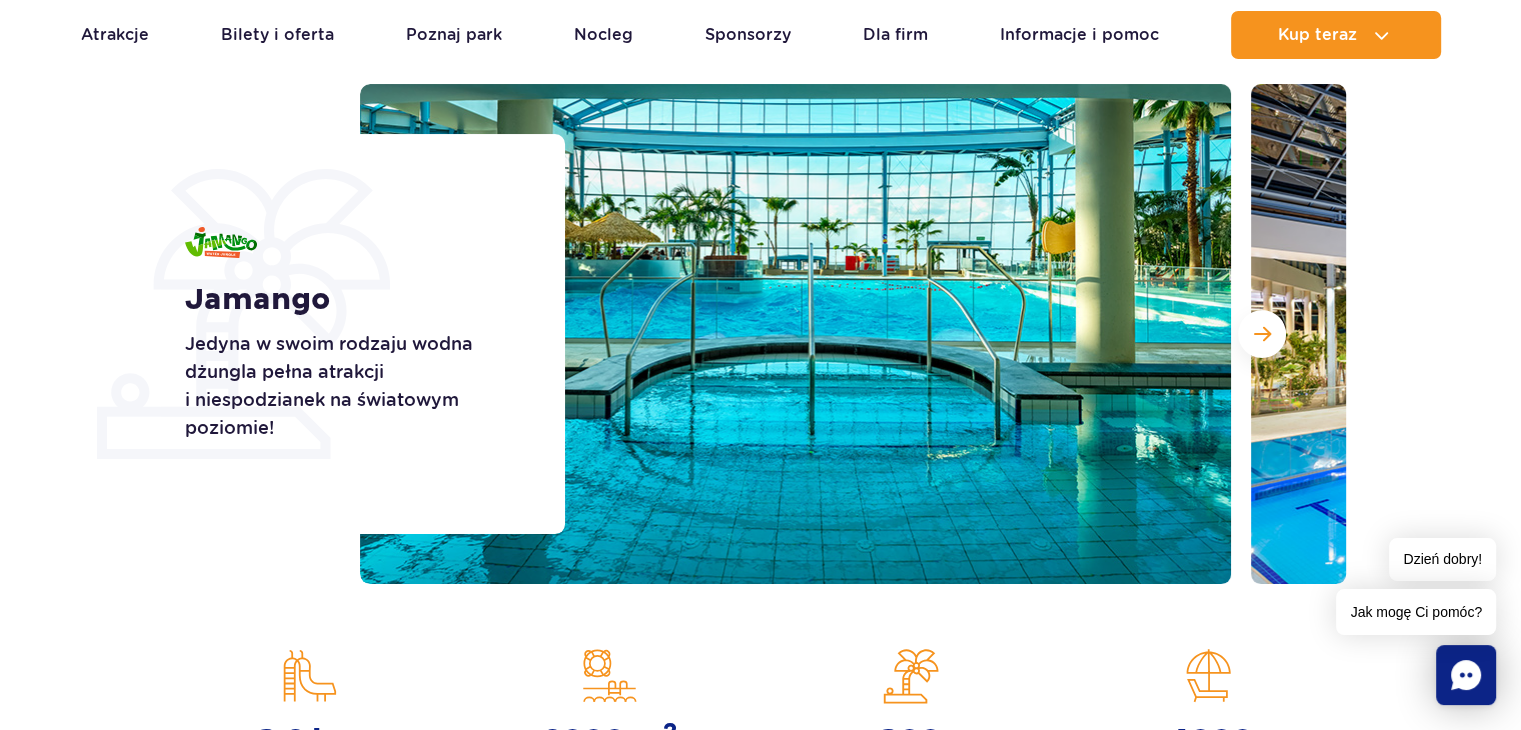 type 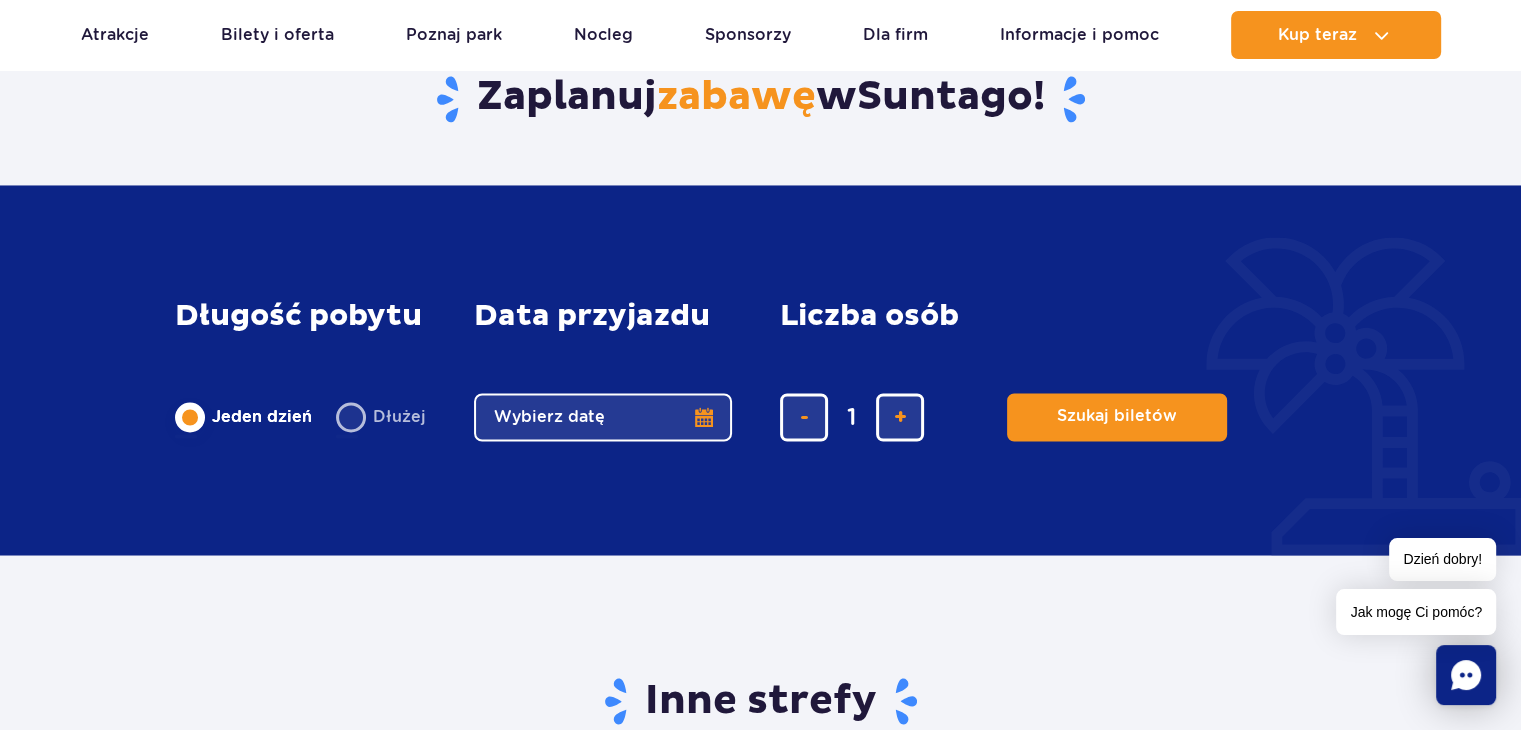 scroll, scrollTop: 3360, scrollLeft: 0, axis: vertical 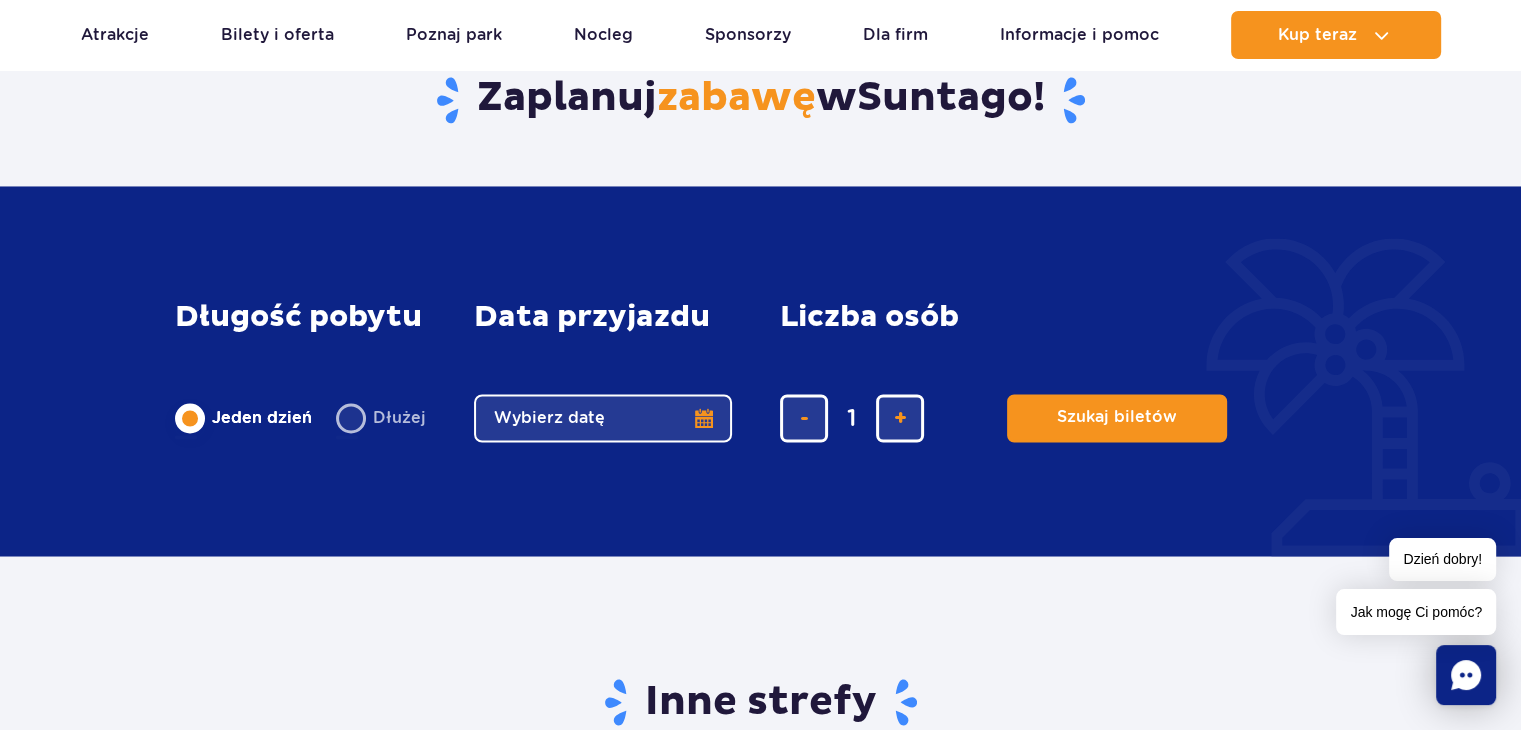 click on "Wybierz datę" at bounding box center (603, 418) 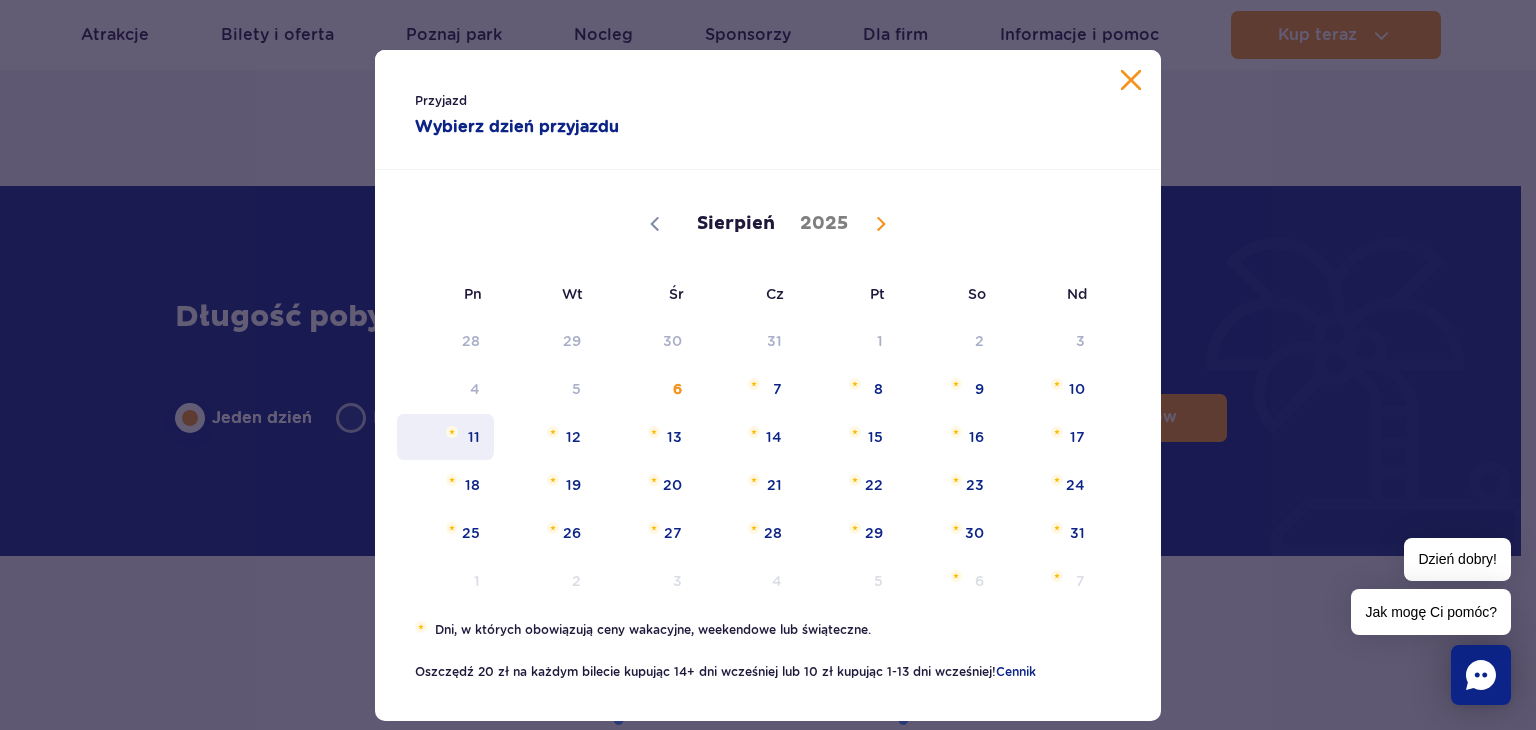 click on "11" at bounding box center [445, 437] 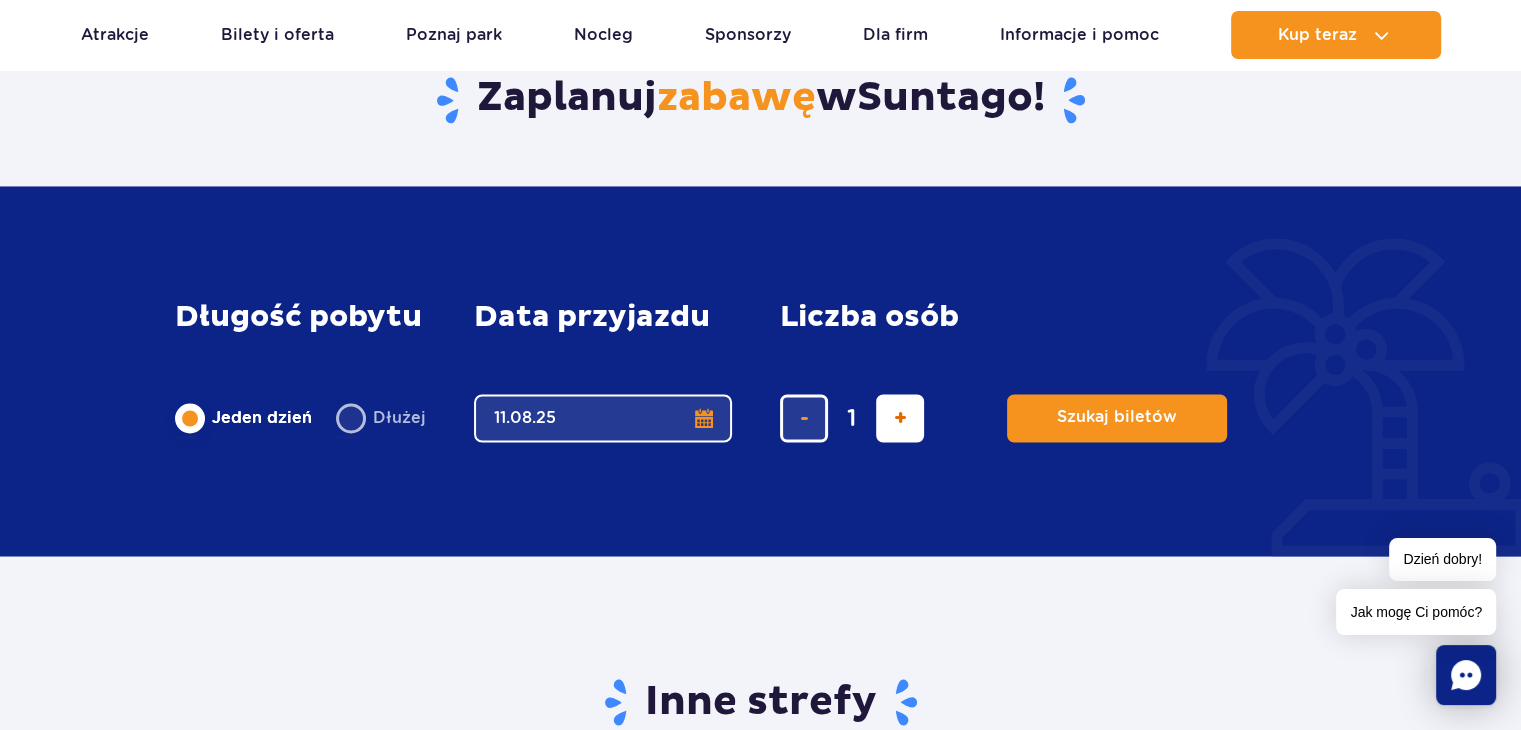 click at bounding box center [900, 418] 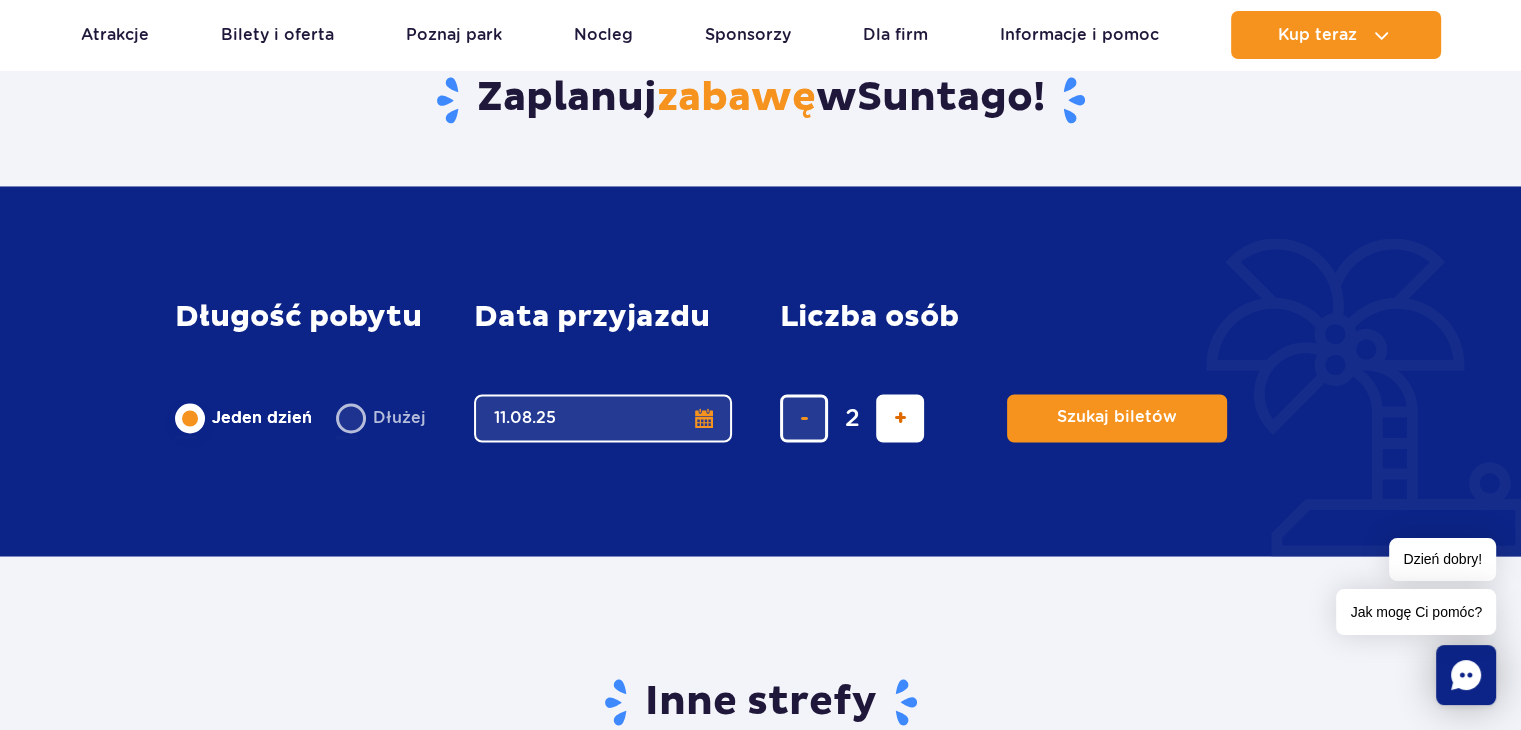 click at bounding box center (900, 418) 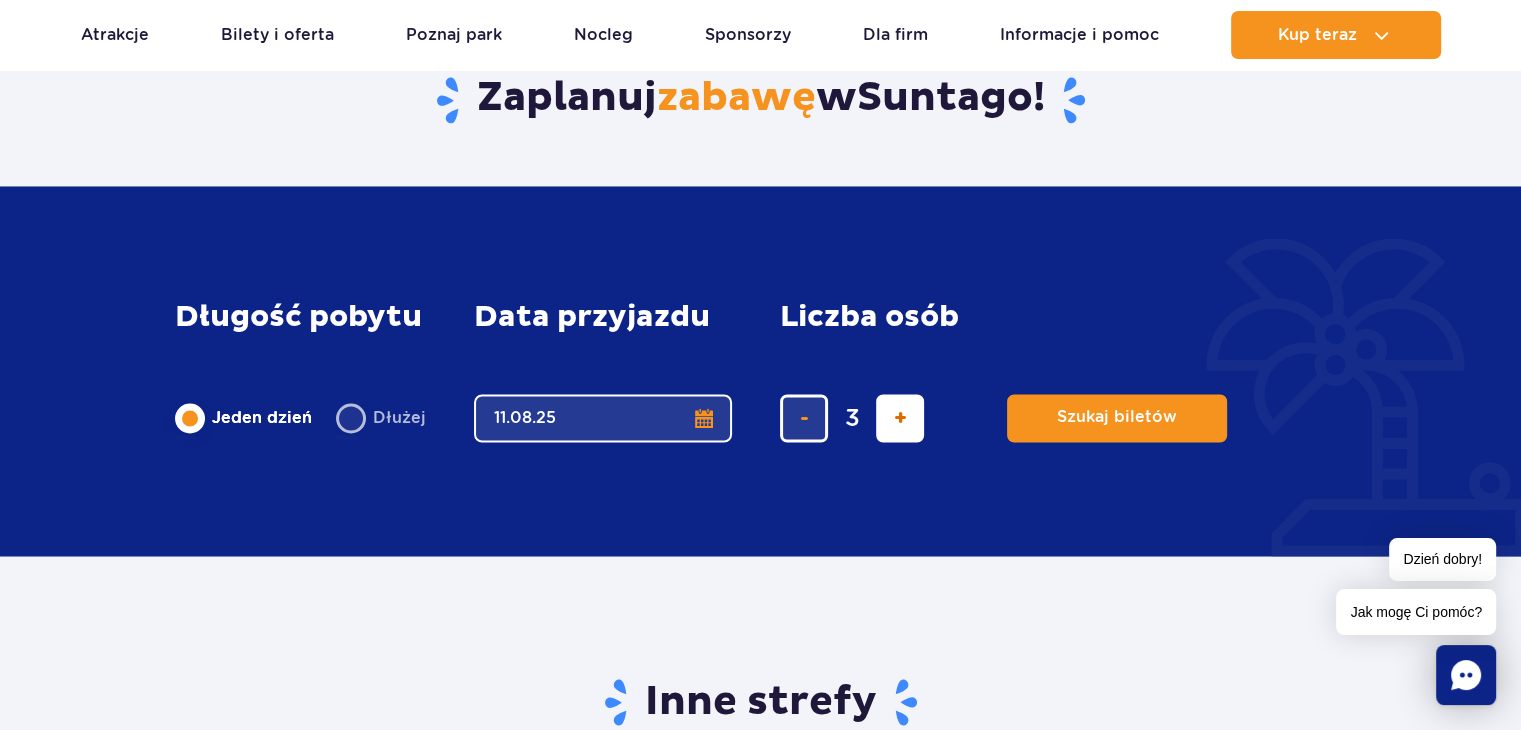 click at bounding box center (900, 418) 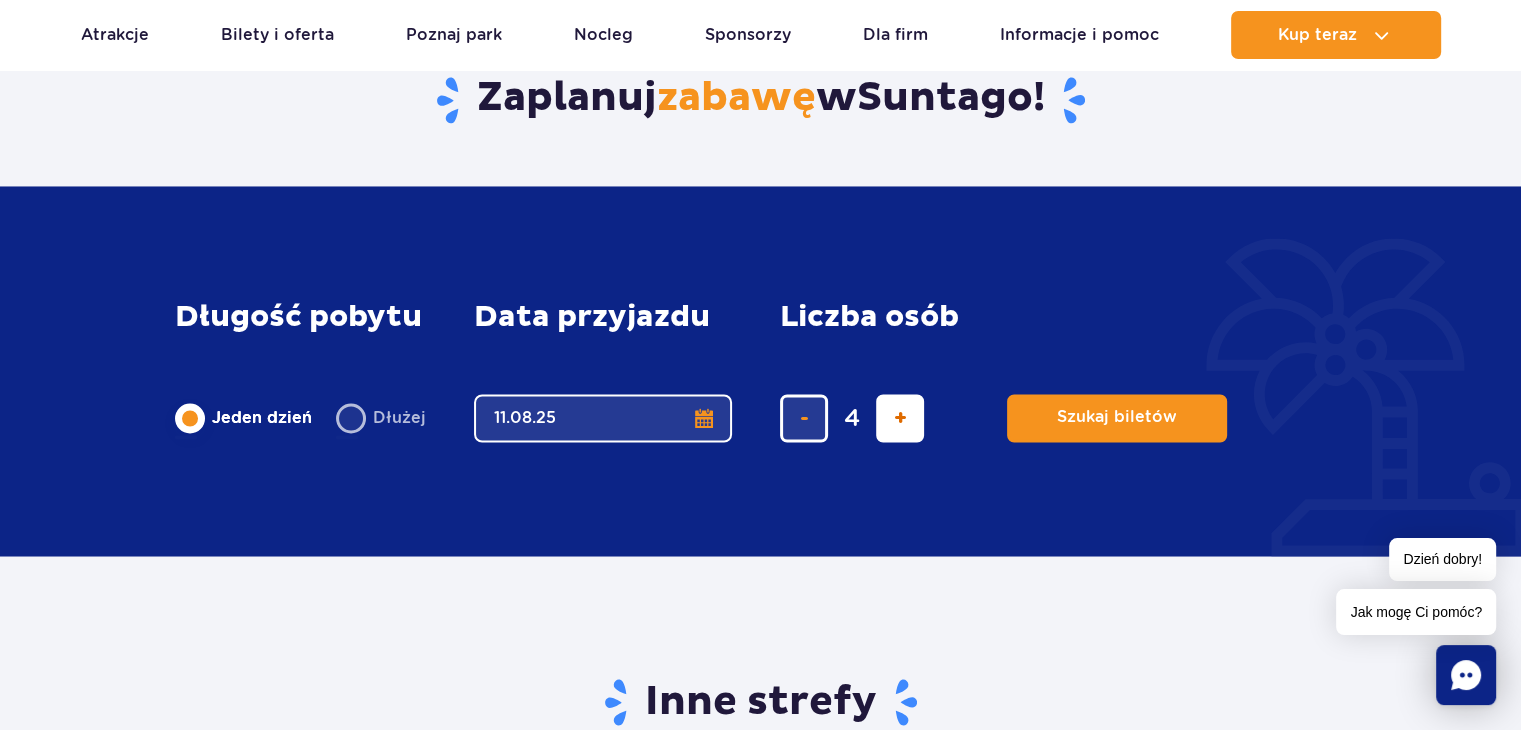 click at bounding box center [900, 418] 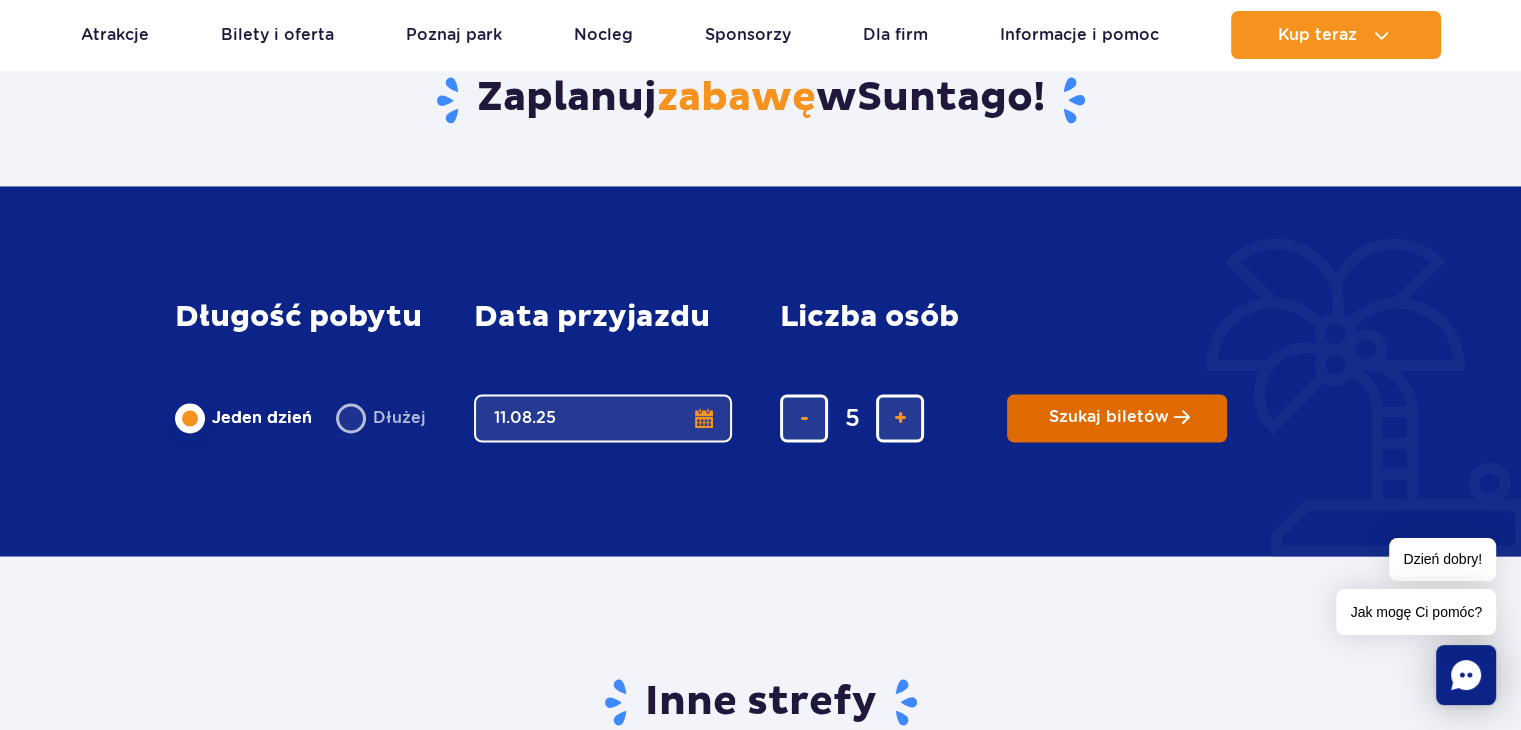 click on "Szukaj biletów" at bounding box center [1109, 417] 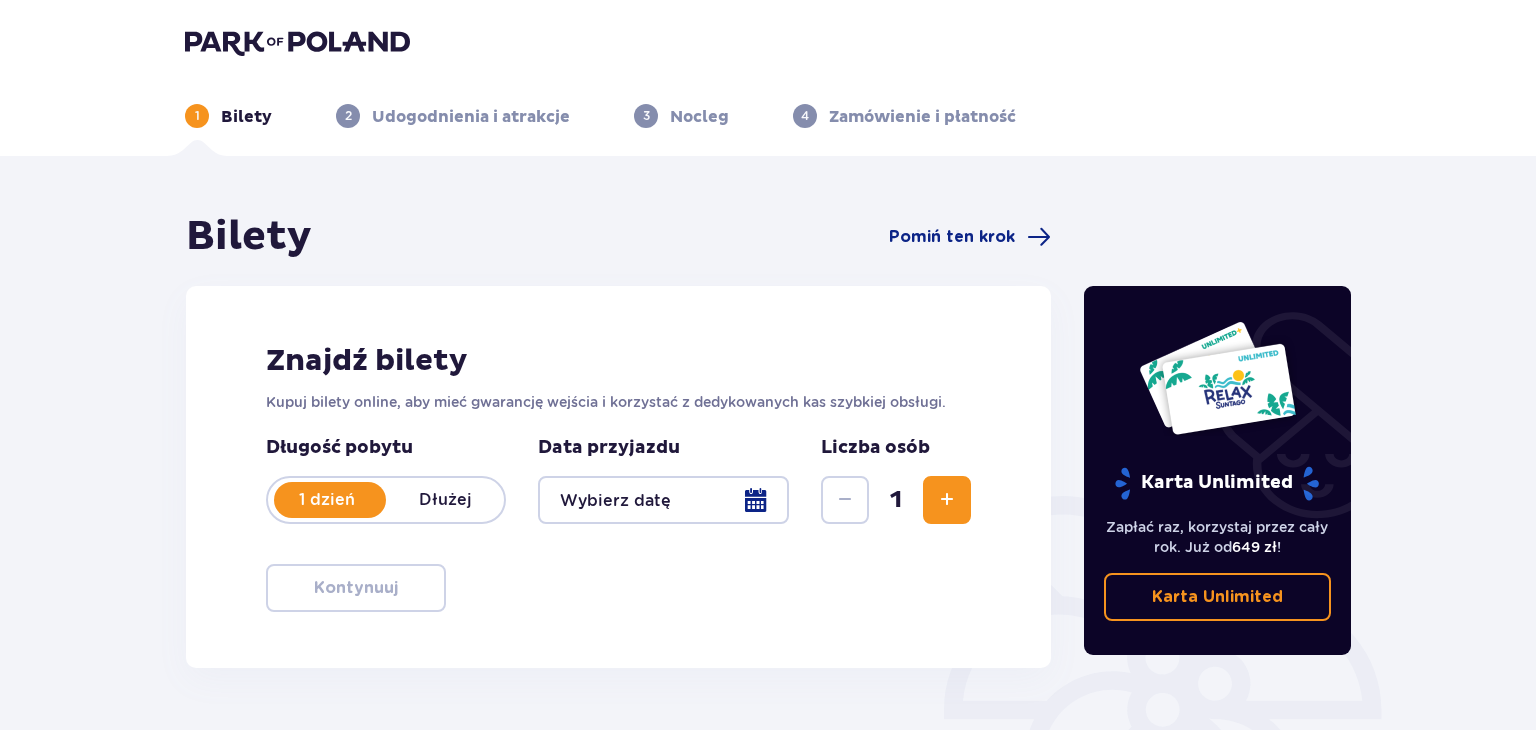 type on "11.08.25" 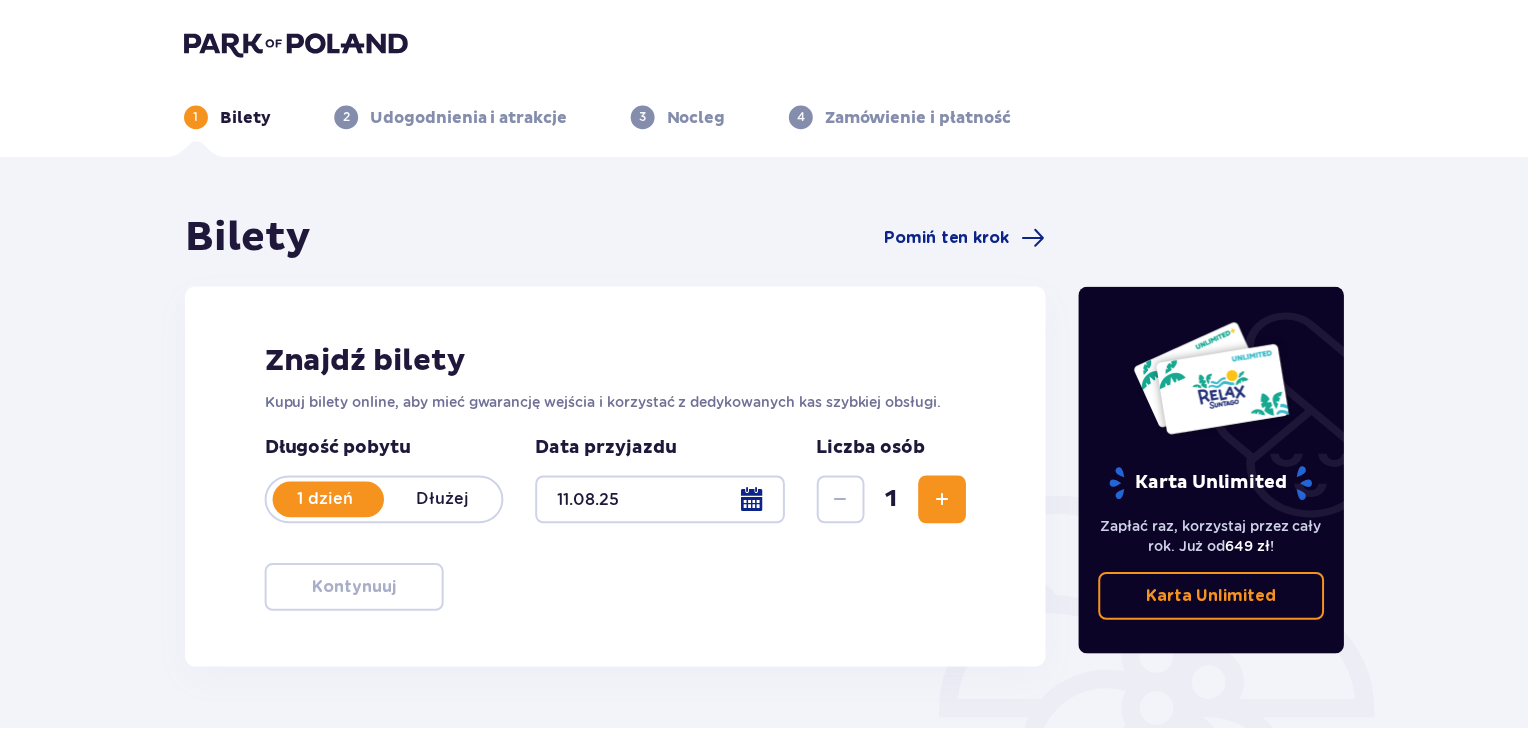 scroll, scrollTop: 0, scrollLeft: 0, axis: both 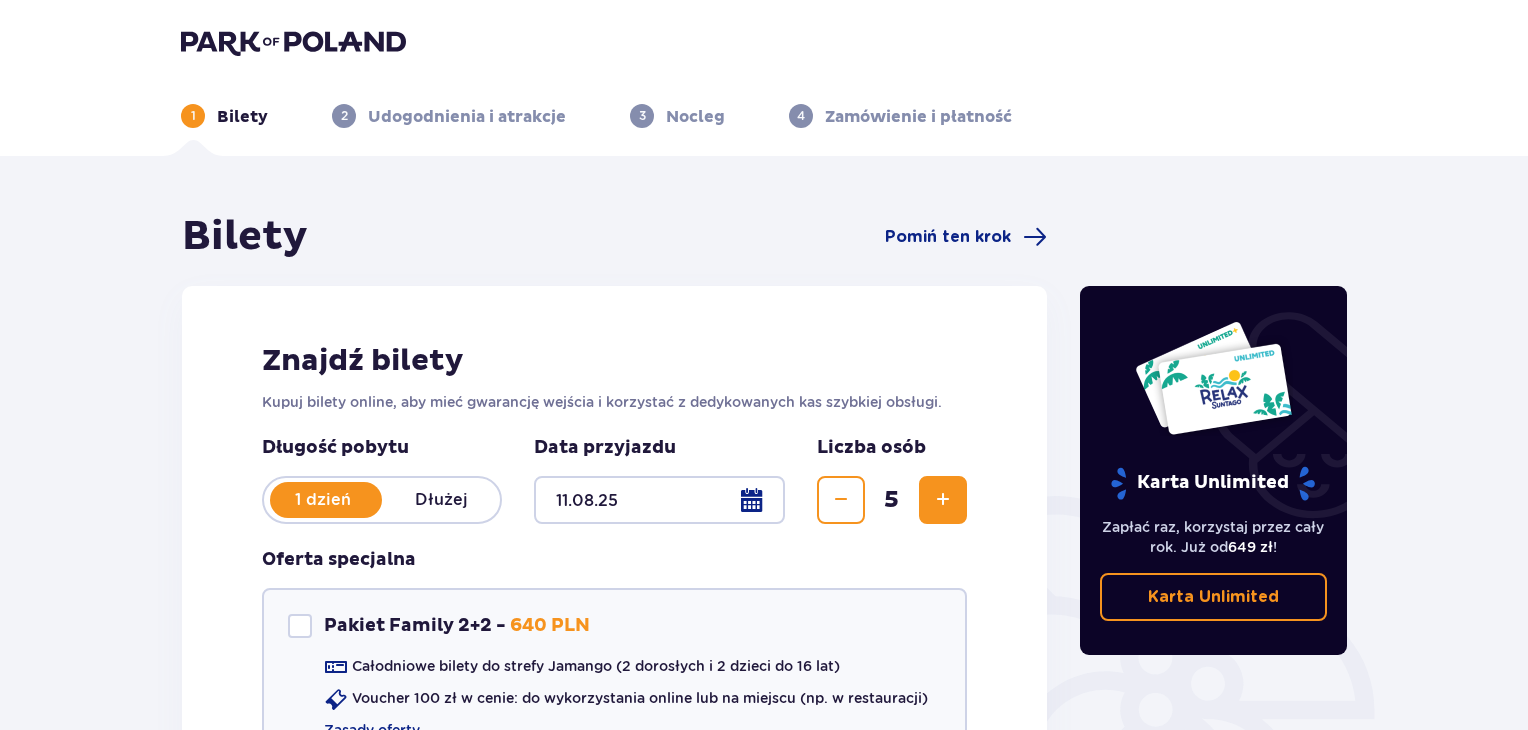 click on "Znajdź bilety Kupuj bilety online, aby mieć gwarancję wejścia i korzystać z dedykowanych kas szybkiej obsługi. Długość pobytu 1 dzień Dłuż. Data przyjazdu [DATE] Liczba osób 5 Oferta specjalna Pakiet Family 2+2    -  640 PLN Całodniowe bilety do strefy Jamango (2 dorosłych i 2 dzieci do 16 lat) Voucher 100 zł w cenie: do wykorzystania online lub na miejscu (np. w restauracji) Zasady oferty Kontynuuj bez pakietu" at bounding box center [614, 598] 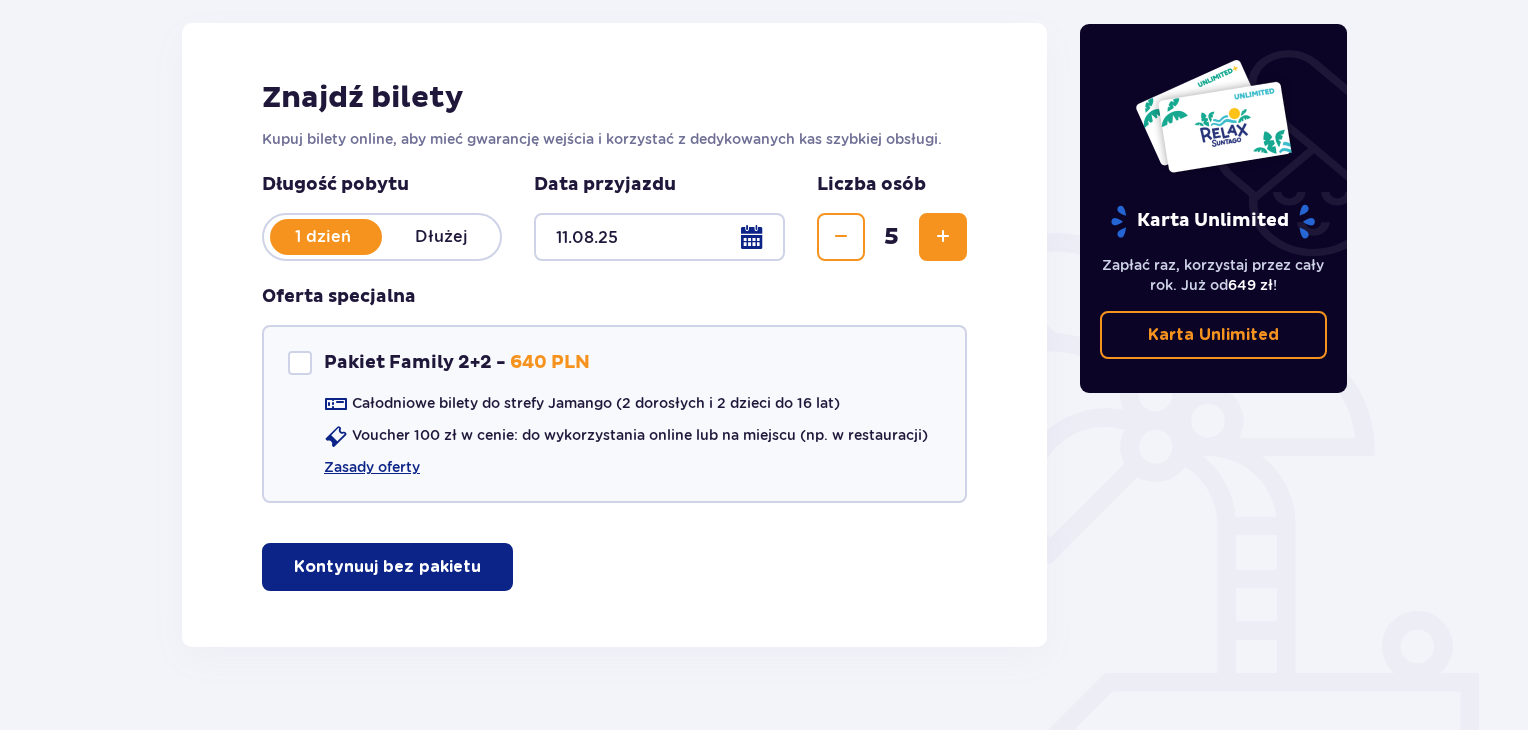scroll, scrollTop: 280, scrollLeft: 0, axis: vertical 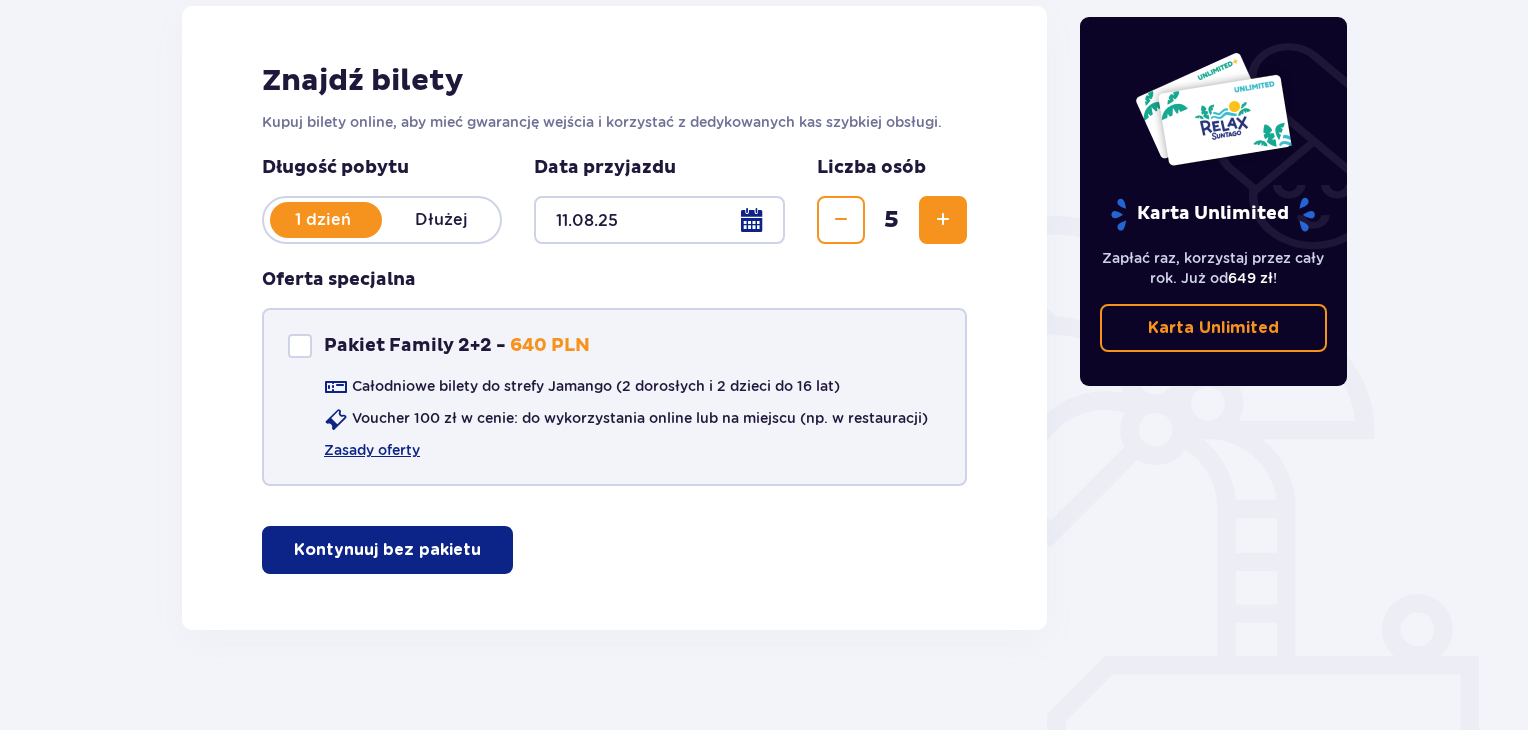 click at bounding box center (300, 346) 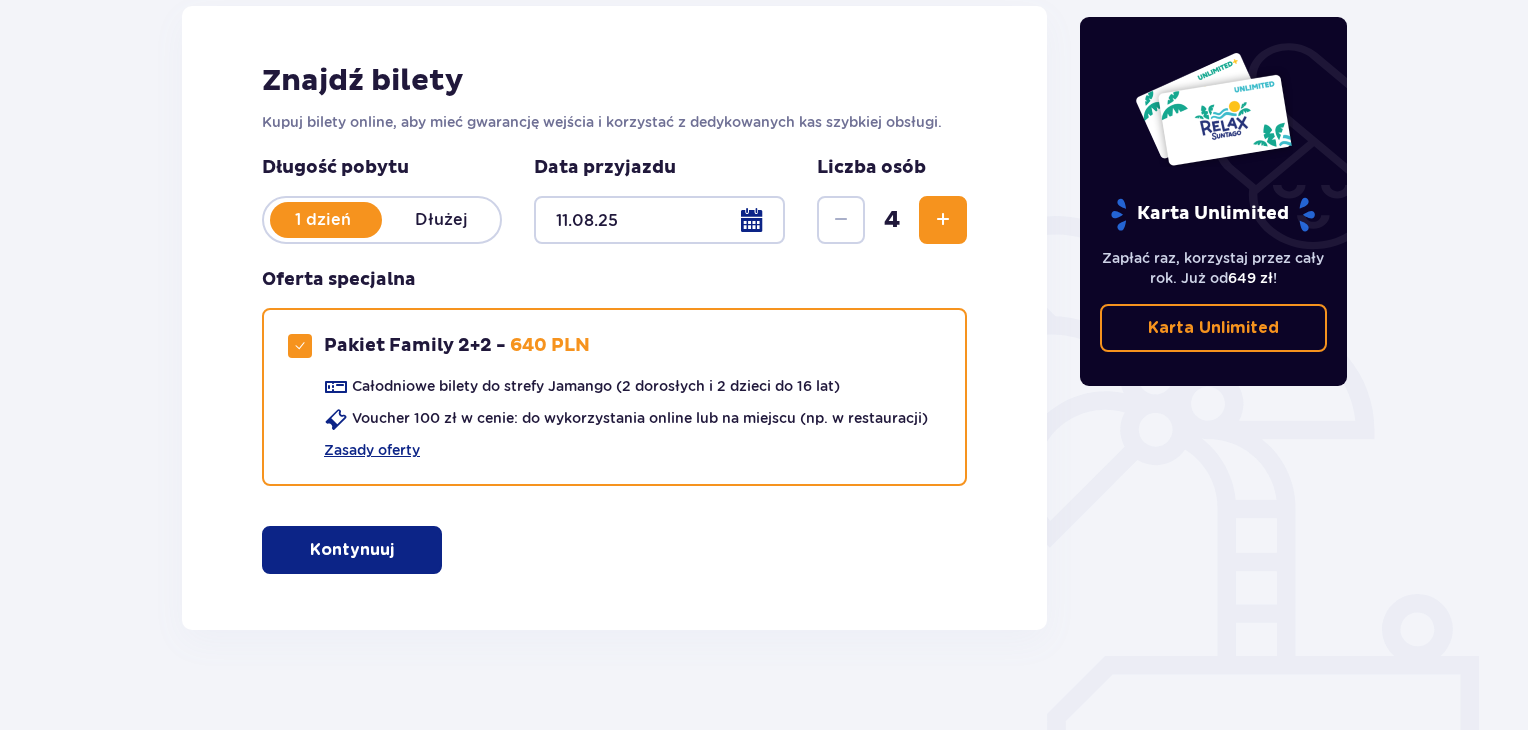 click on "Kontynuuj" at bounding box center [352, 550] 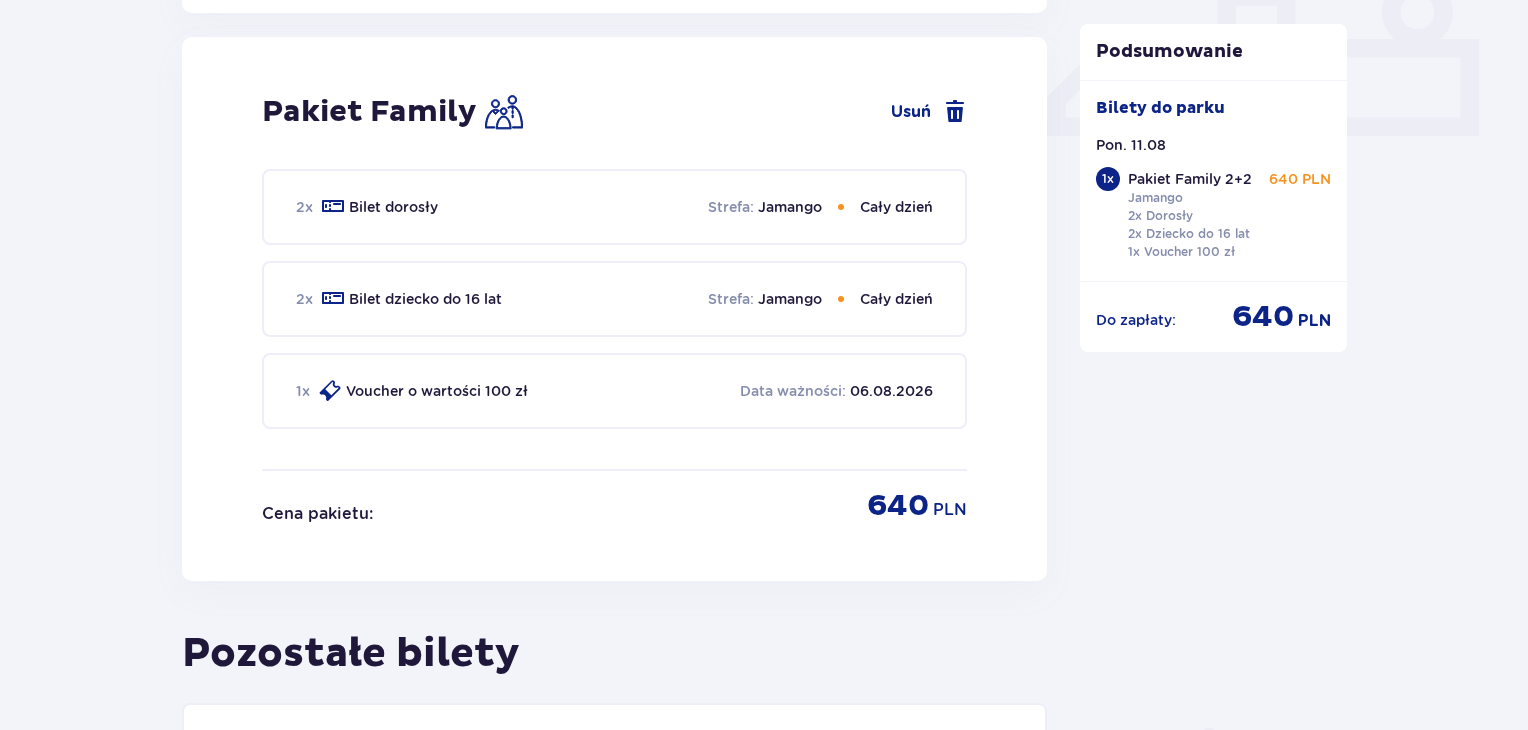 scroll, scrollTop: 909, scrollLeft: 0, axis: vertical 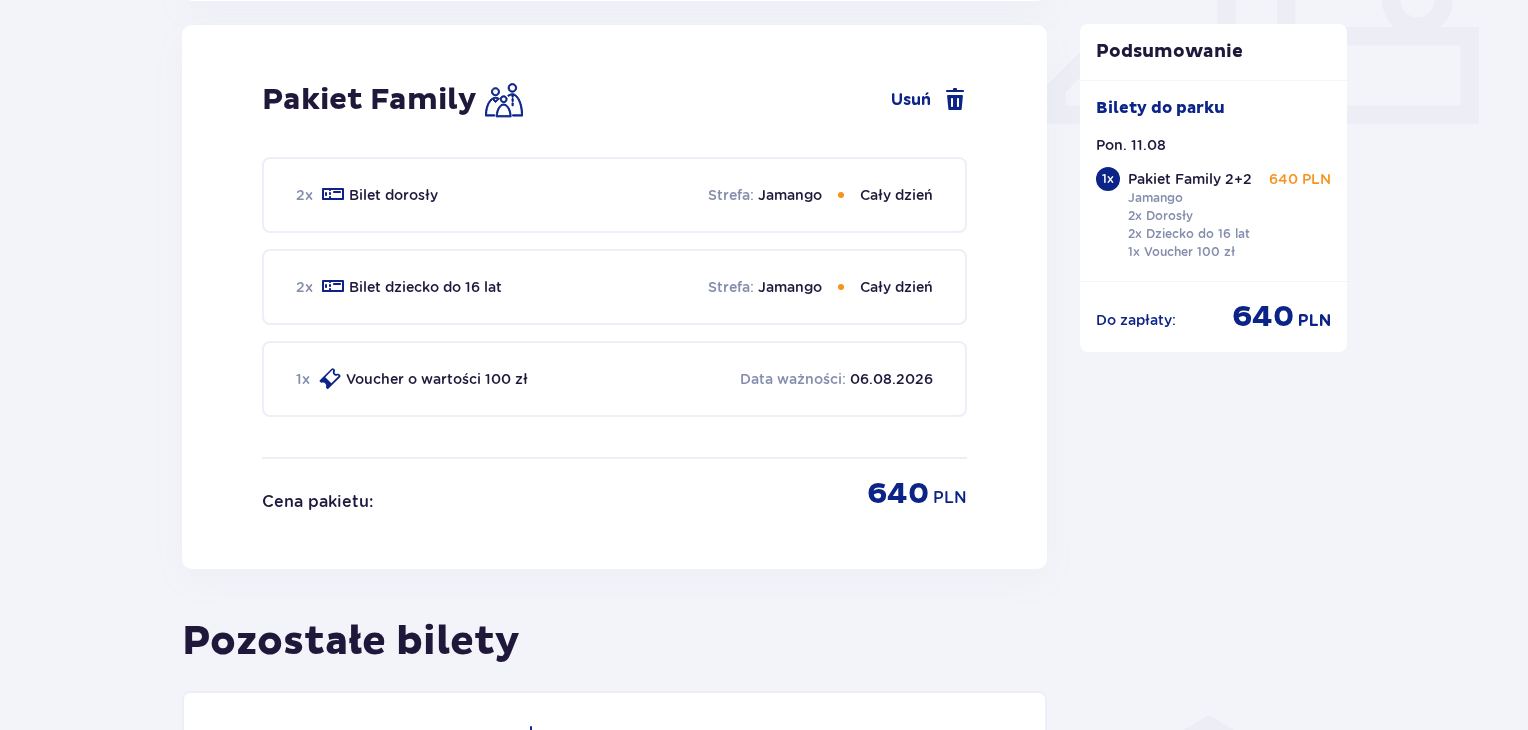 click on "Bilety Pomiń ten krok Znajdź bilety Kupuj bilety online, aby mieć gwarancję wejścia i korzystać z dedykowanych kas szybkiej obsługi. Długość pobytu 1 dzień Dłuż. Data przyjazdu [DATE] Liczba osób 4 Oferta specjalna Pakiet Family 2+2    -  640 PLN Całodniowe bilety do strefy Jamango (2 dorosłych i 2 dzieci do 16 lat) Voucher 100 zł w cenie: do wykorzystania online lub na miejscu (np. w restauracji) Zasady oferty Kontynuuj Pakiet Family Usuń 2 x Bilet dorosły Strefa : Jamango Cały dzień 2 x Bilet dziecko do 16 lat Strefa : Jamango Cały dzień 1 x Voucher o wartości 100 zł Data ważności : [DATE] Cena pakietu : 640 PLN Pozostałe bilety Dodaj kolejny bilet Przed wizytą w parku sprawdź godziny otwarcia Godziny otwarcia Kontynuuj Podsumowanie Bilety do parku Pon. [DATE]   1 x Pakiet Family 2+2 Jamango 2x Dorosły 2x Dziecko do 16 lat 1x Voucher 100 zł 640 PLN Do zapłaty : 640 PLN" at bounding box center [764, 167] 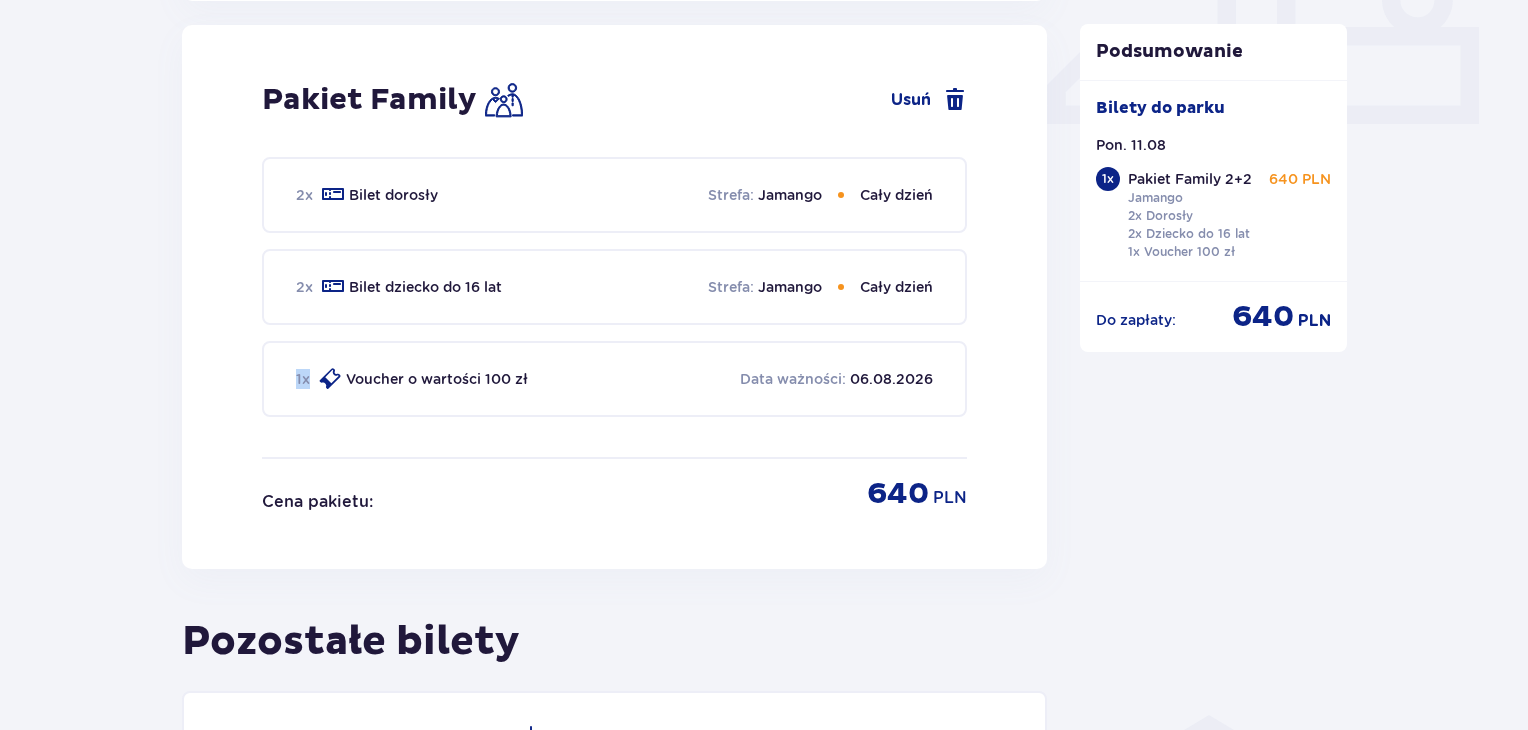click on "Bilety Pomiń ten krok Znajdź bilety Kupuj bilety online, aby mieć gwarancję wejścia i korzystać z dedykowanych kas szybkiej obsługi. Długość pobytu 1 dzień Dłuż. Data przyjazdu [DATE] Liczba osób 4 Oferta specjalna Pakiet Family 2+2    -  640 PLN Całodniowe bilety do strefy Jamango (2 dorosłych i 2 dzieci do 16 lat) Voucher 100 zł w cenie: do wykorzystania online lub na miejscu (np. w restauracji) Zasady oferty Kontynuuj Pakiet Family Usuń 2 x Bilet dorosły Strefa : Jamango Cały dzień 2 x Bilet dziecko do 16 lat Strefa : Jamango Cały dzień 1 x Voucher o wartości 100 zł Data ważności : [DATE] Cena pakietu : 640 PLN Pozostałe bilety Dodaj kolejny bilet Przed wizytą w parku sprawdź godziny otwarcia Godziny otwarcia Kontynuuj Podsumowanie Bilety do parku Pon. [DATE]   1 x Pakiet Family 2+2 Jamango 2x Dorosły 2x Dziecko do 16 lat 1x Voucher 100 zł 640 PLN Do zapłaty : 640 PLN" at bounding box center [764, 167] 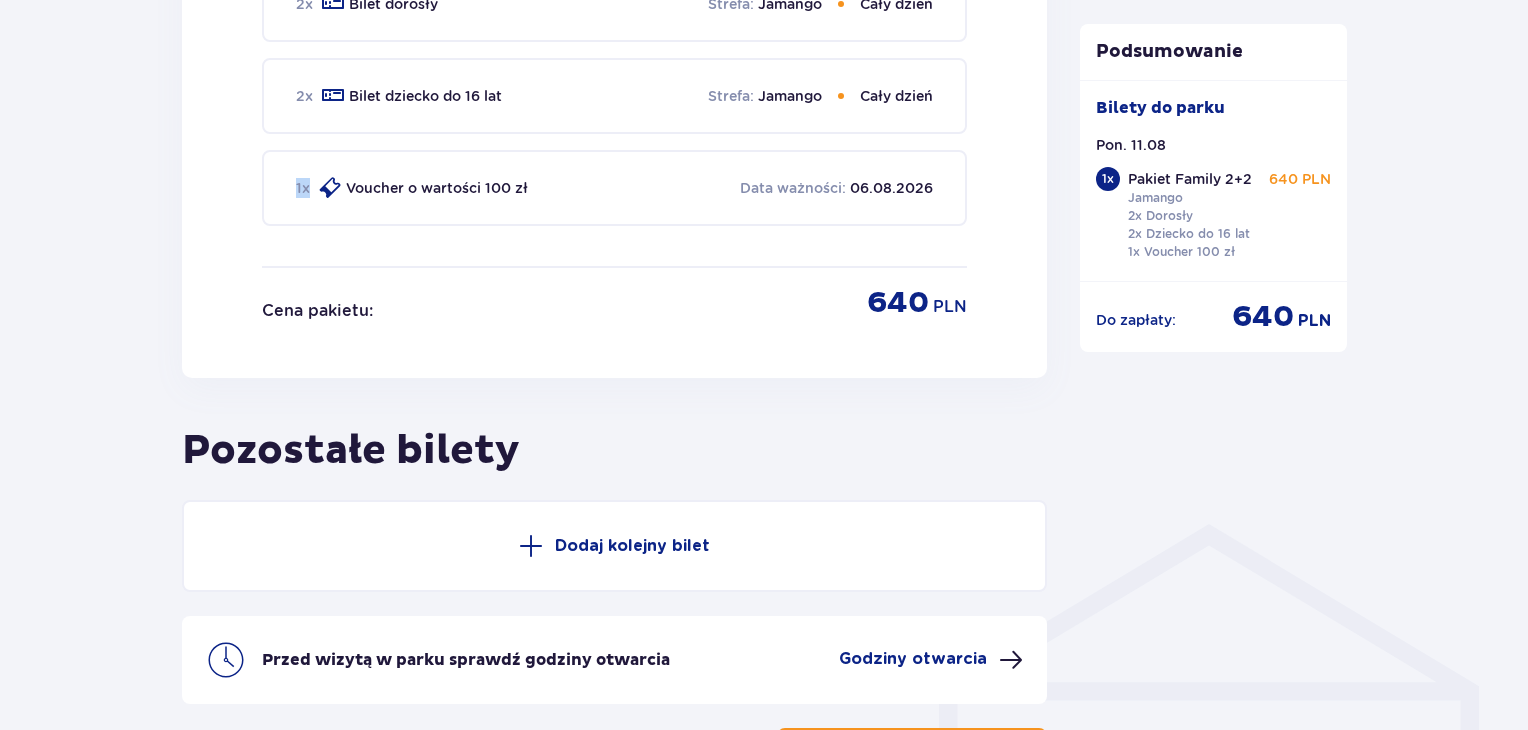 scroll, scrollTop: 1109, scrollLeft: 0, axis: vertical 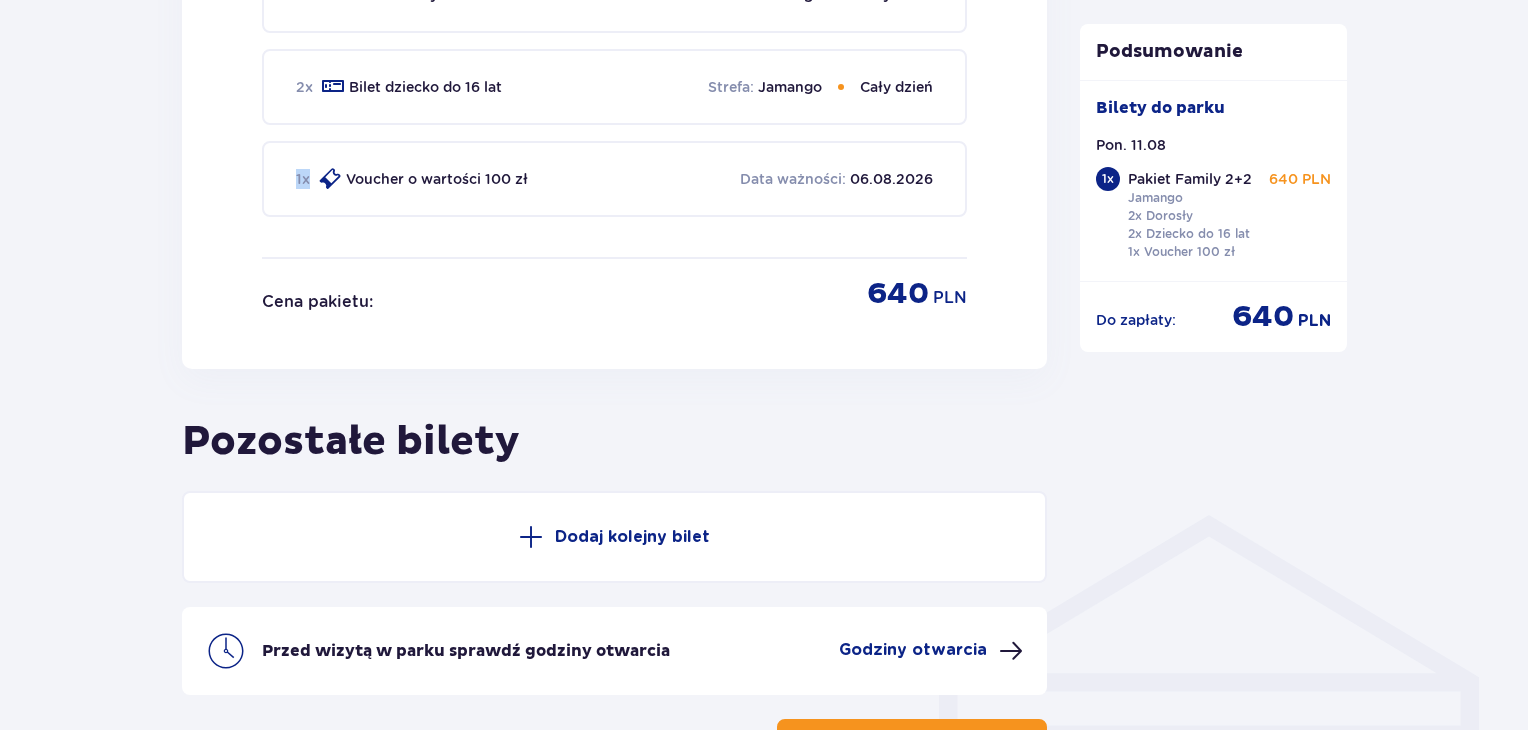 click on "Dodaj kolejny bilet" at bounding box center [614, 537] 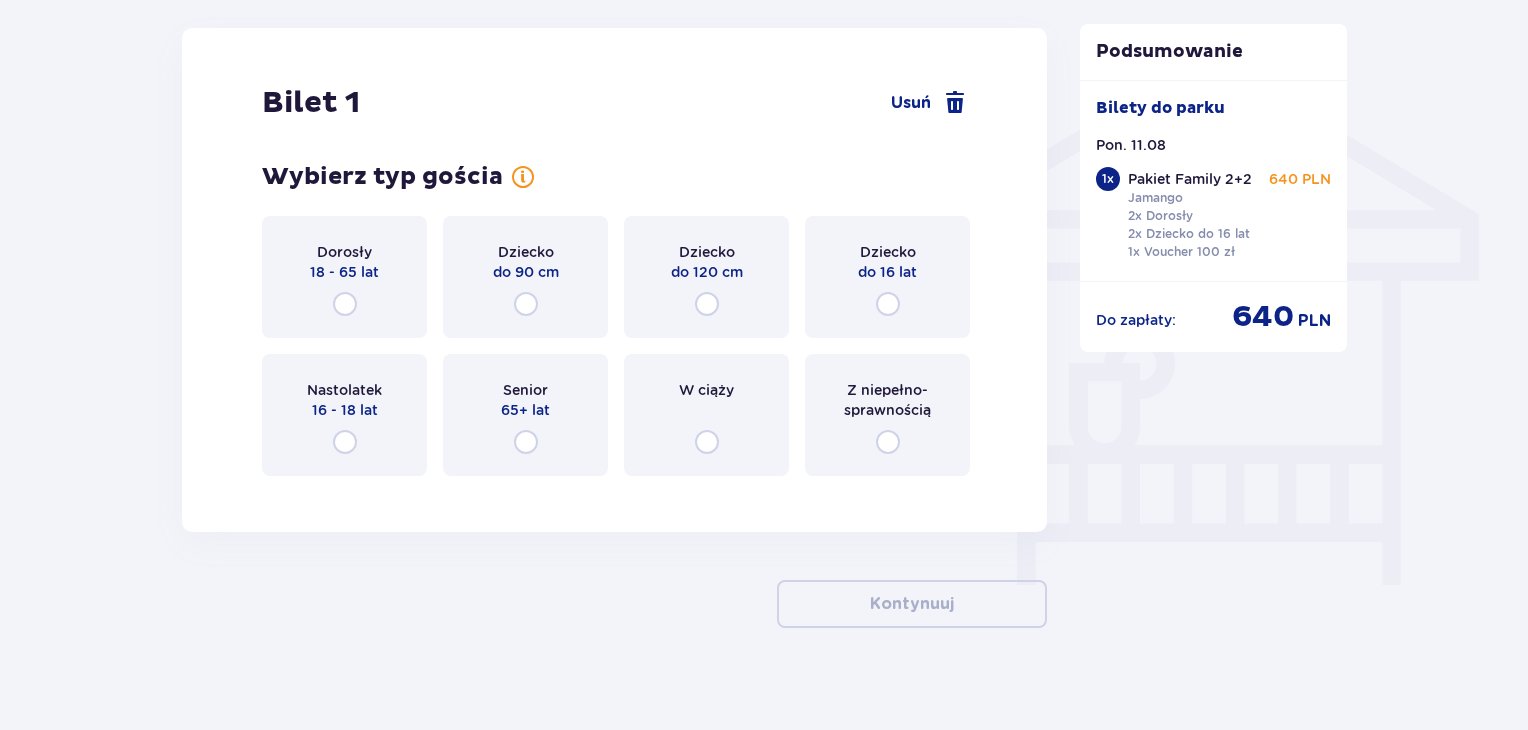 scroll, scrollTop: 1572, scrollLeft: 0, axis: vertical 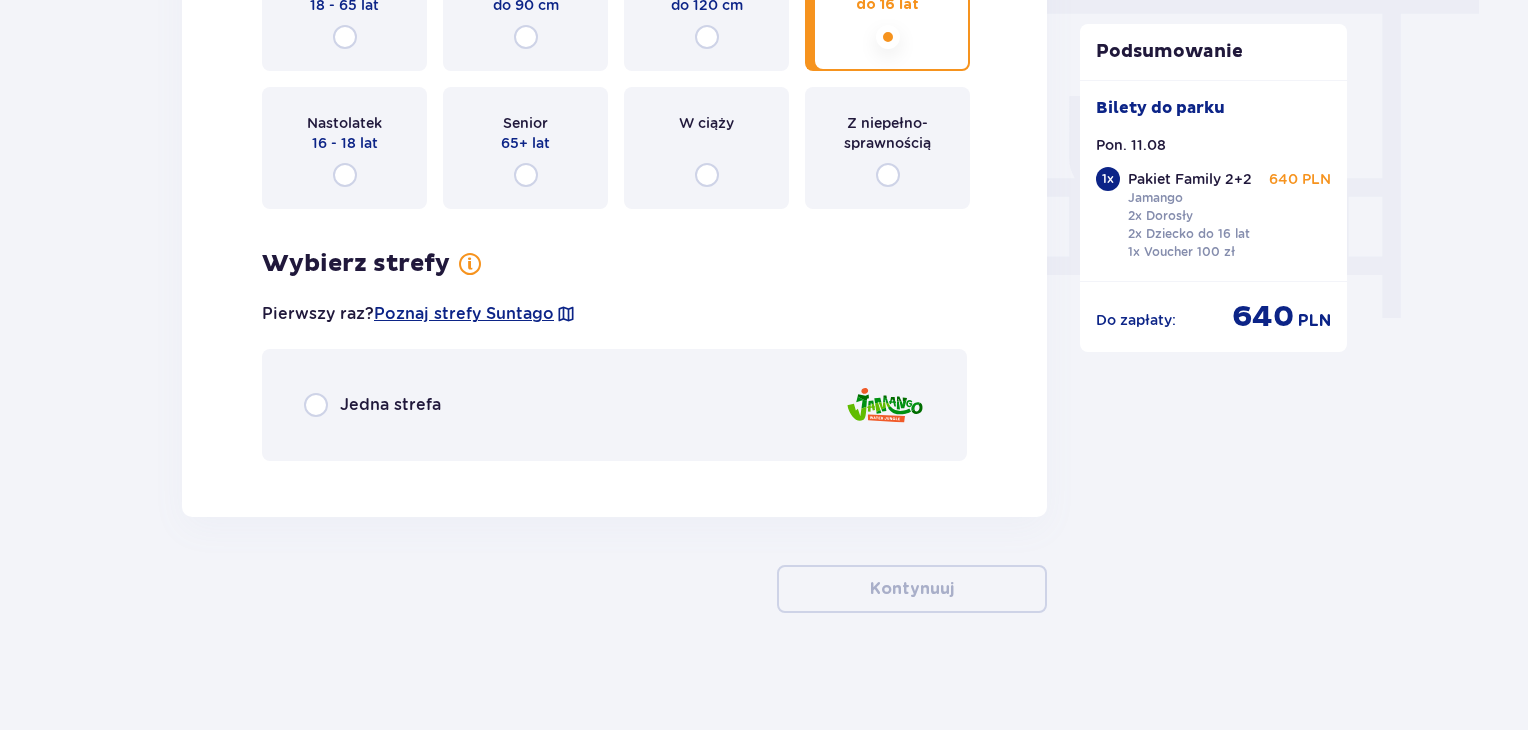 click on "Jedna strefa" at bounding box center [614, 405] 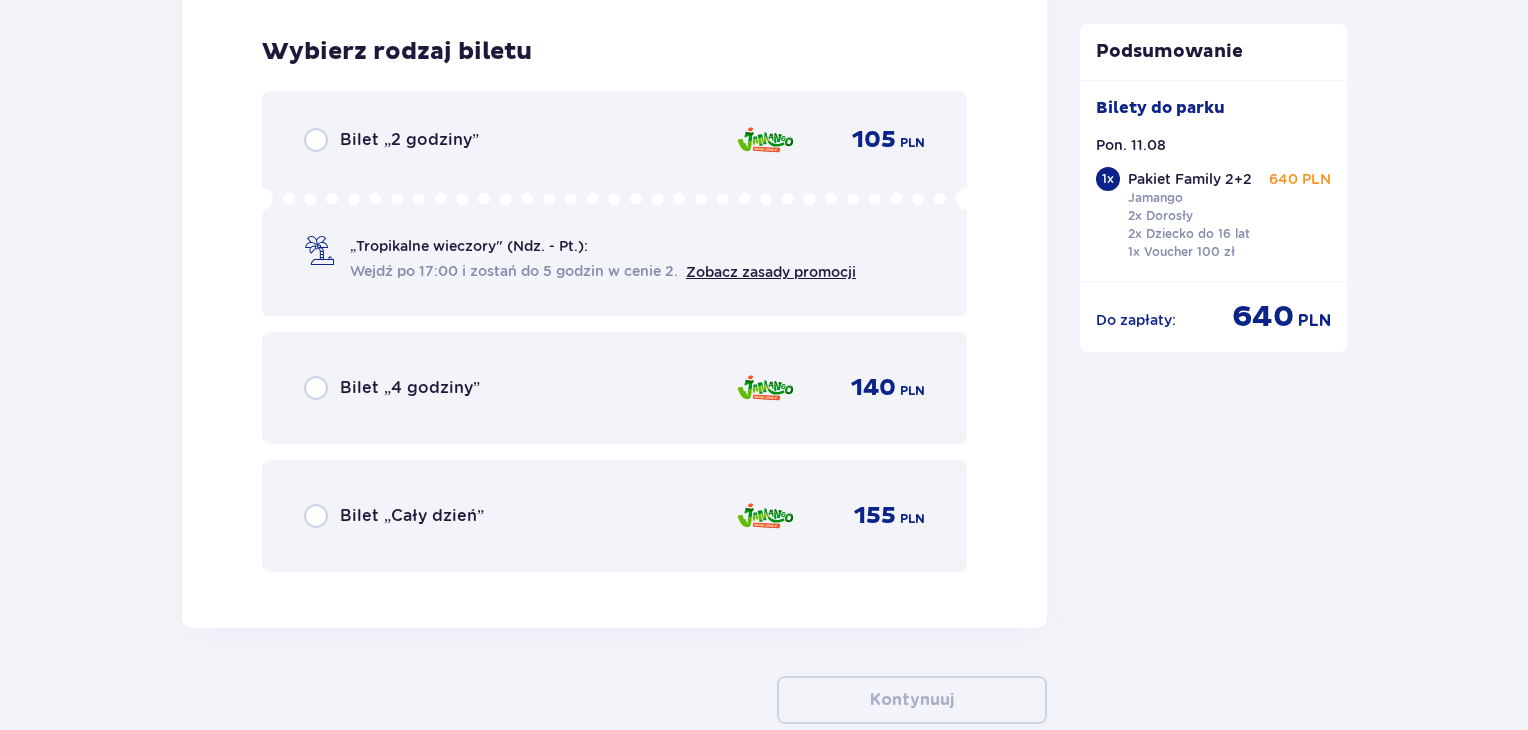 scroll, scrollTop: 2312, scrollLeft: 0, axis: vertical 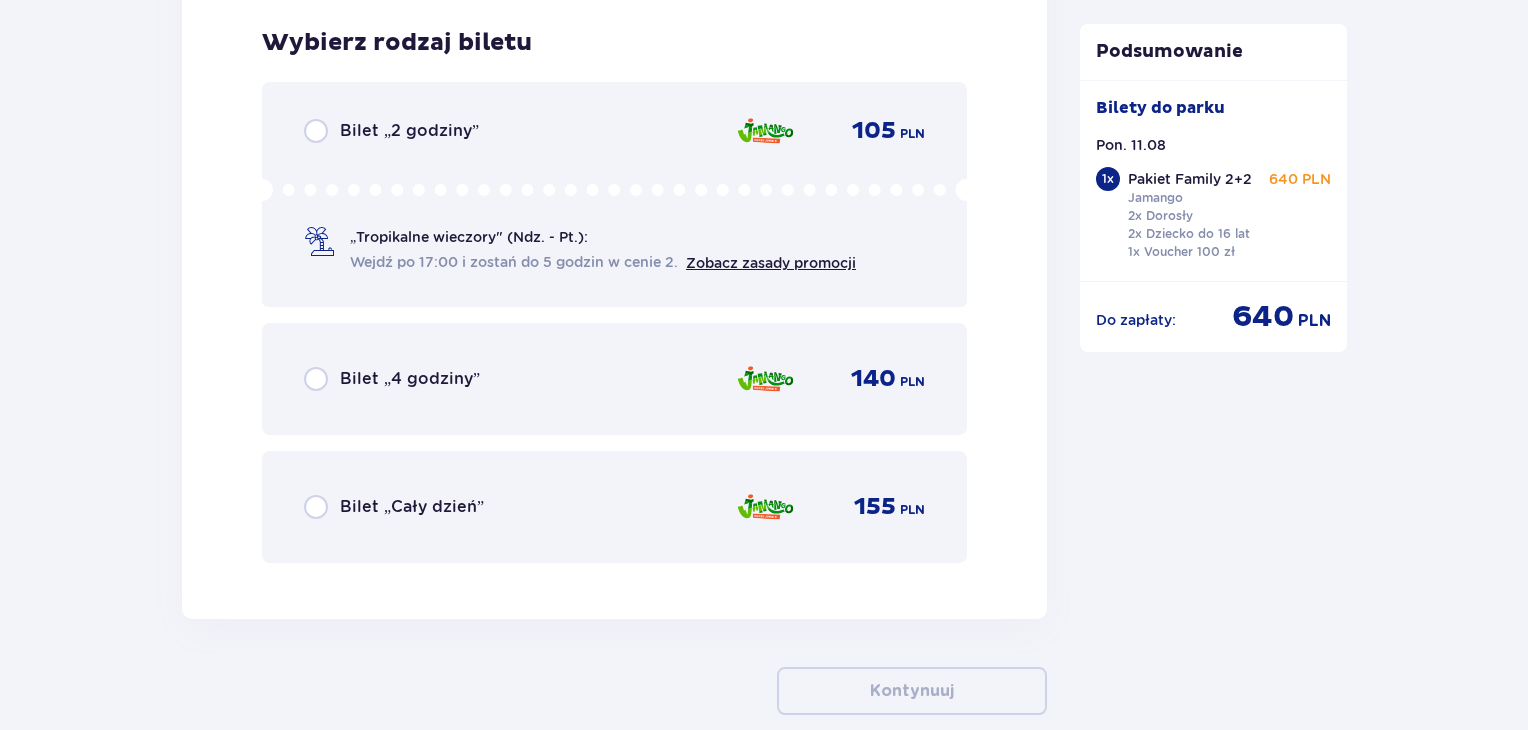 click on "Bilet „Cały dzień”   155 PLN" at bounding box center [614, 507] 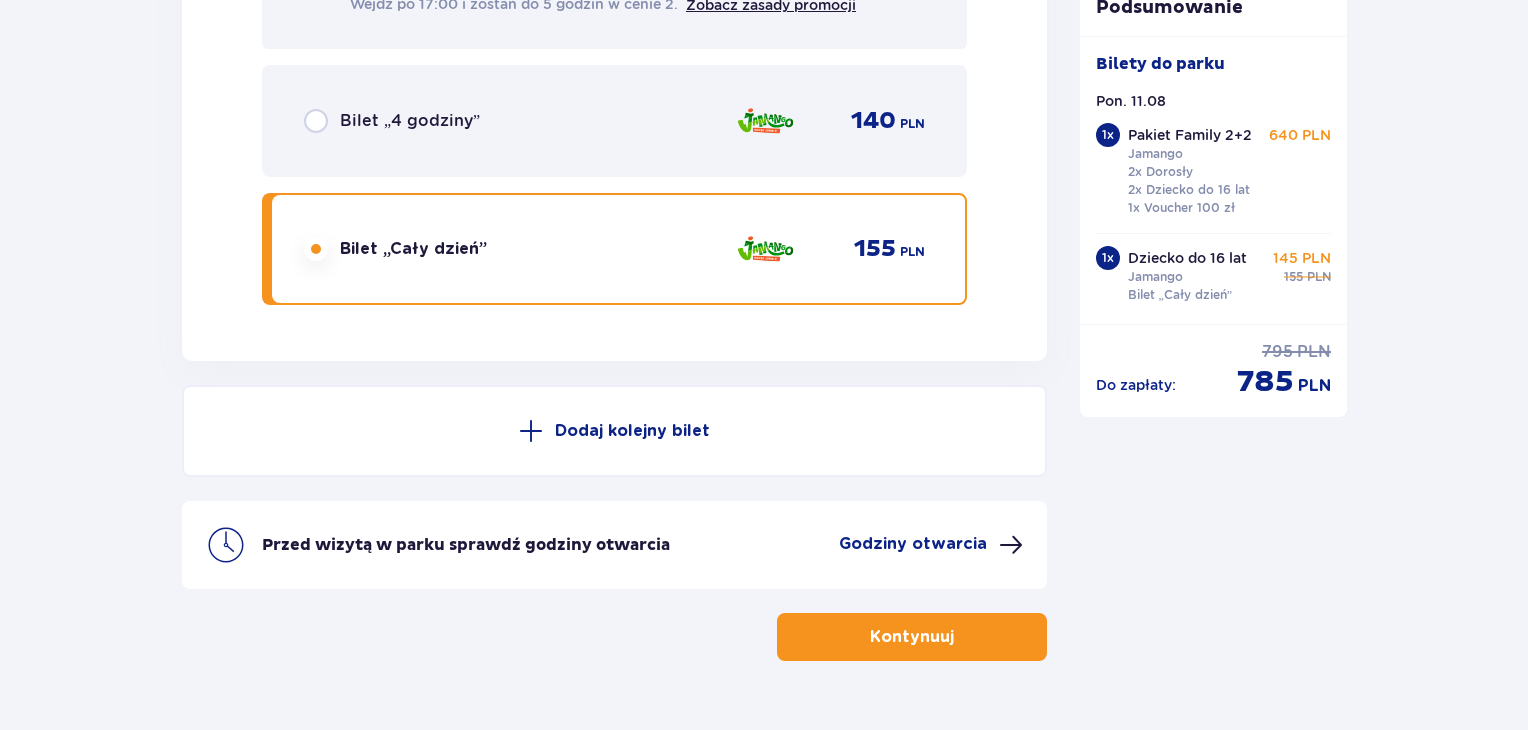 scroll, scrollTop: 2616, scrollLeft: 0, axis: vertical 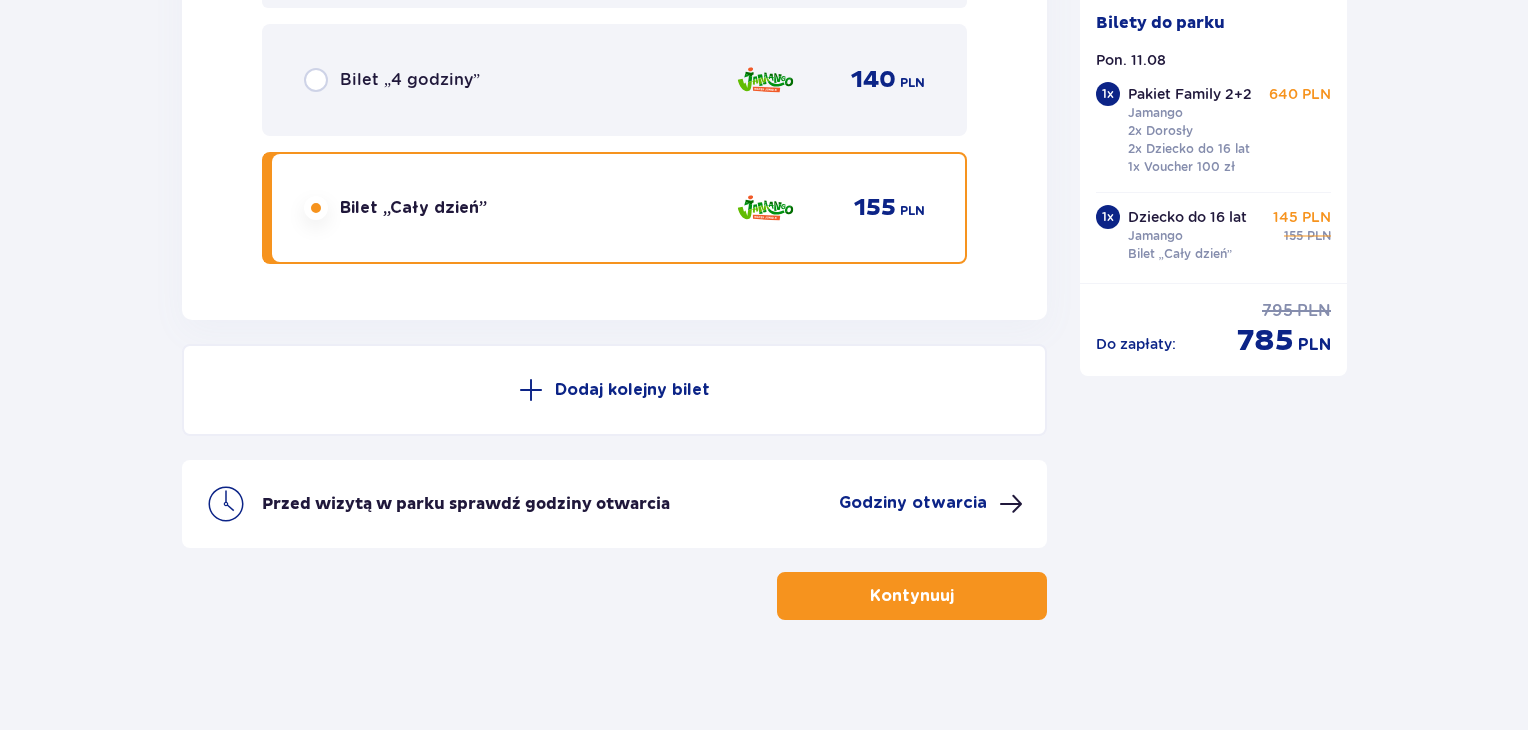 click on "Bilety Pomiń ten krok Znajdź bilety Kupuj bilety online, aby mieć gwarancję wejścia i korzystać z dedykowanych kas szybkiej obsługi. Długość pobytu 1 dzień Dłuż. Data przyjazdu [DATE] Liczba osób 5 Oferta specjalna Pakiet Family 2+2    -  640 PLN Całodniowe bilety do strefy Jamango (2 dorosłych i 2 dzieci do 16 lat) Voucher 100 zł w cenie: do wykorzystania online lub na miejscu (np. w restauracji) Zasady oferty Kontynuuj Pakiet Family Usuń 2 x Bilet dorosły Strefa : Jamango Cały dzień 2 x Bilet dziecko do 16 lat Strefa : Jamango Cały dzień 1 x Voucher o wartości 100 zł Data ważności : [DATE] Cena pakietu : 640 PLN Pozostałe bilety Bilet   1 Usuń Wybierz typ gościa Dorosły 18 - 65 lat Dziecko do 90 cm Dziecko do 120 cm Dziecko do 16 lat Nastolatek 16 - 18 lat Senior 65+ lat W ciąży Z niepełnością Wybierz strefy Pierwszy raz?  Poznaj strefy Suntago Jedna strefa Wybierz rodzaj biletu Bilet „2 godziny”   105 PLN „Tropikalne wieczory" (Ndz. - Pt.):   140" at bounding box center [614, -890] 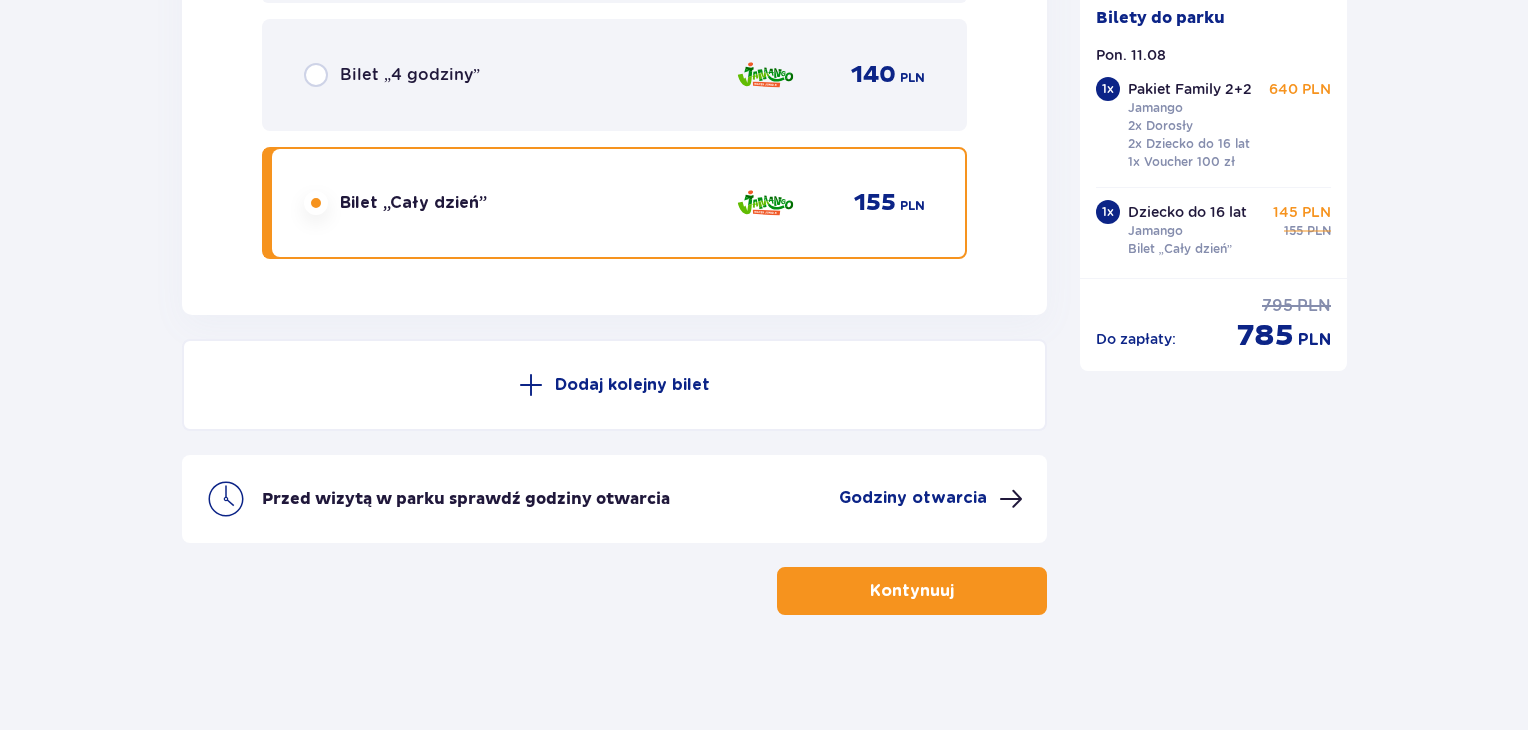 click on "Kontynuuj" at bounding box center [912, 591] 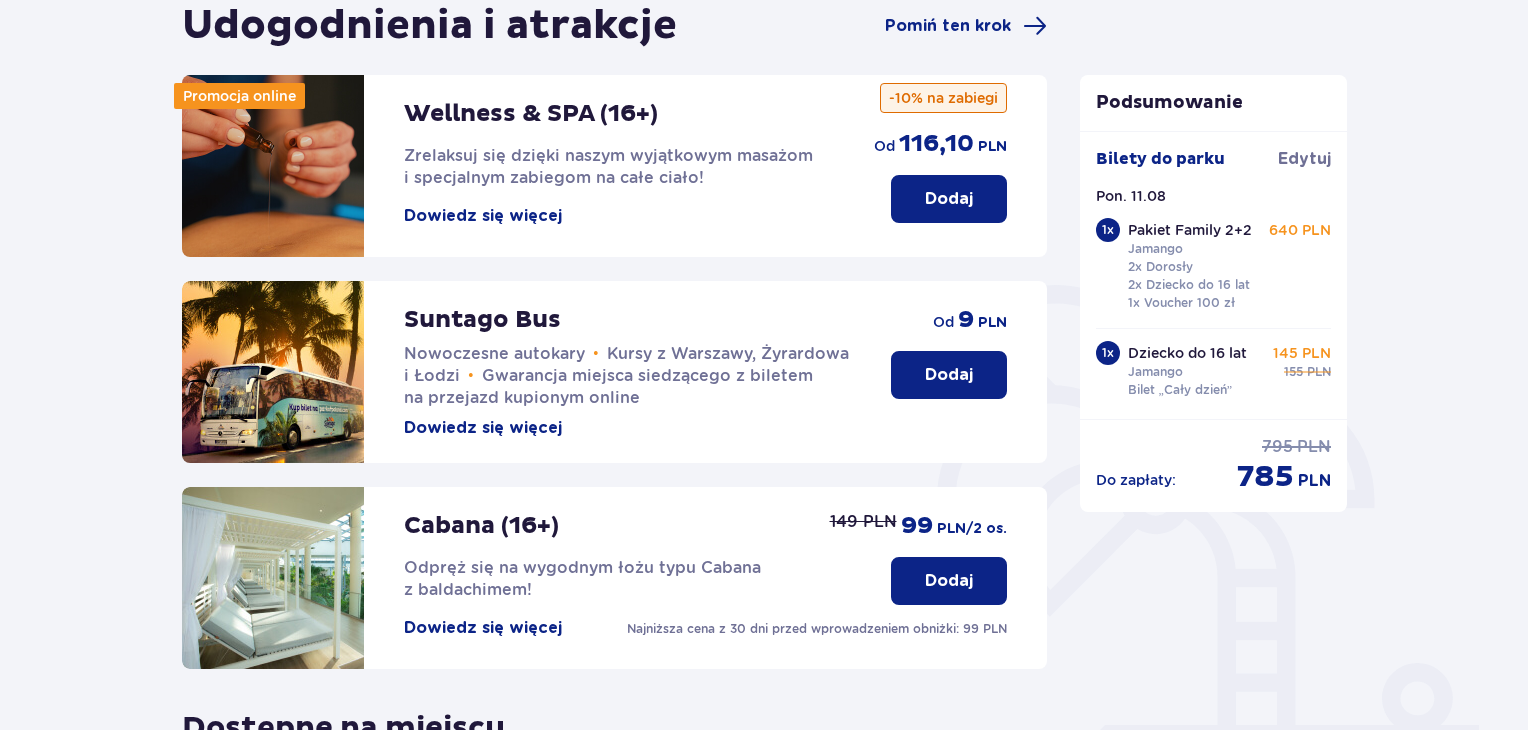 scroll, scrollTop: 240, scrollLeft: 0, axis: vertical 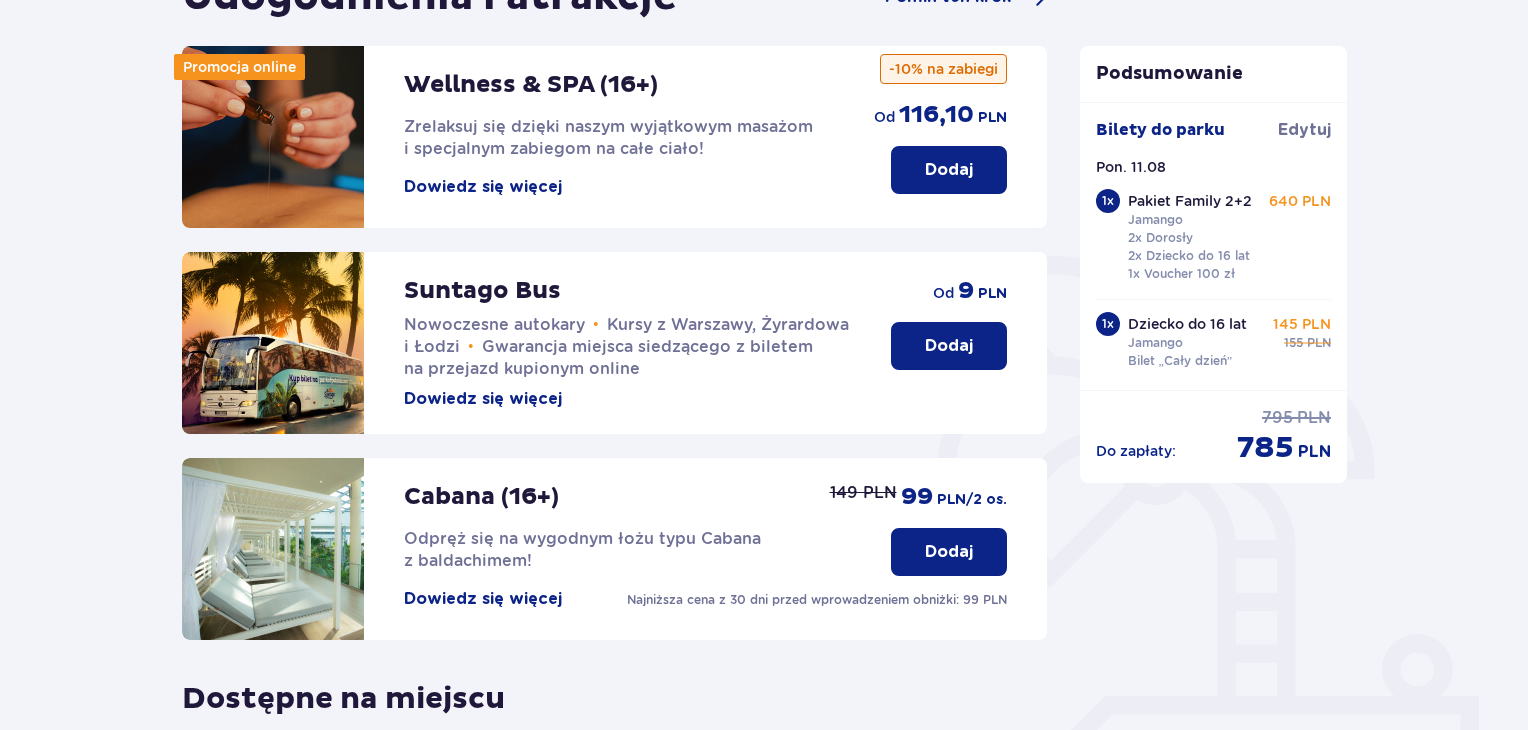 click on "Dodaj" at bounding box center (949, 170) 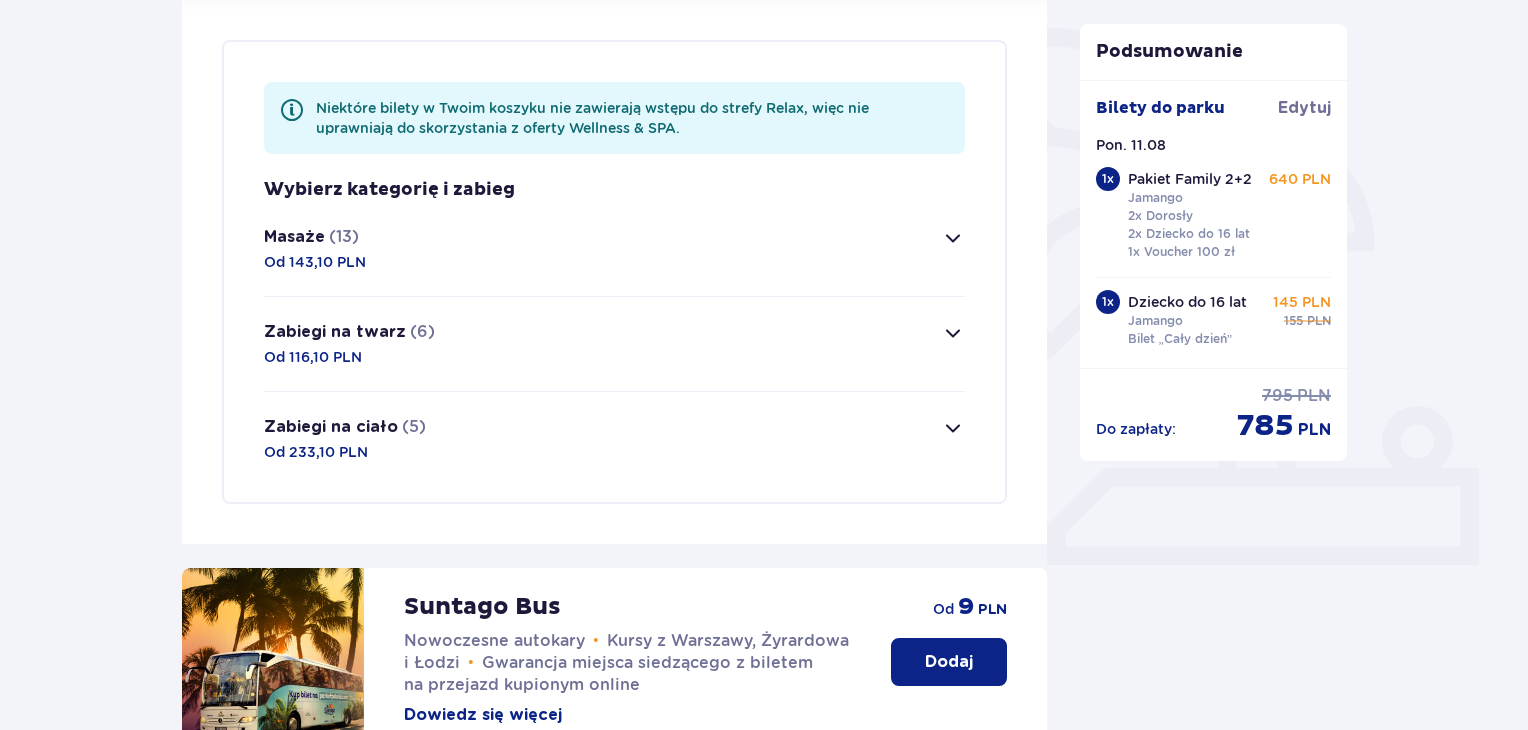 scroll, scrollTop: 484, scrollLeft: 0, axis: vertical 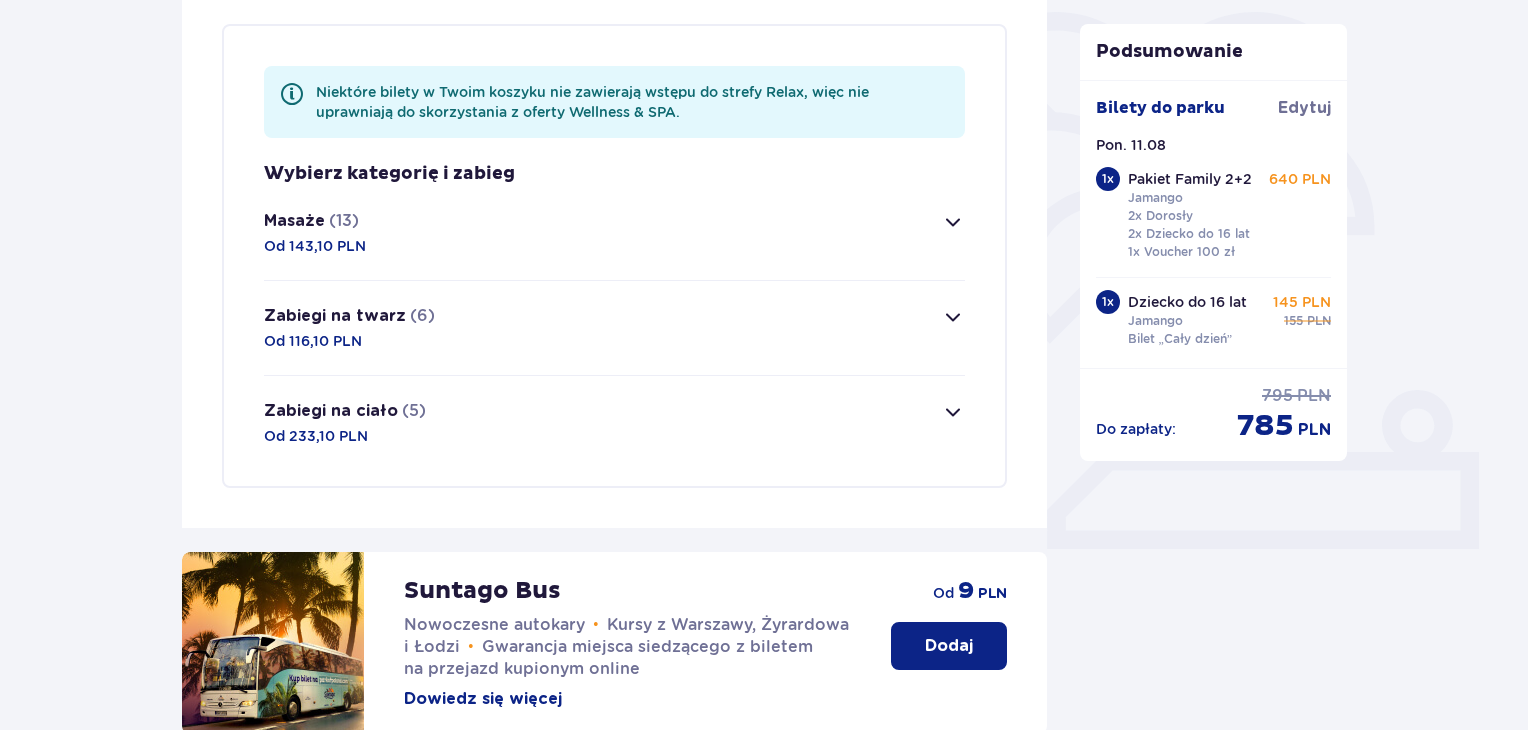 click at bounding box center (953, 222) 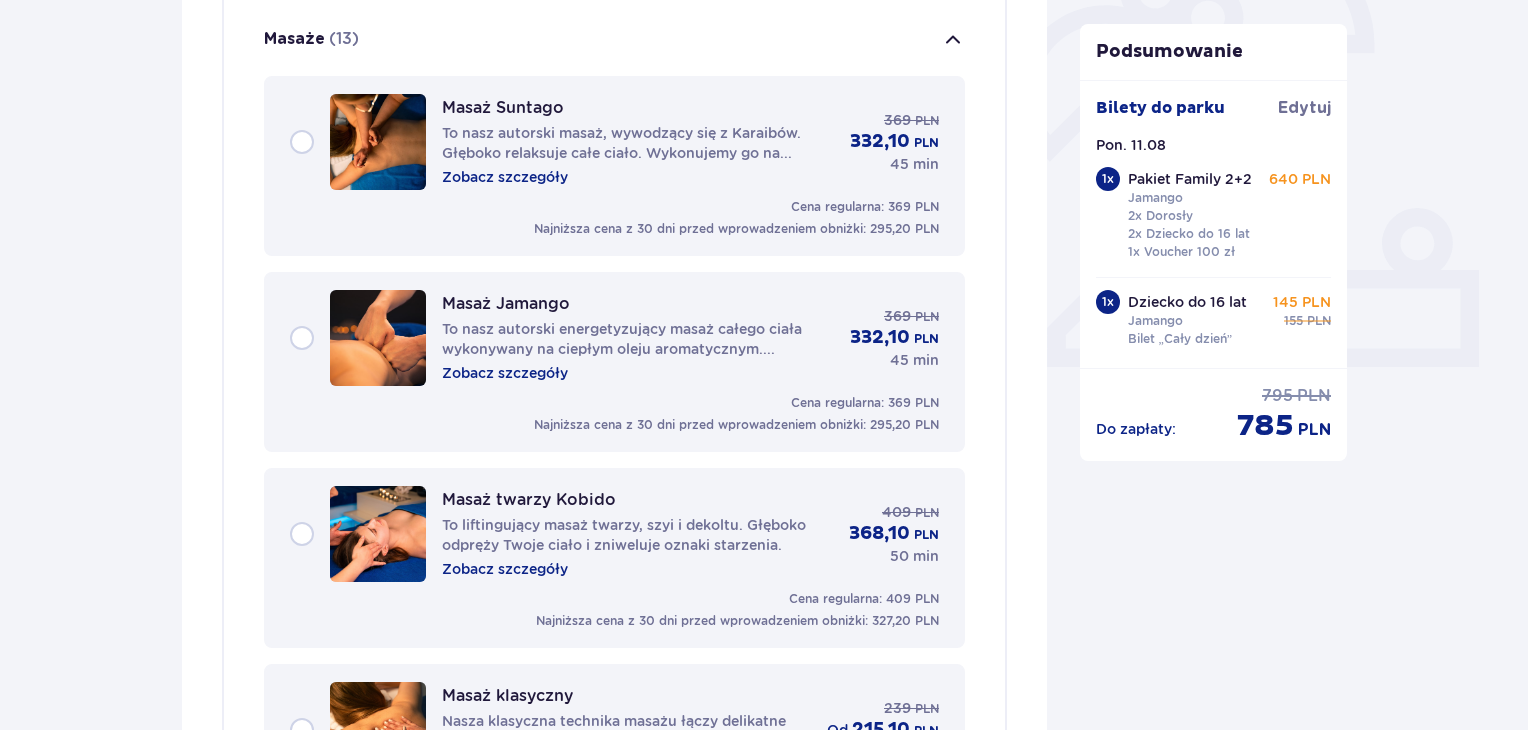 scroll, scrollTop: 669, scrollLeft: 0, axis: vertical 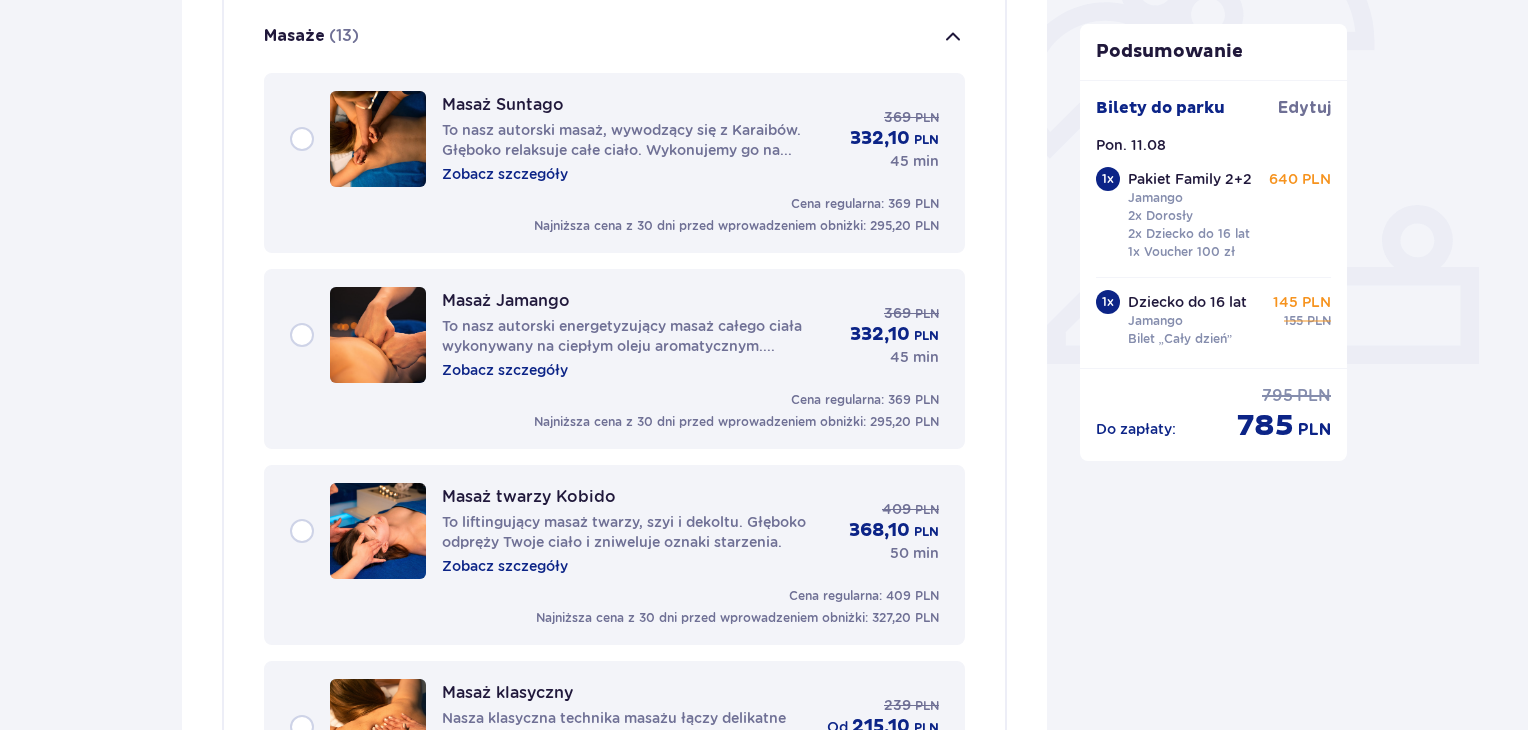 type 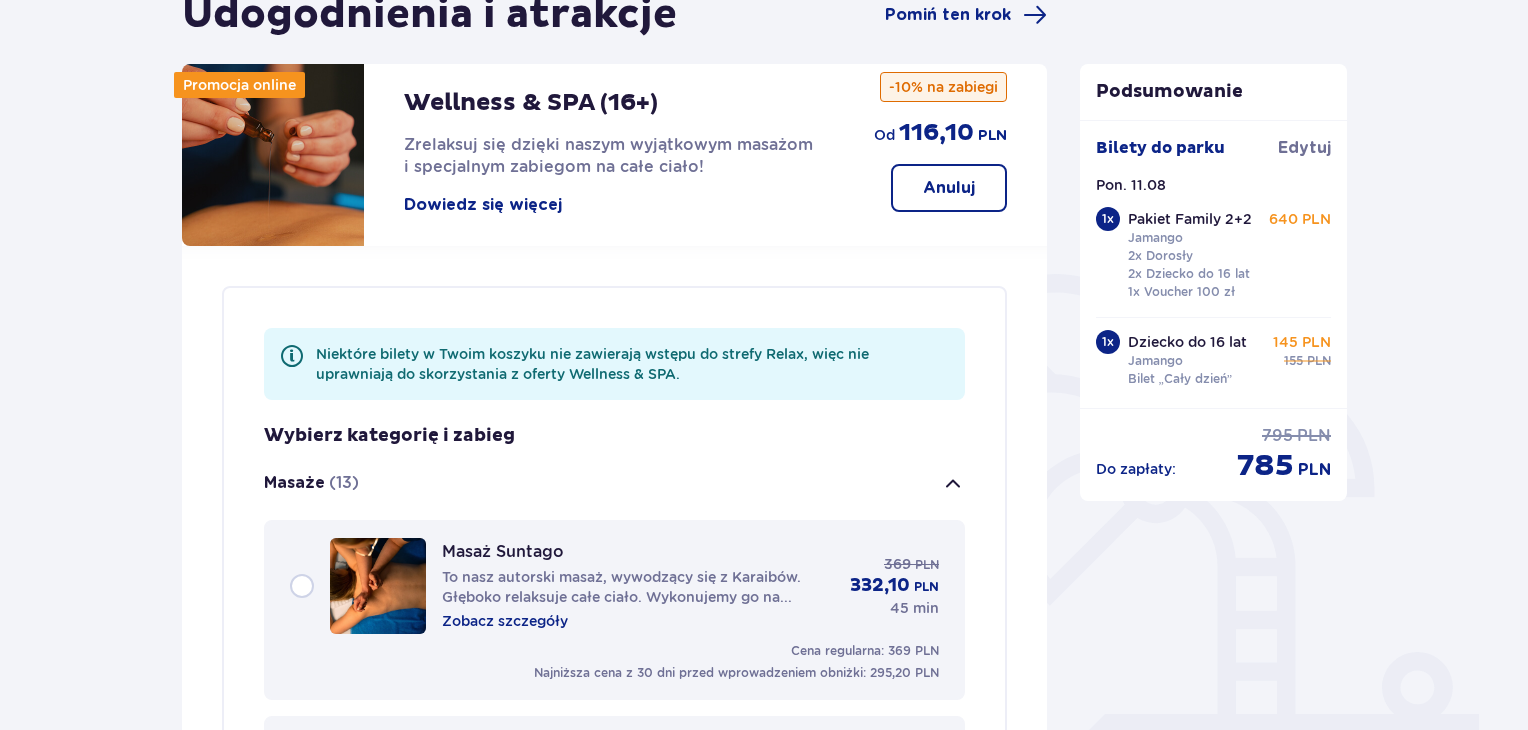 scroll, scrollTop: 0, scrollLeft: 0, axis: both 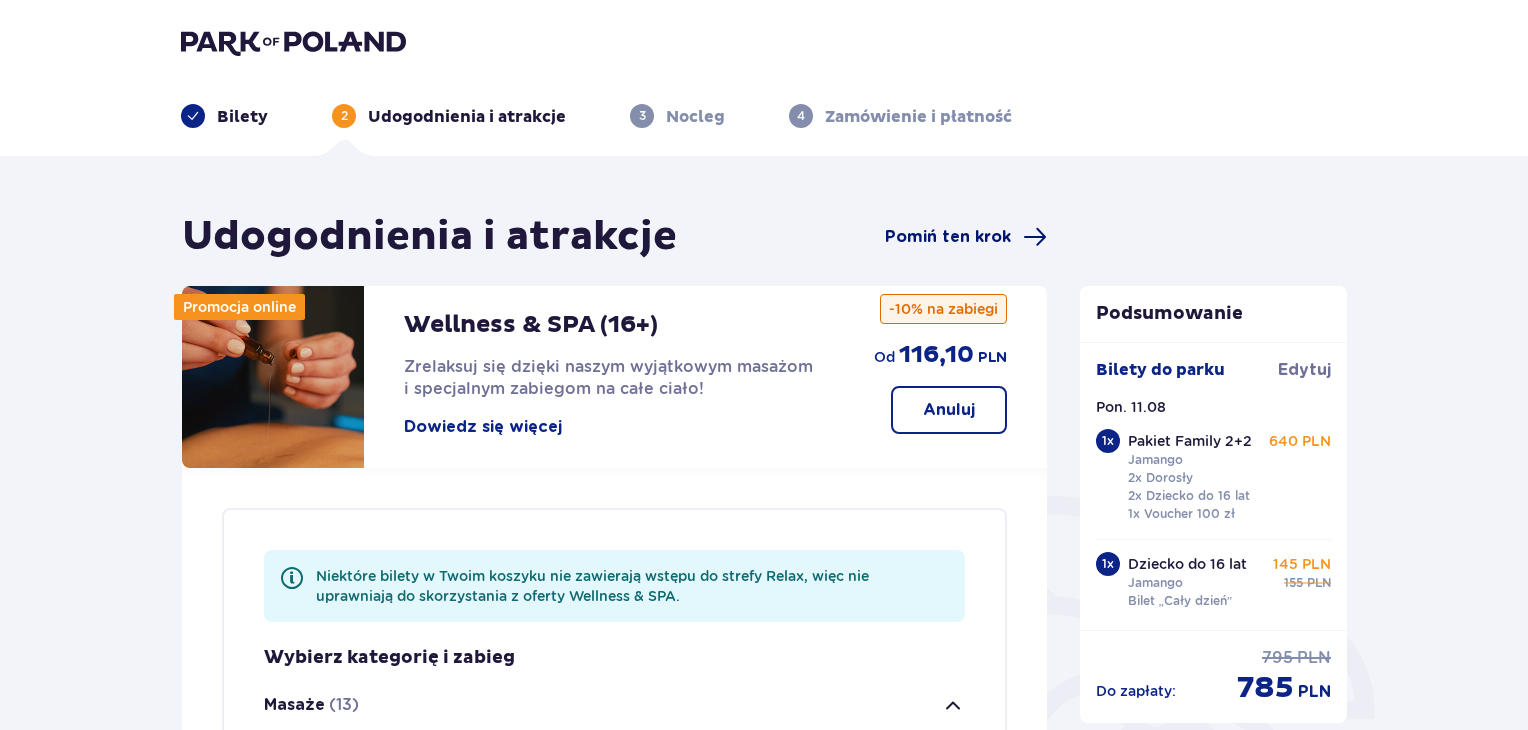 click on "Pomiń ten krok" at bounding box center (948, 237) 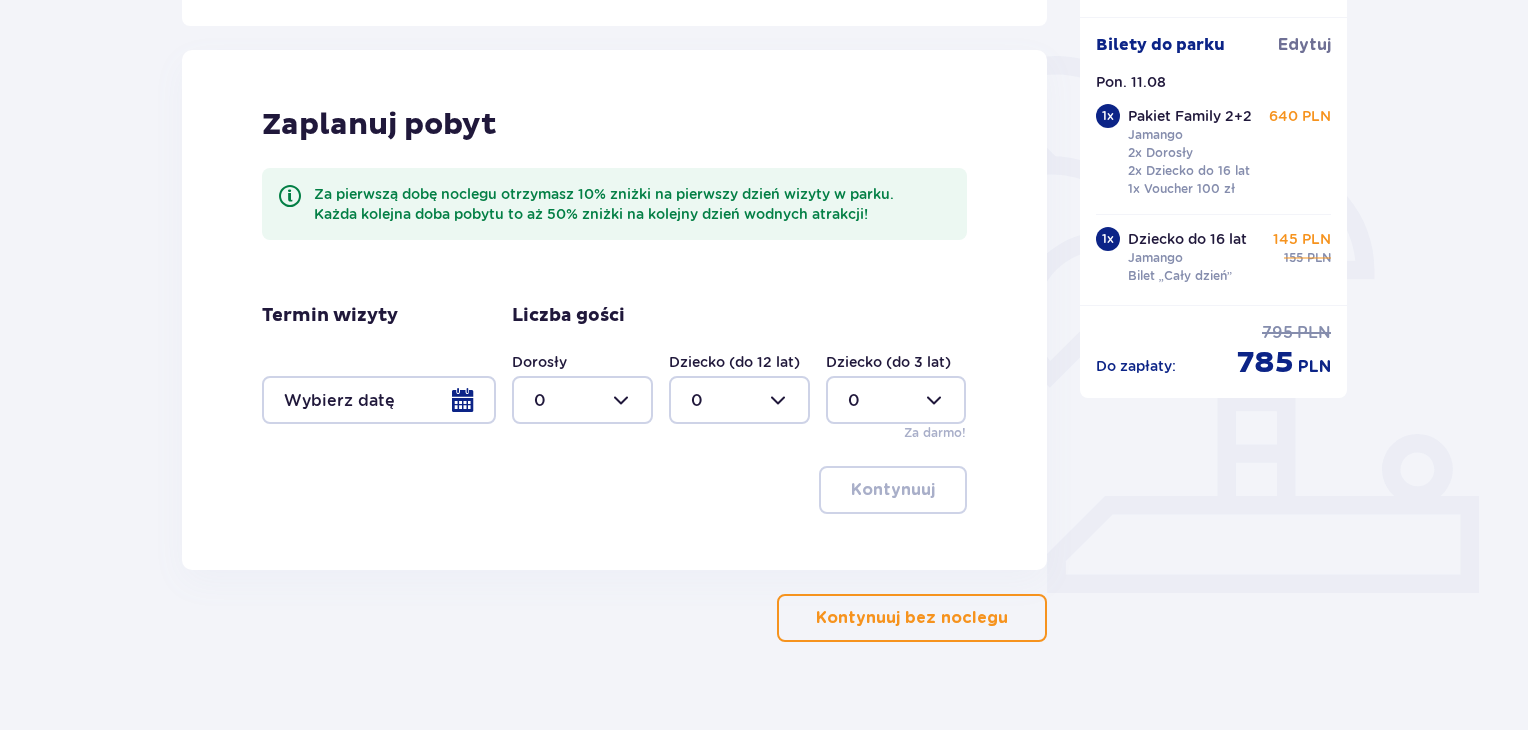 scroll, scrollTop: 472, scrollLeft: 0, axis: vertical 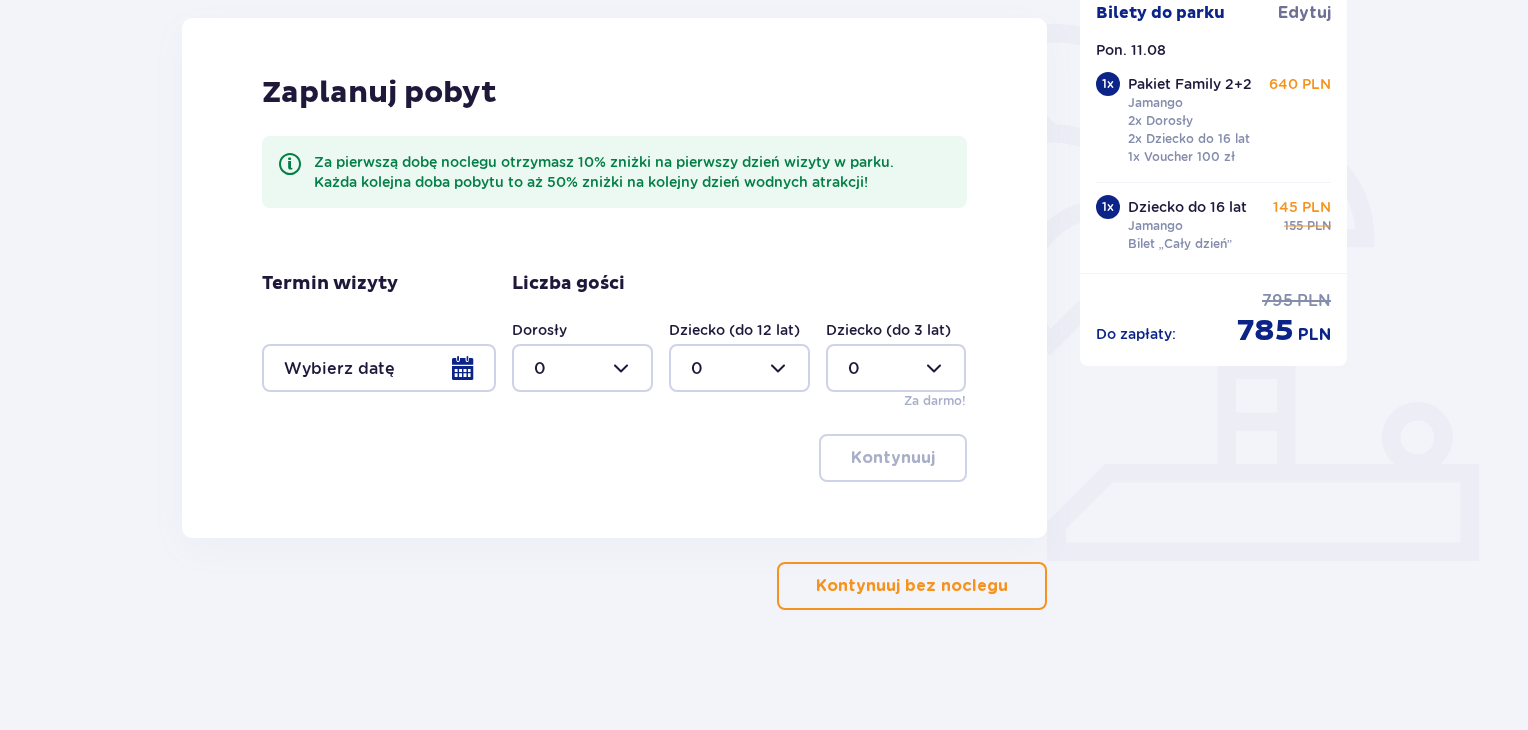 click at bounding box center (379, 368) 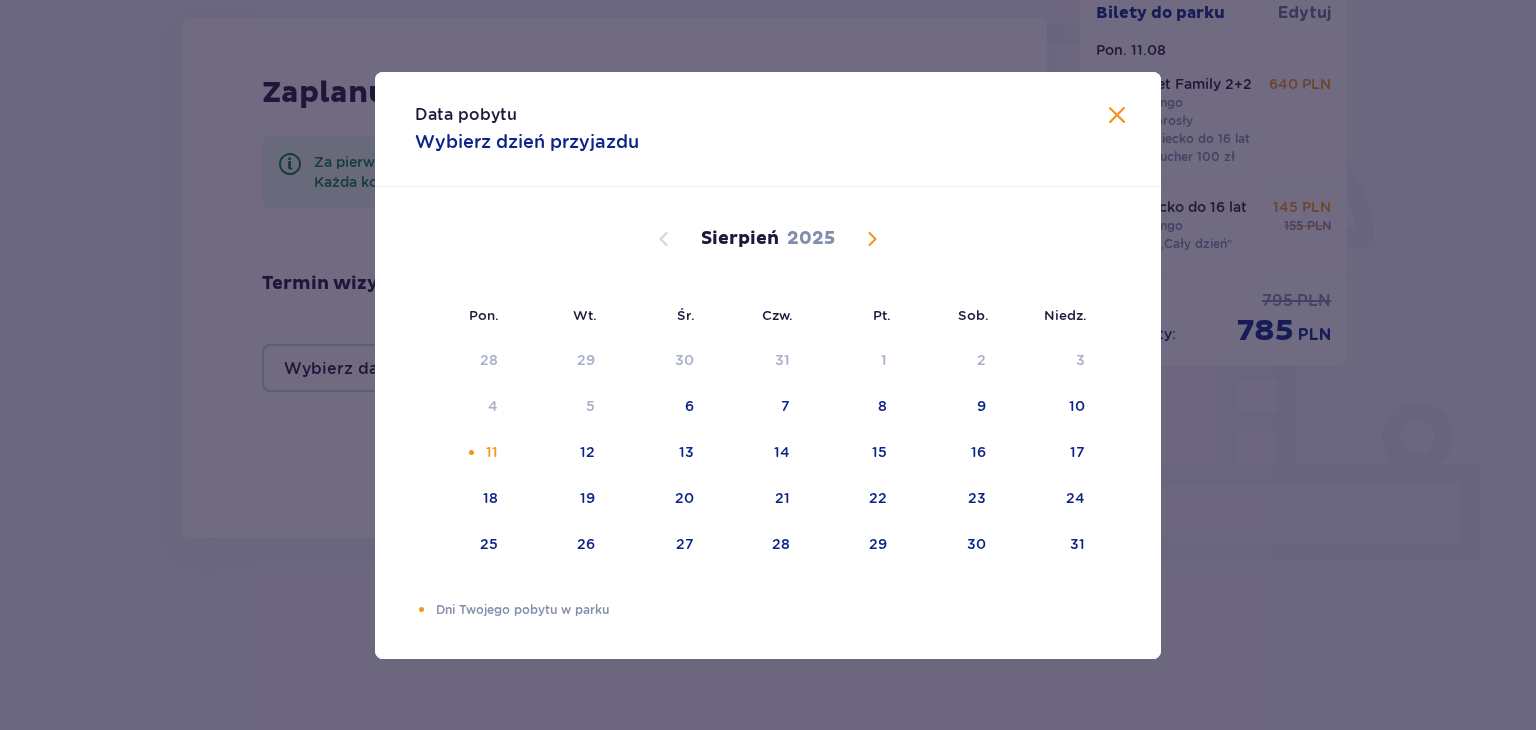 click on "Data pobytu Wybierz dzień przyjazdu Pon. Wt. Śr. Czw. Pt. Sob. Niedz. Lipiec 2025 30 1 2 3 4 5 6 7 8 9 10 11 12 13 14 15 16 17 18 19 20 21 22 23 24 25 26 27 28 29 30 31 1 2 3 Sierpień 2025 28 29 30 31 1 2 3 4 5 6 7 8 9 10 11 12 13 14 15 16 17 18 19 20 21 22 23 24 25 26 27 28 29 30 31 Wrzesień 2025 1 2 3 4 5 6 7 8 9 10 11 12 13 14 15 16 17 18 19 20 21 22 23 24 25 26 27 28 29 30 1 2 3 4 5 Dni Twojego pobytu w parku" at bounding box center [768, 365] 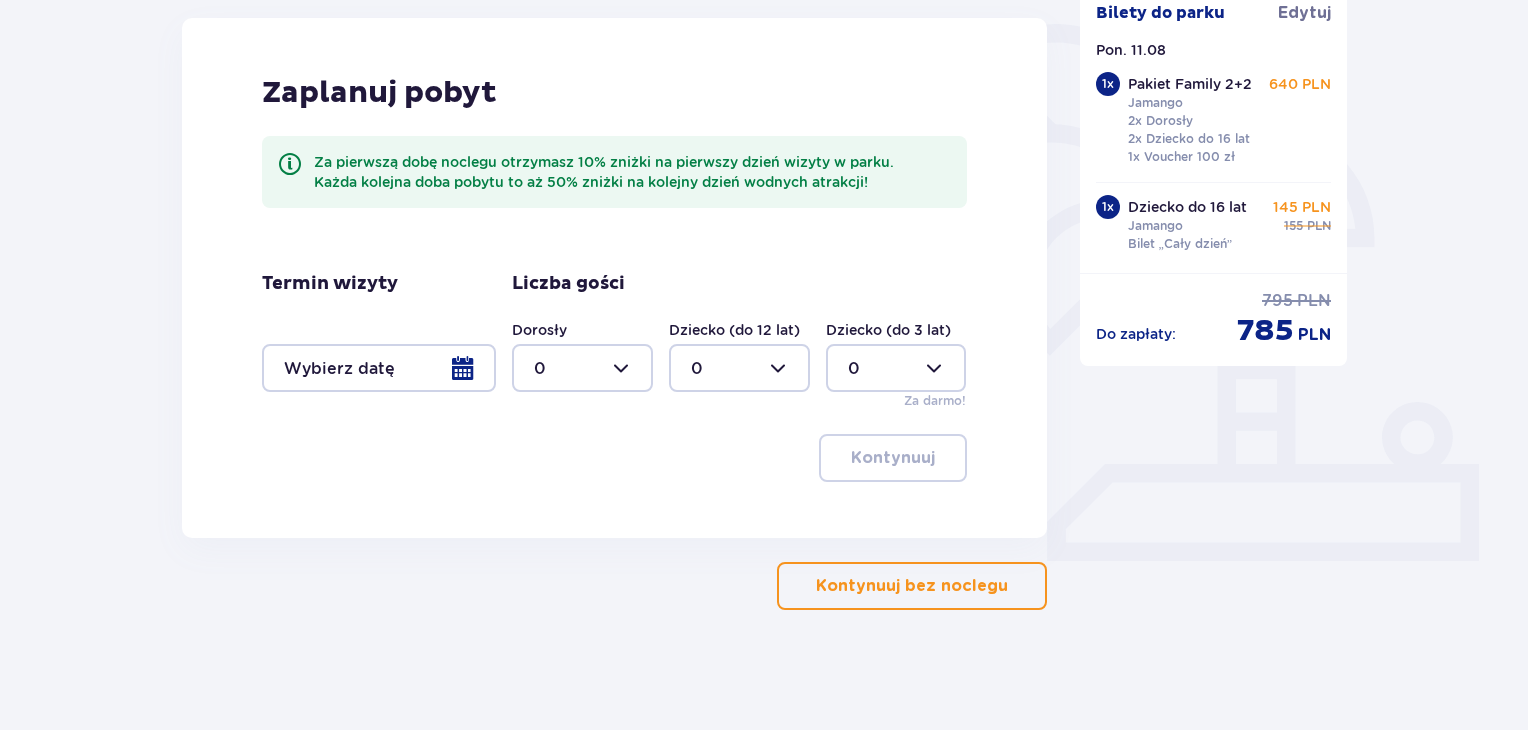 click at bounding box center [379, 368] 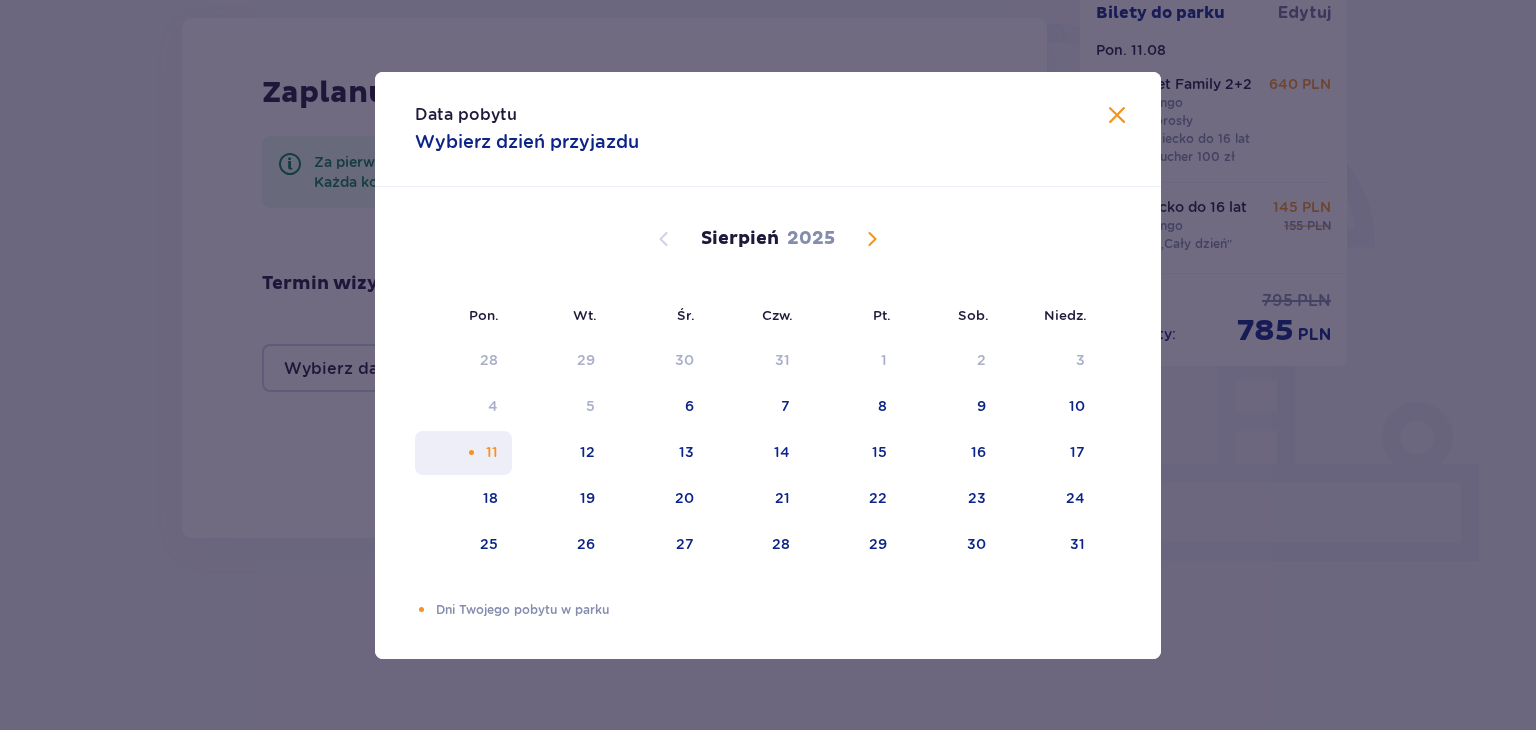 click on "11" at bounding box center [463, 453] 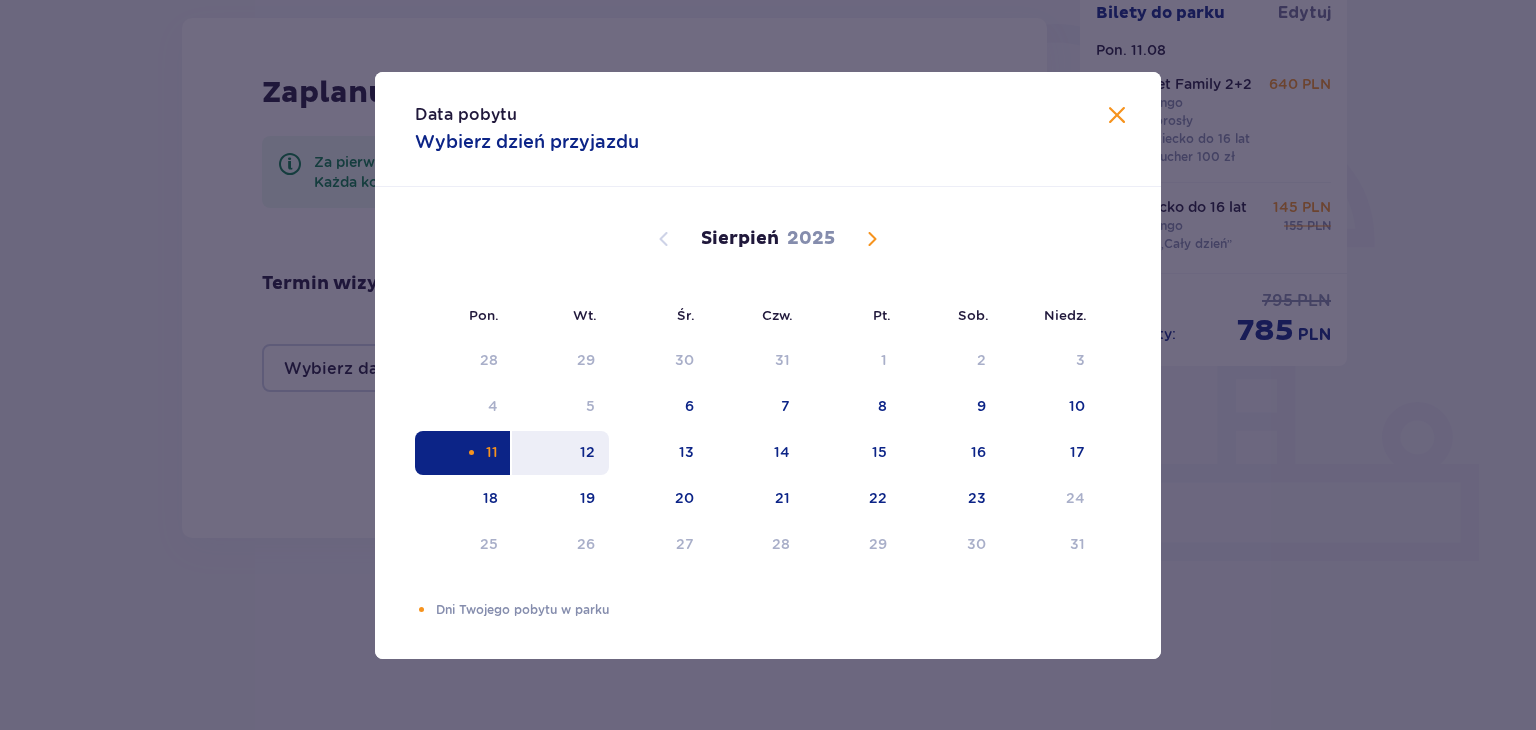 click on "12" at bounding box center (560, 453) 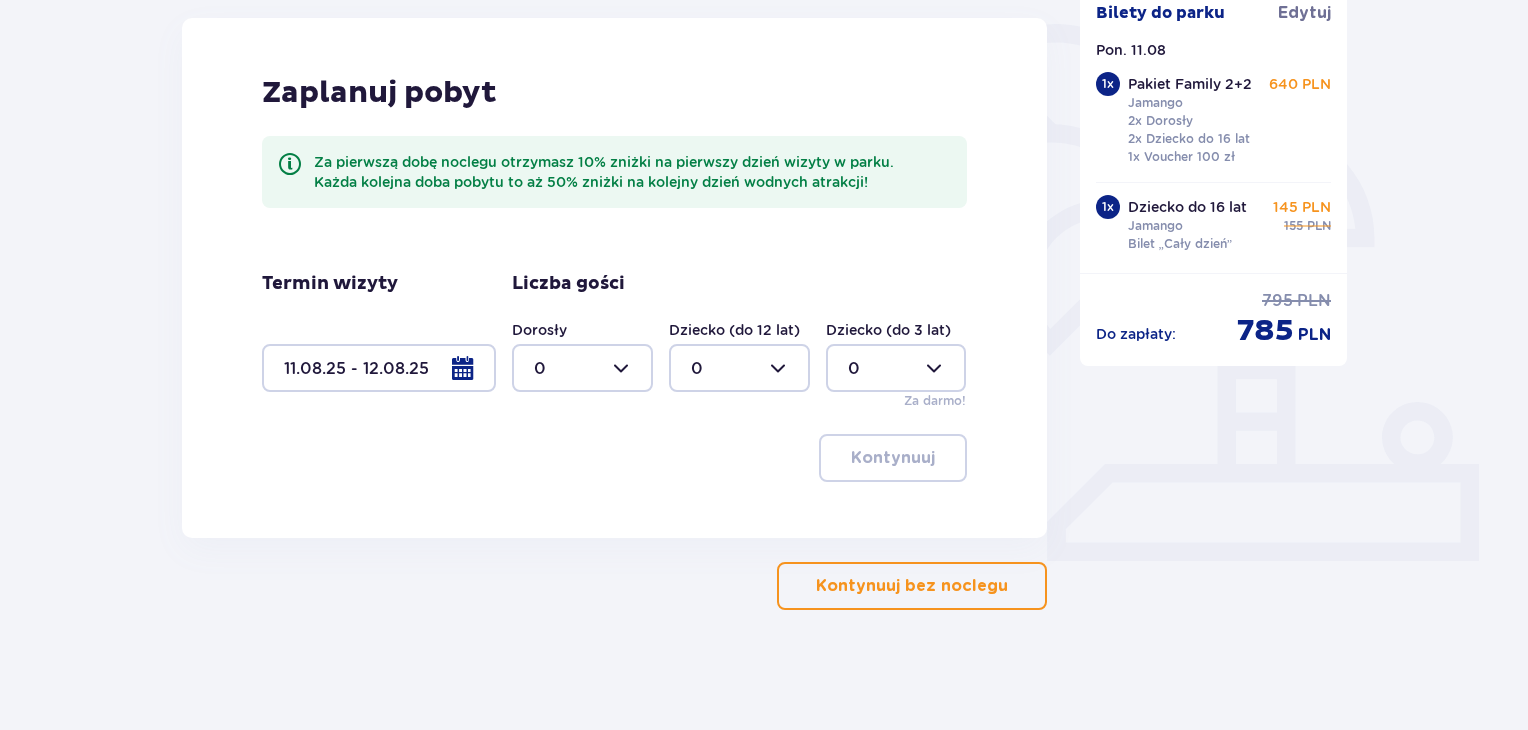 click at bounding box center [582, 368] 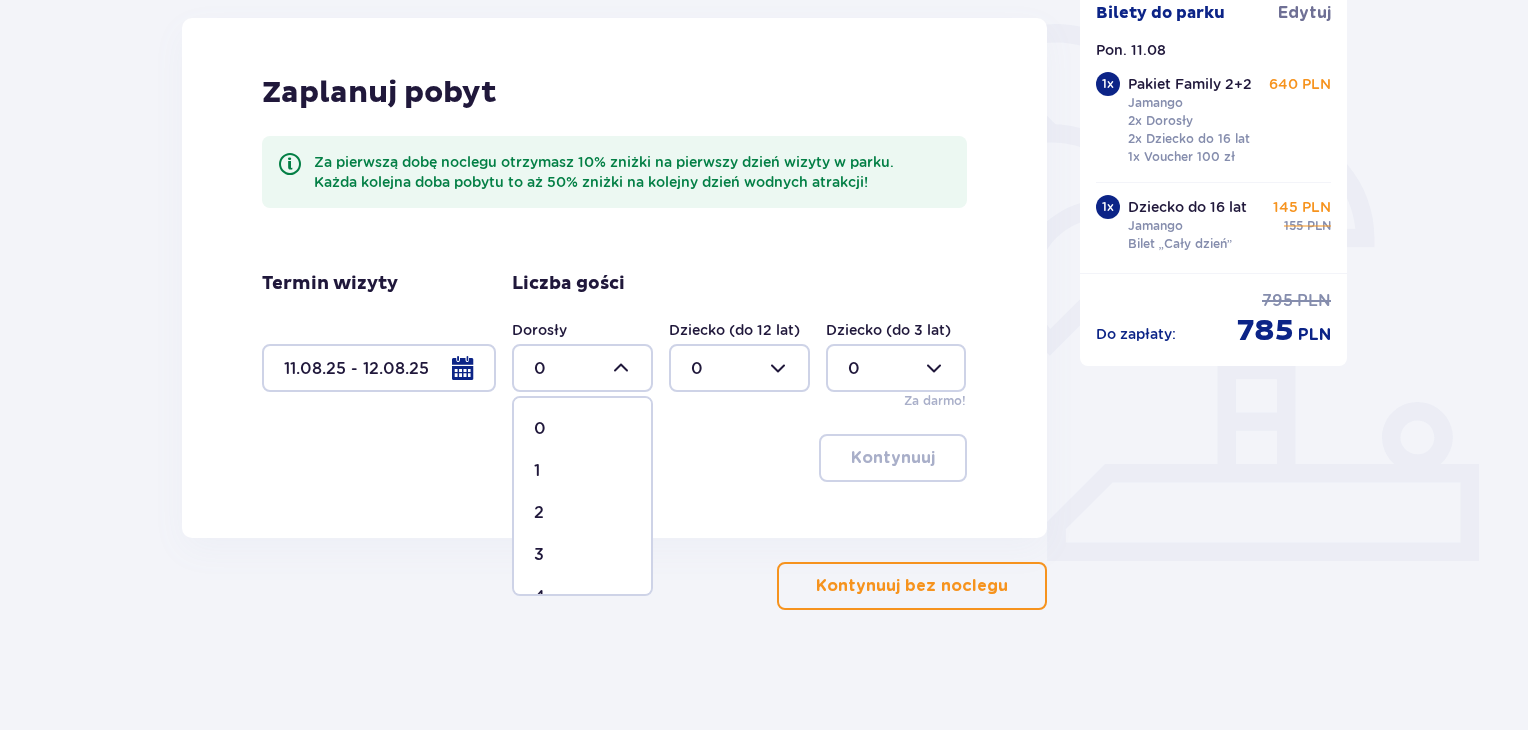 click on "3" at bounding box center (582, 555) 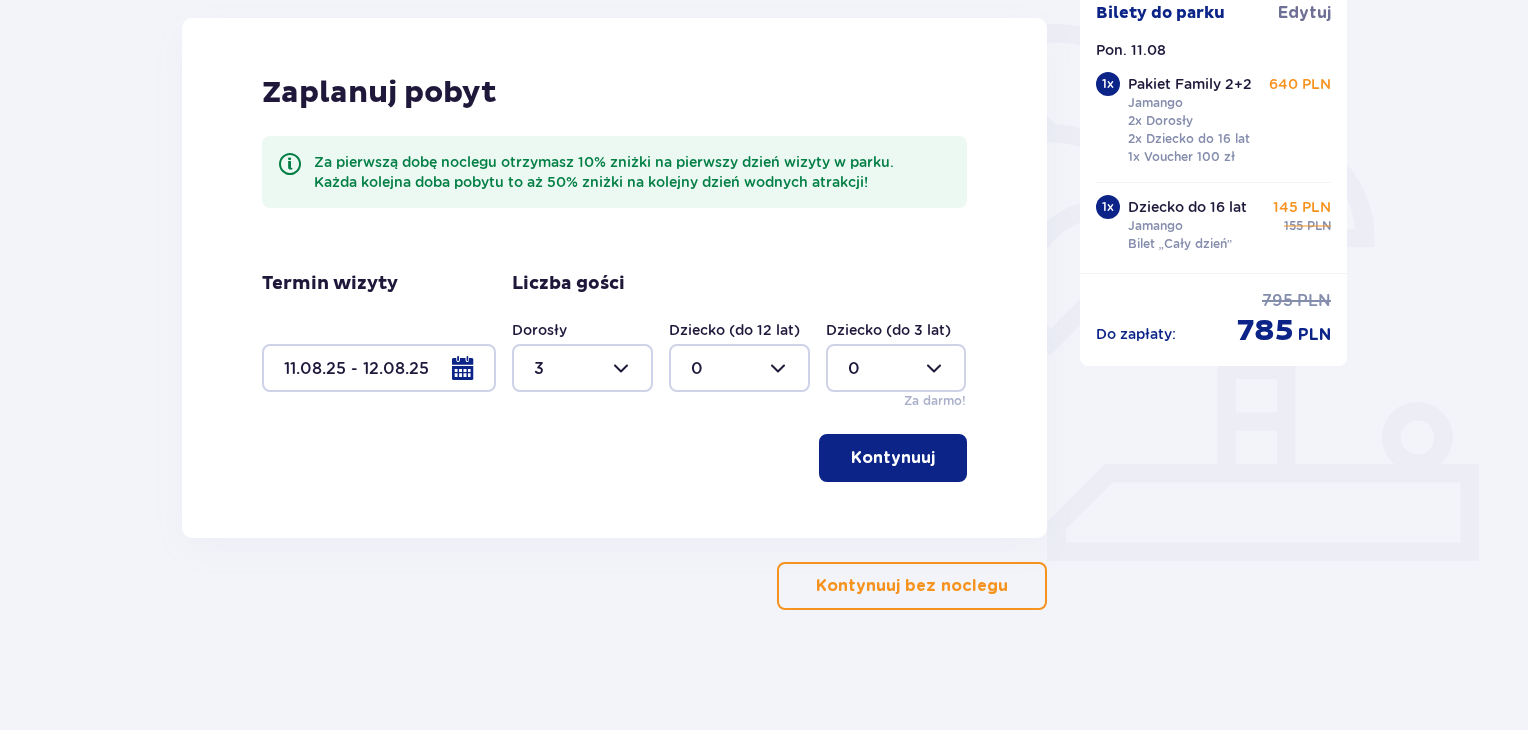 type on "3" 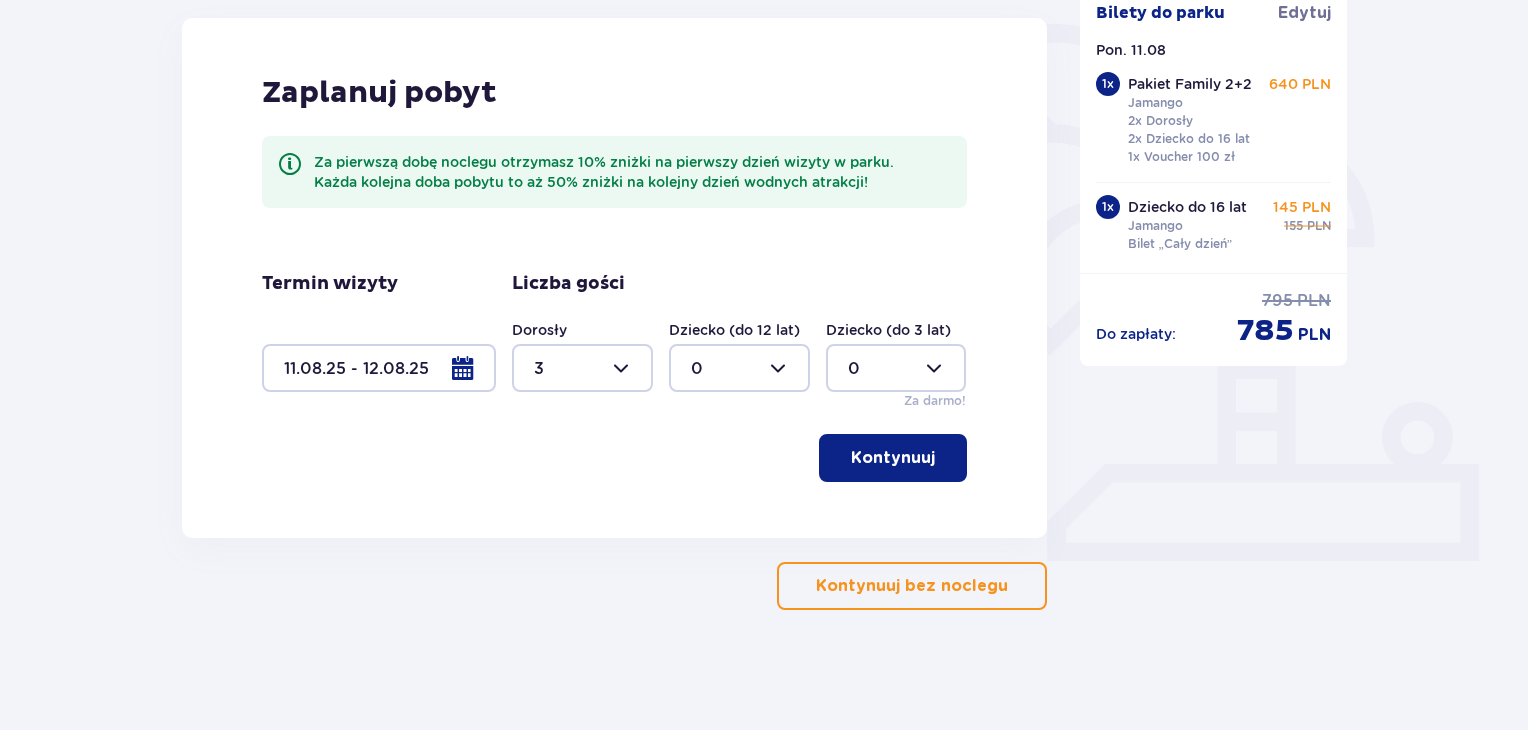 click at bounding box center (739, 368) 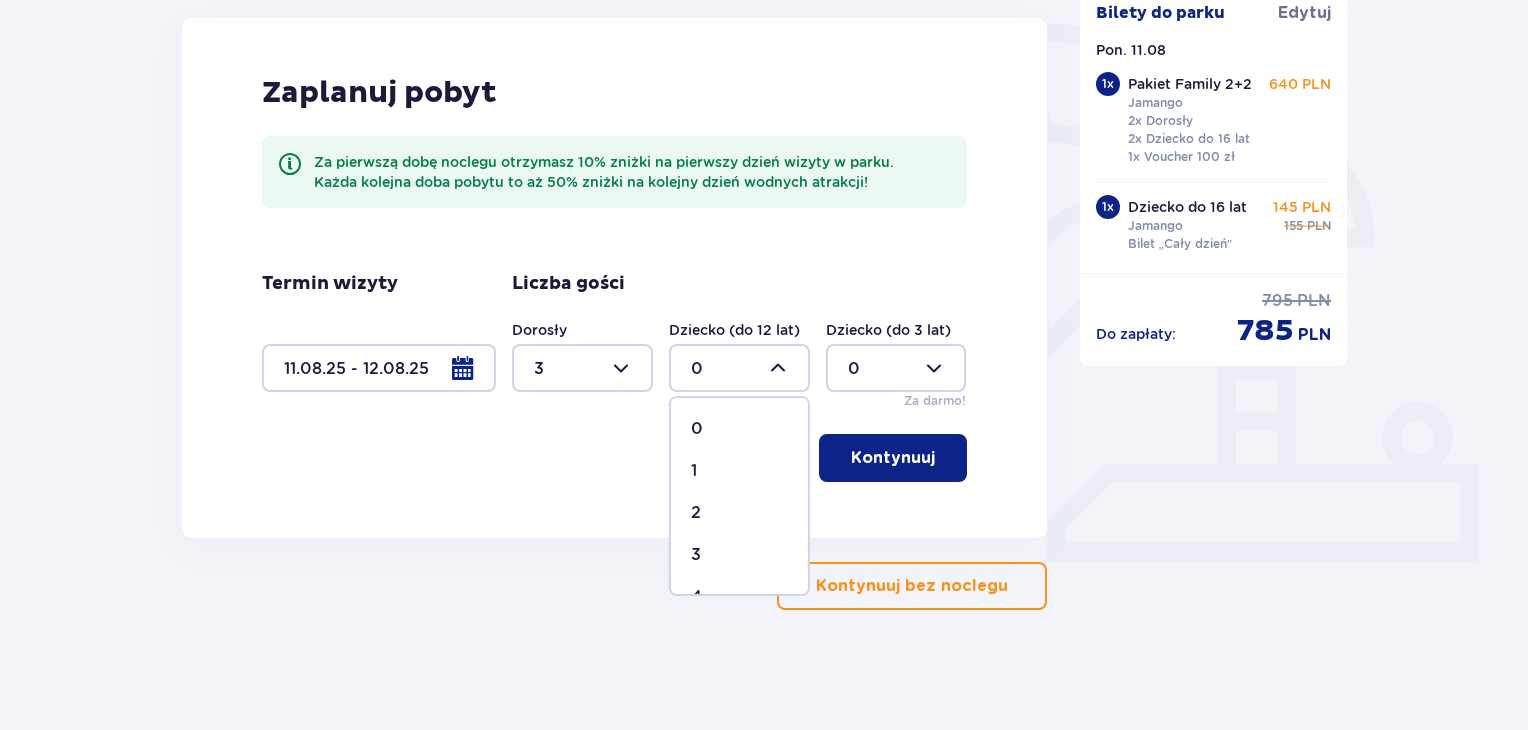 click on "2" at bounding box center (739, 513) 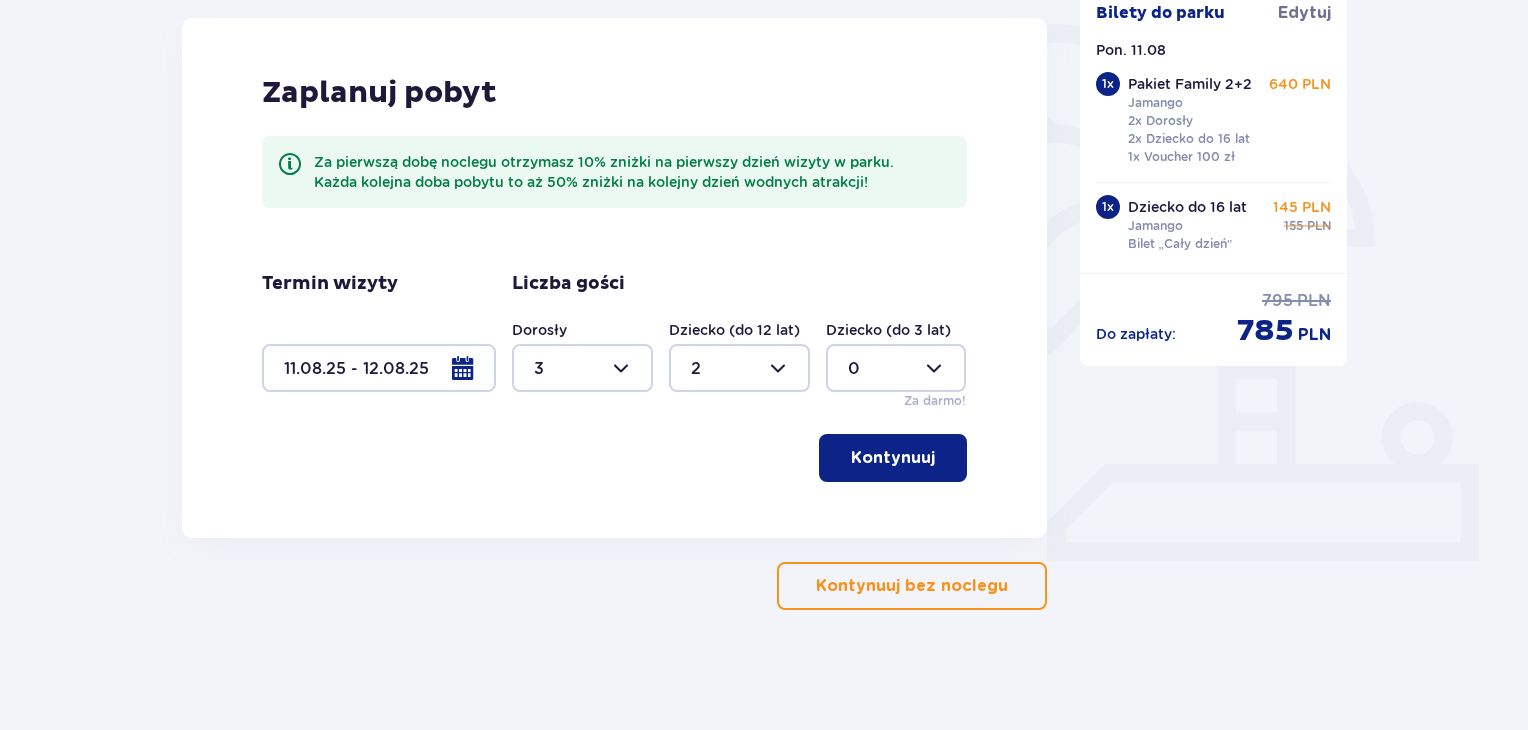 click at bounding box center (939, 458) 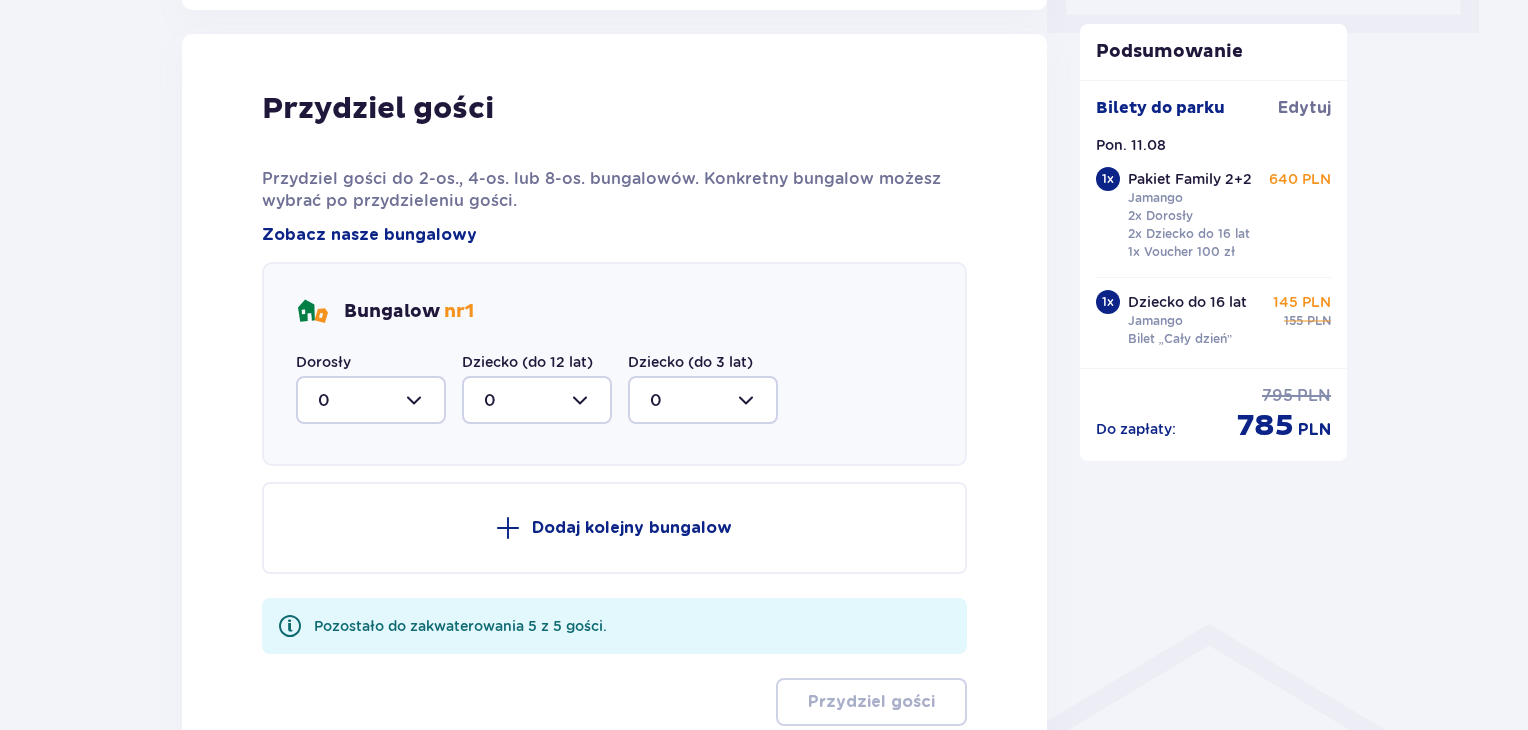 scroll, scrollTop: 1010, scrollLeft: 0, axis: vertical 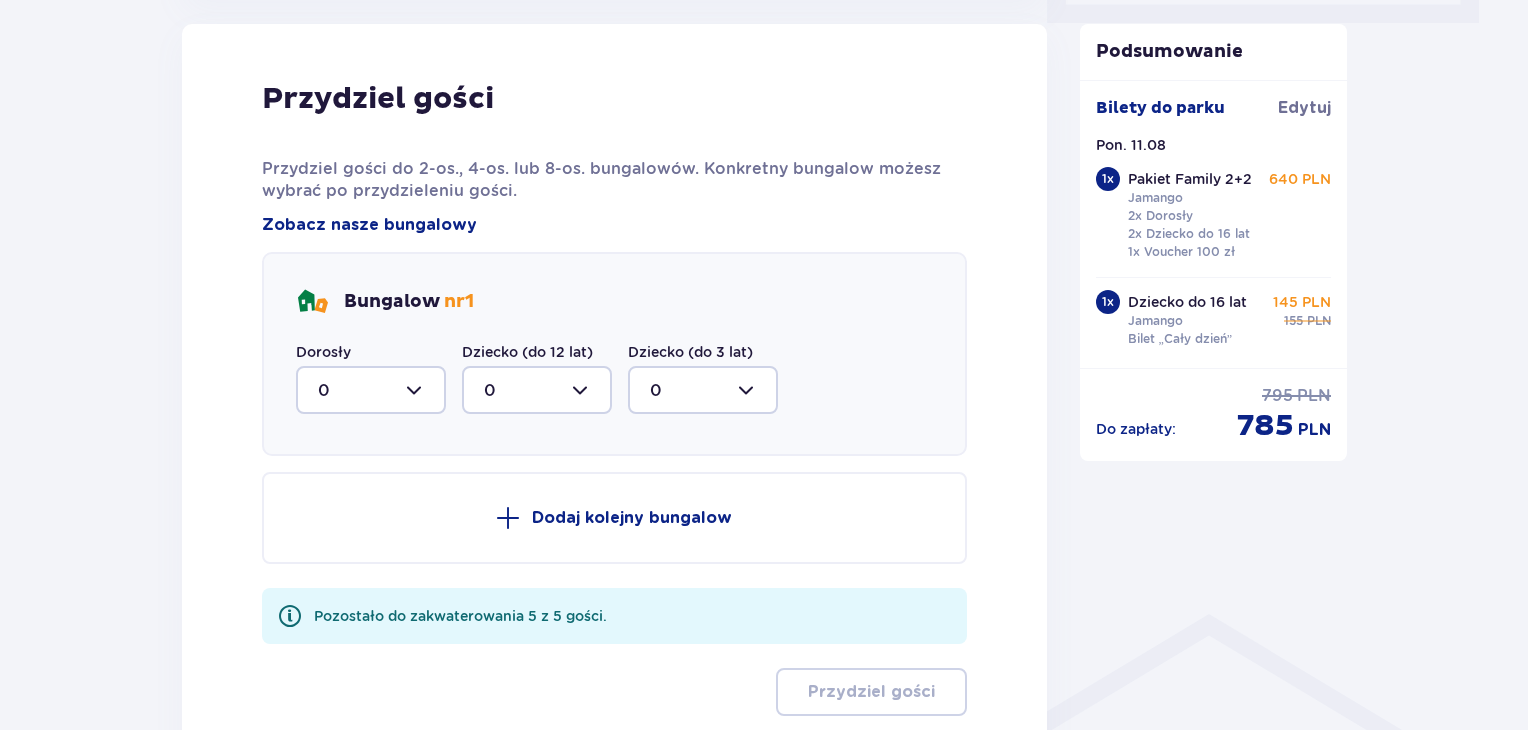 click at bounding box center [371, 390] 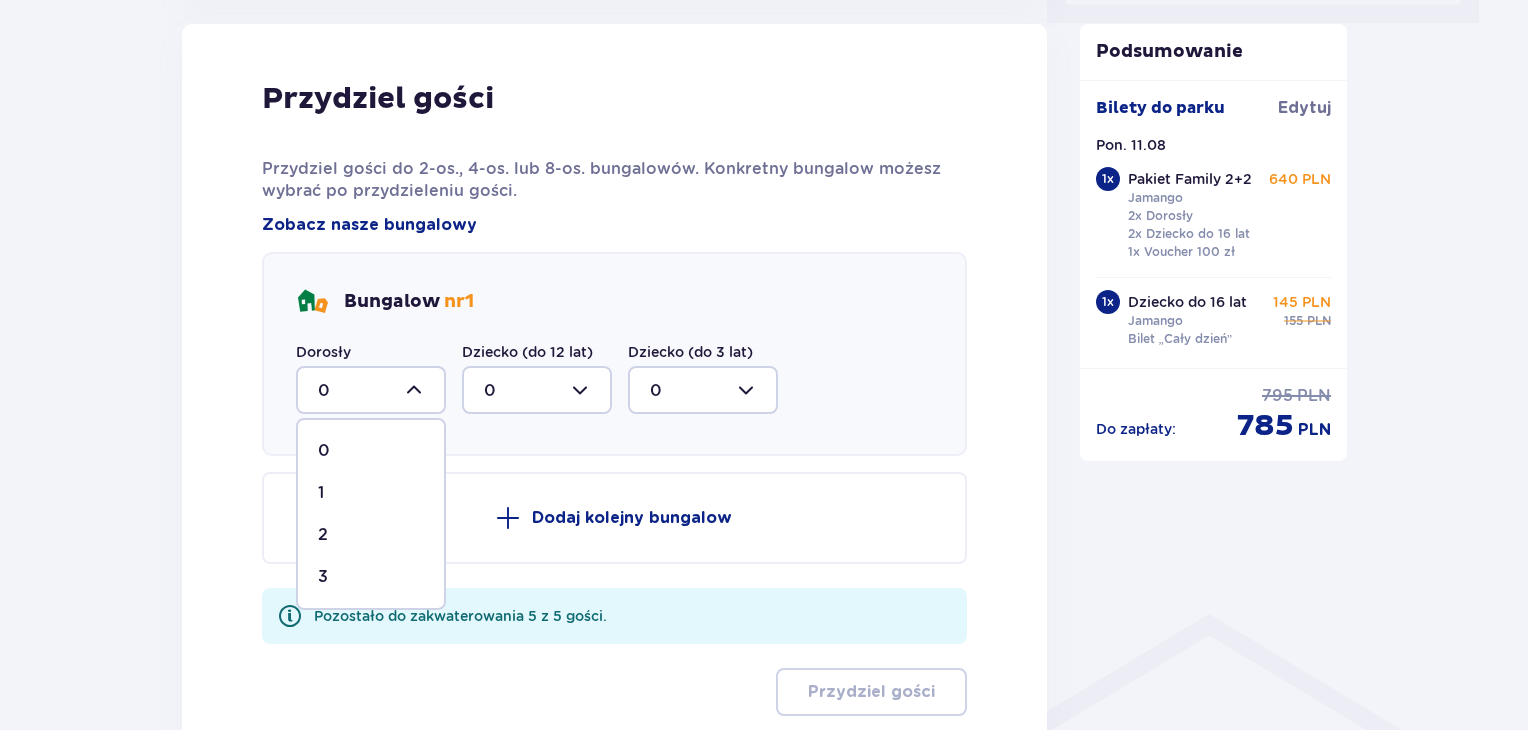 click at bounding box center [371, 390] 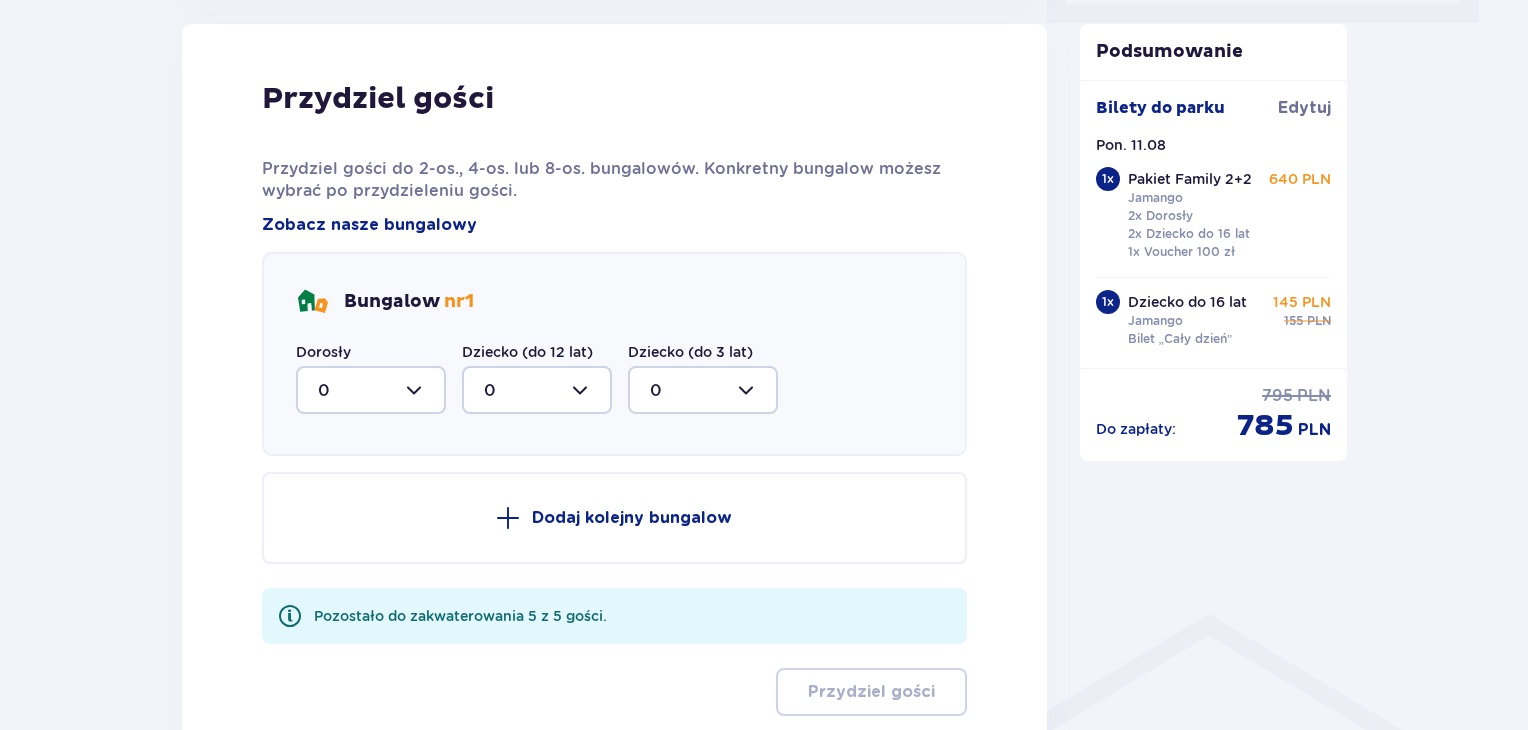click on "Przydziel gości Przydziel gości do 2-os., 4-os. lub 8-os. bungalowów. Konkretny bungalow możesz wybrać po przydzieleniu gości. Zobacz nasze bungalowy Bungalow   nr  1 Dorosły   0 Dziecko (do 12 lat)   0 Dziecko (do 3 lat)   0 Dodaj kolejny bungalow Pozostało do zakwaterowania 5 z 5 gości. Przydziel gości" at bounding box center [614, 398] 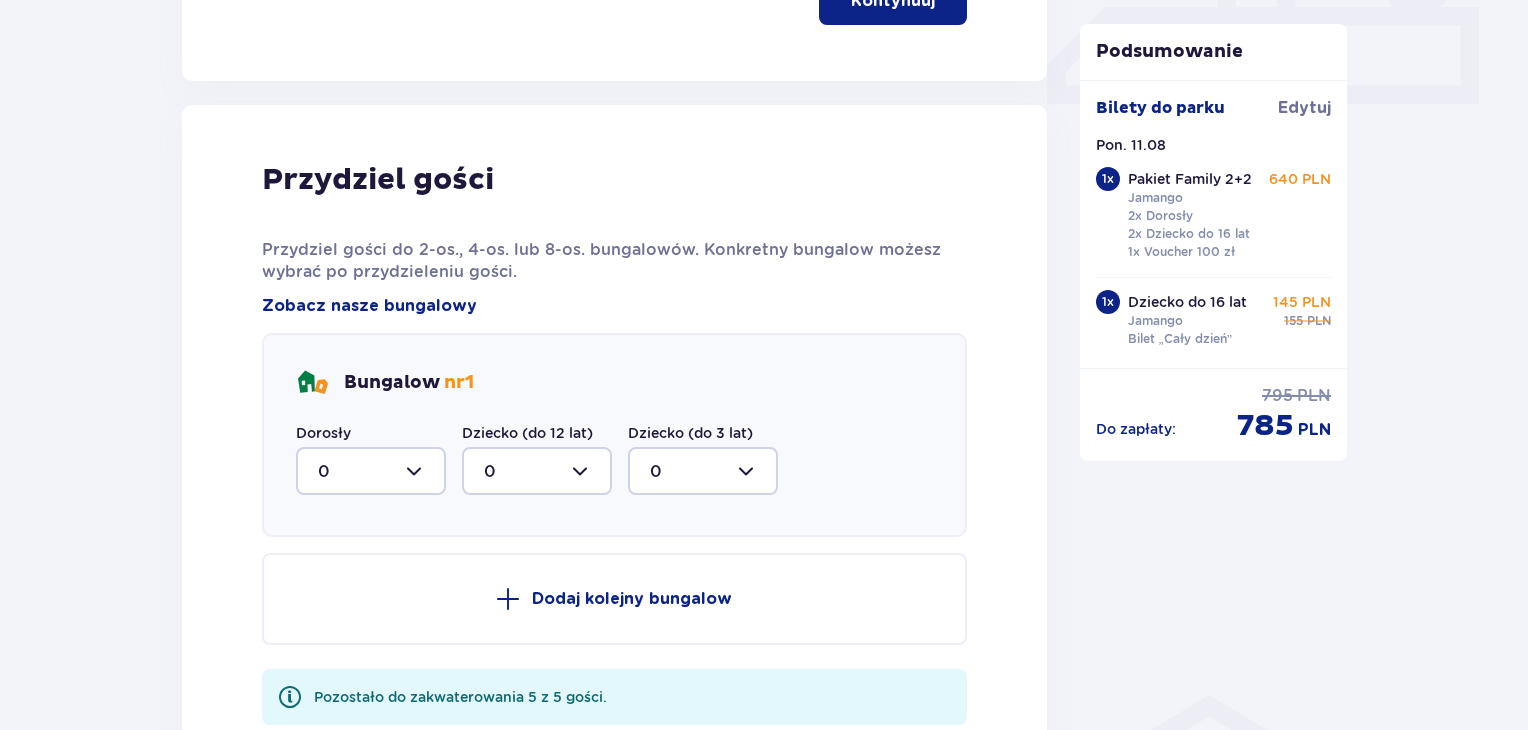scroll, scrollTop: 930, scrollLeft: 0, axis: vertical 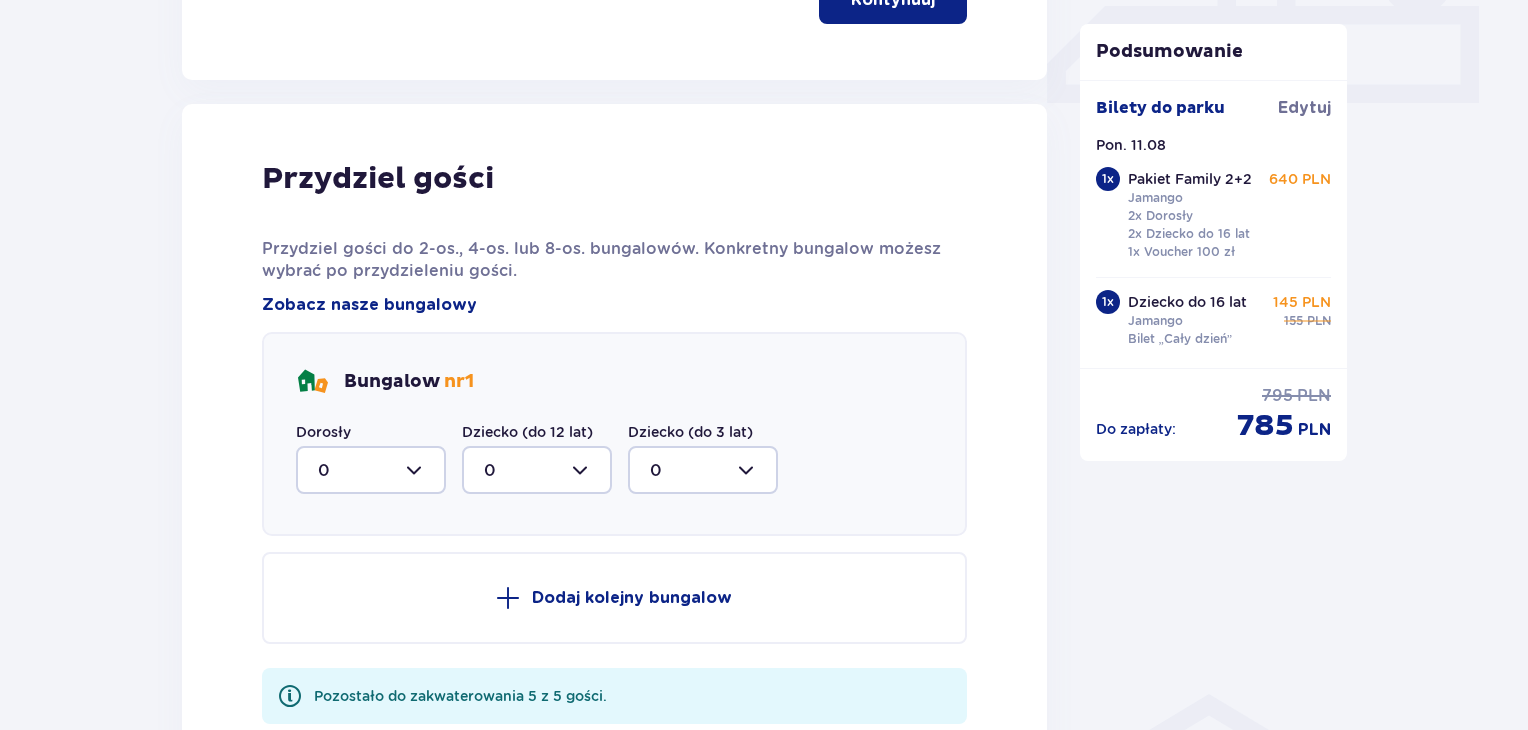 click at bounding box center [371, 470] 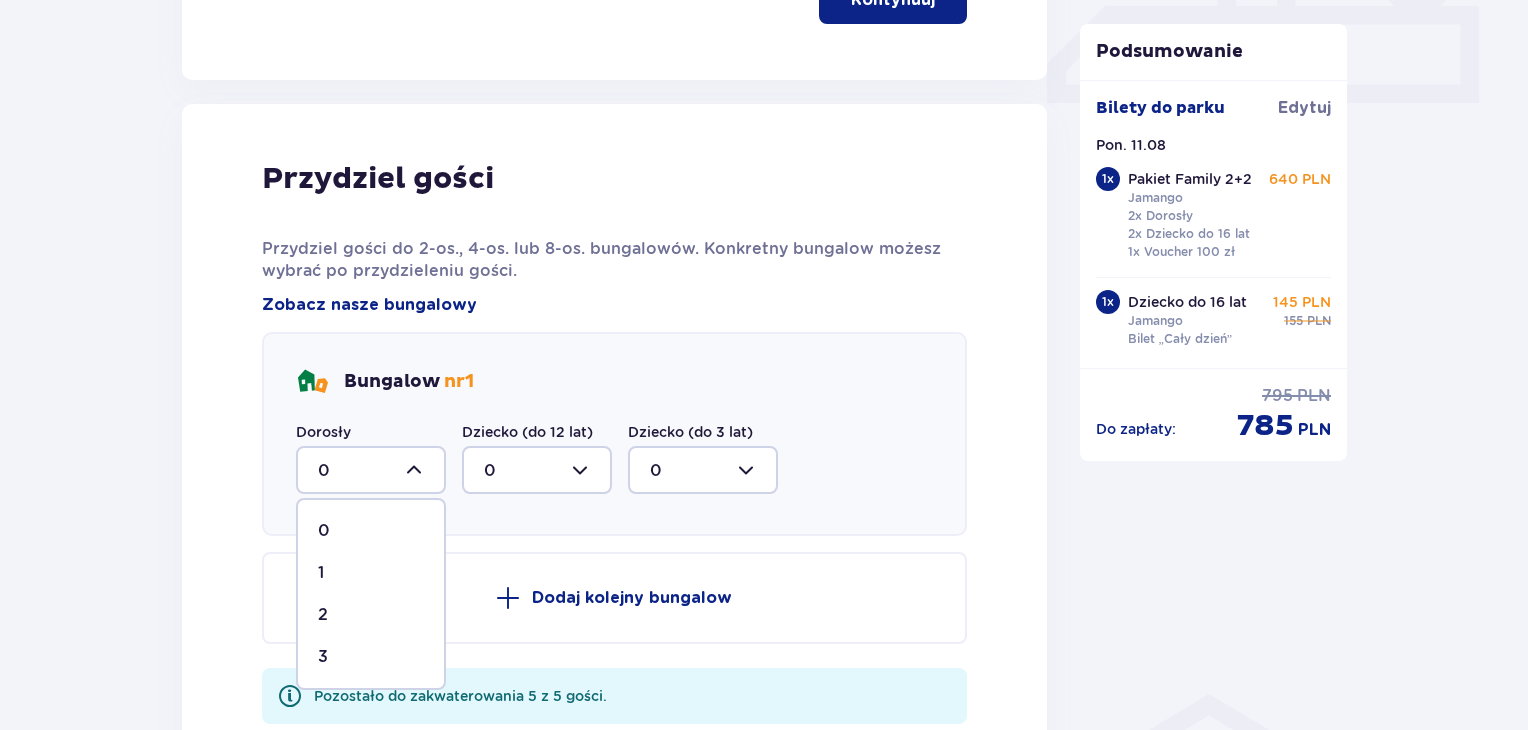 click on "2" at bounding box center [371, 615] 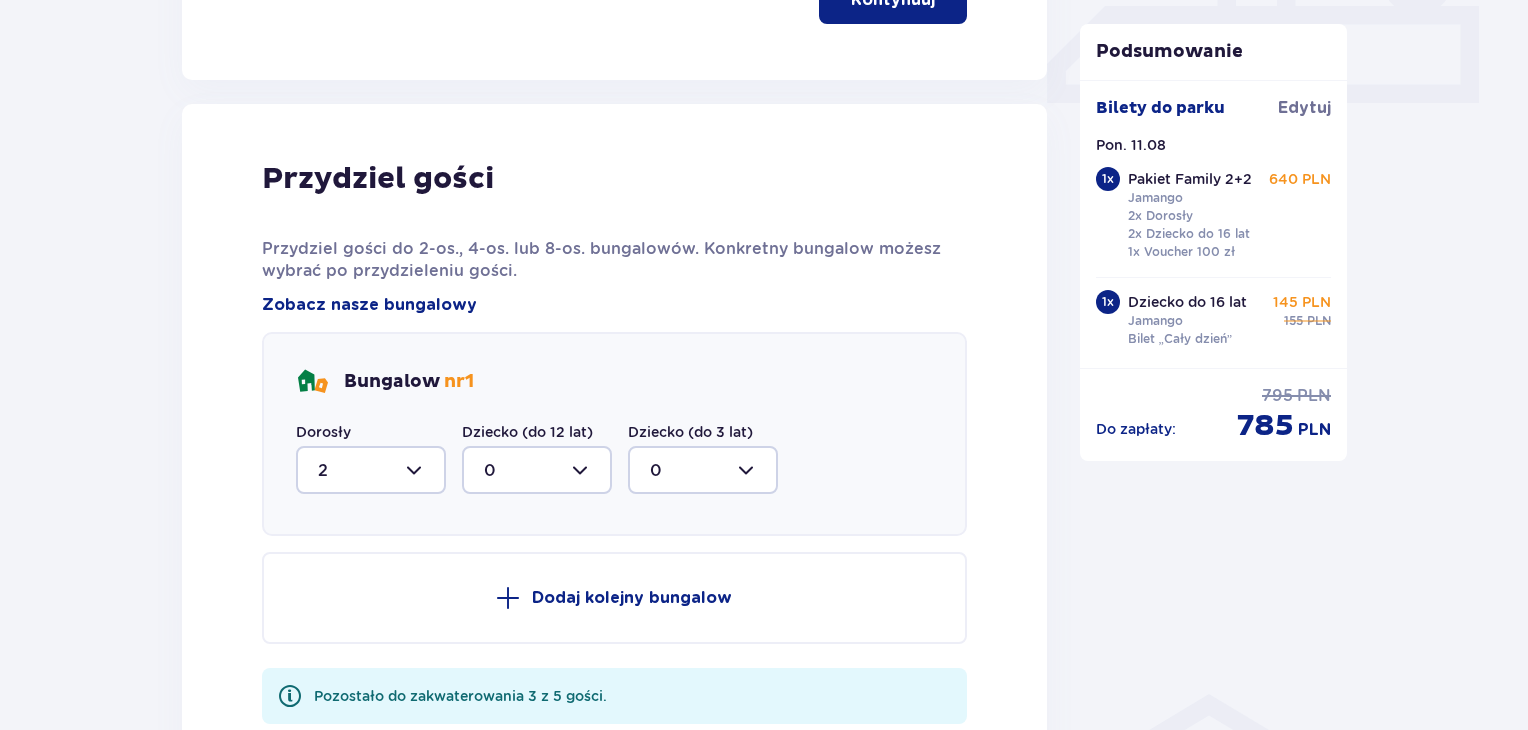 click on "Dorosły   2 Dziecko (do 12 lat)   0 Dziecko (do 3 lat)   0" at bounding box center [537, 458] 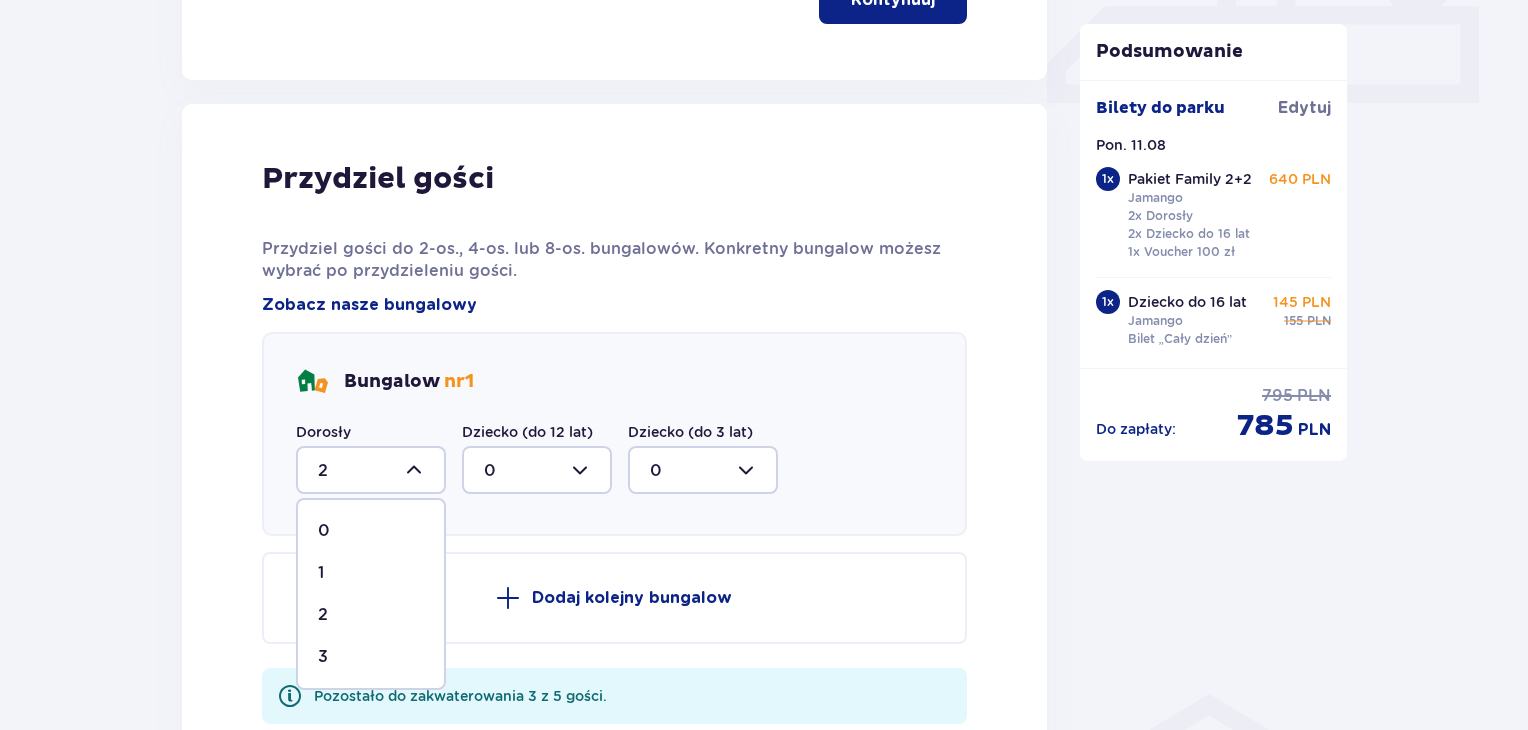 click on "1" at bounding box center [371, 573] 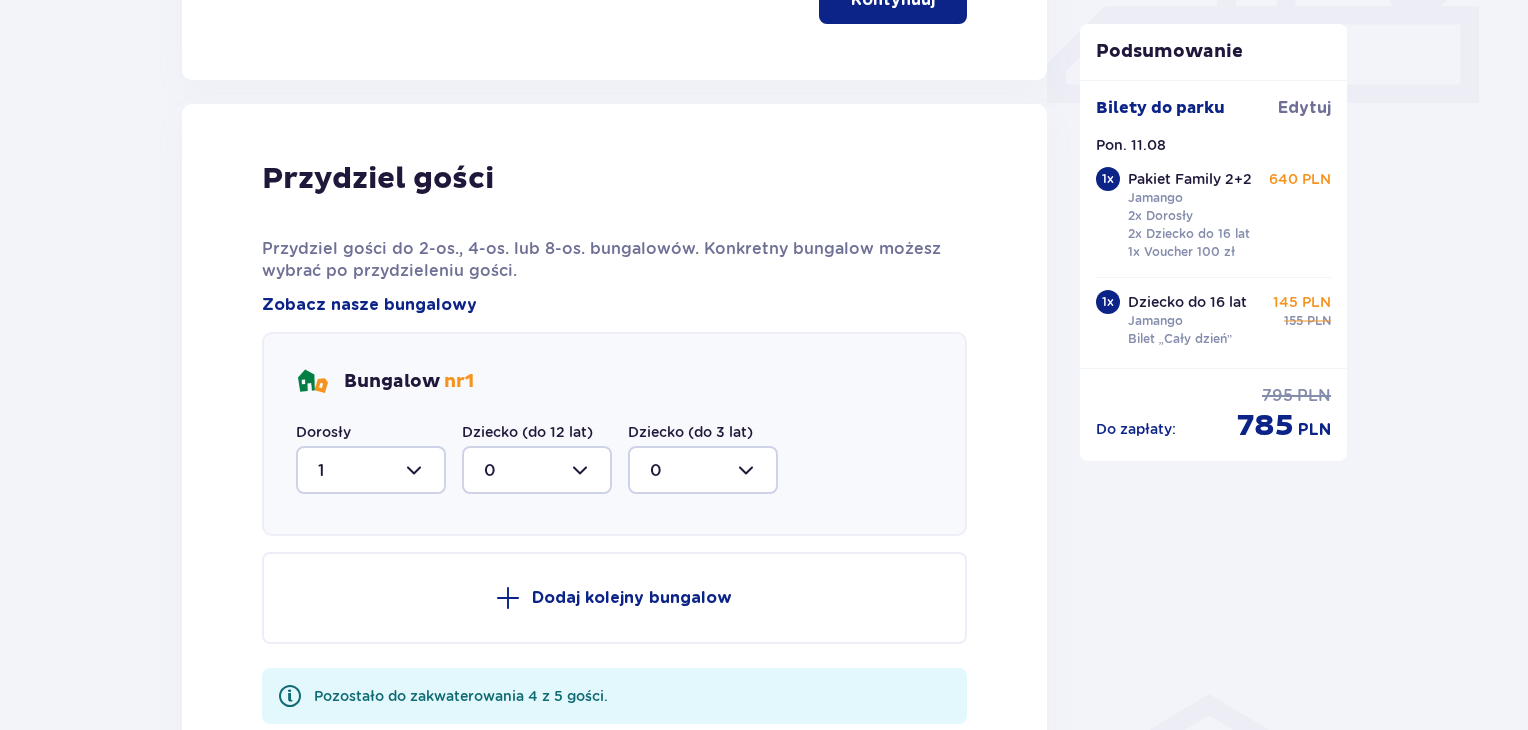 click at bounding box center [537, 470] 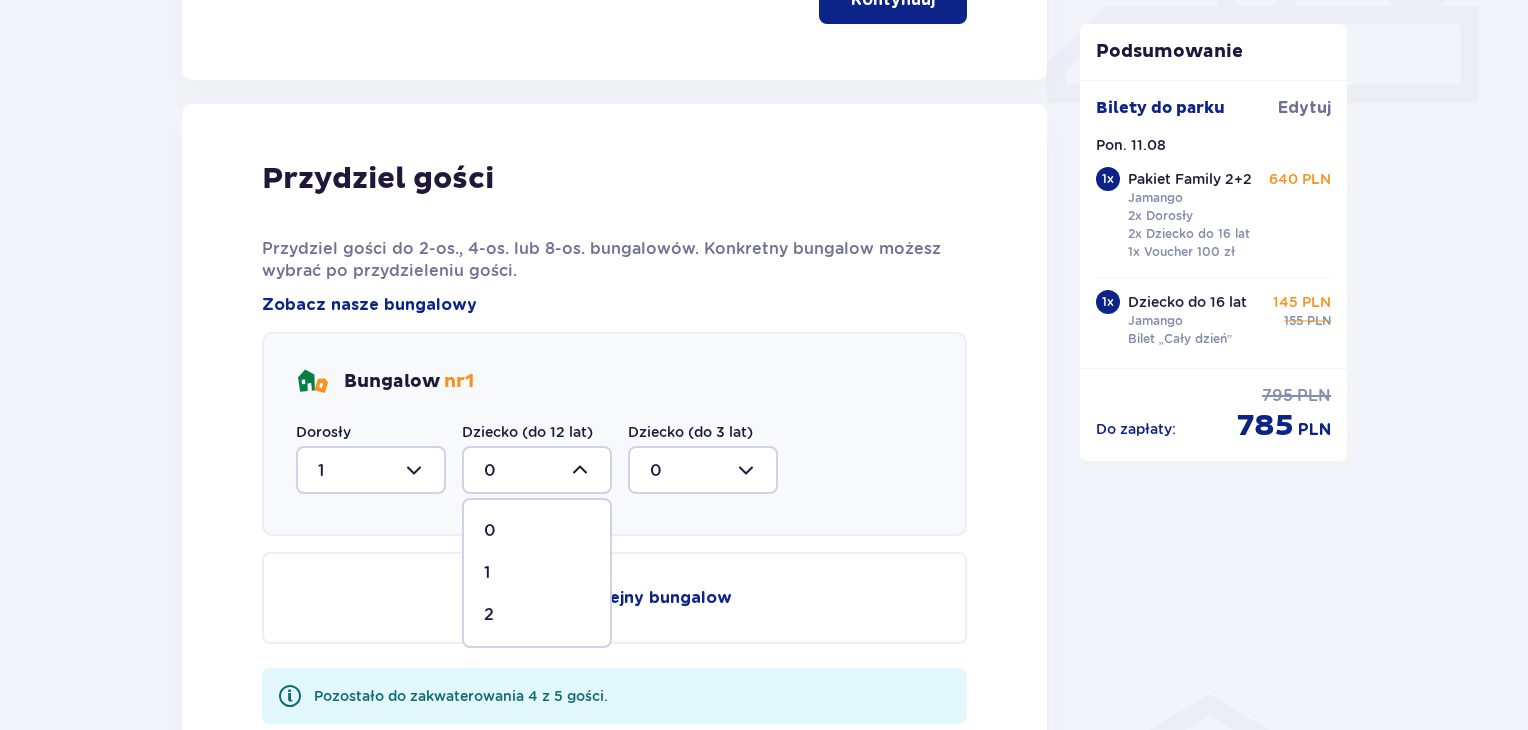 click on "1" at bounding box center [537, 573] 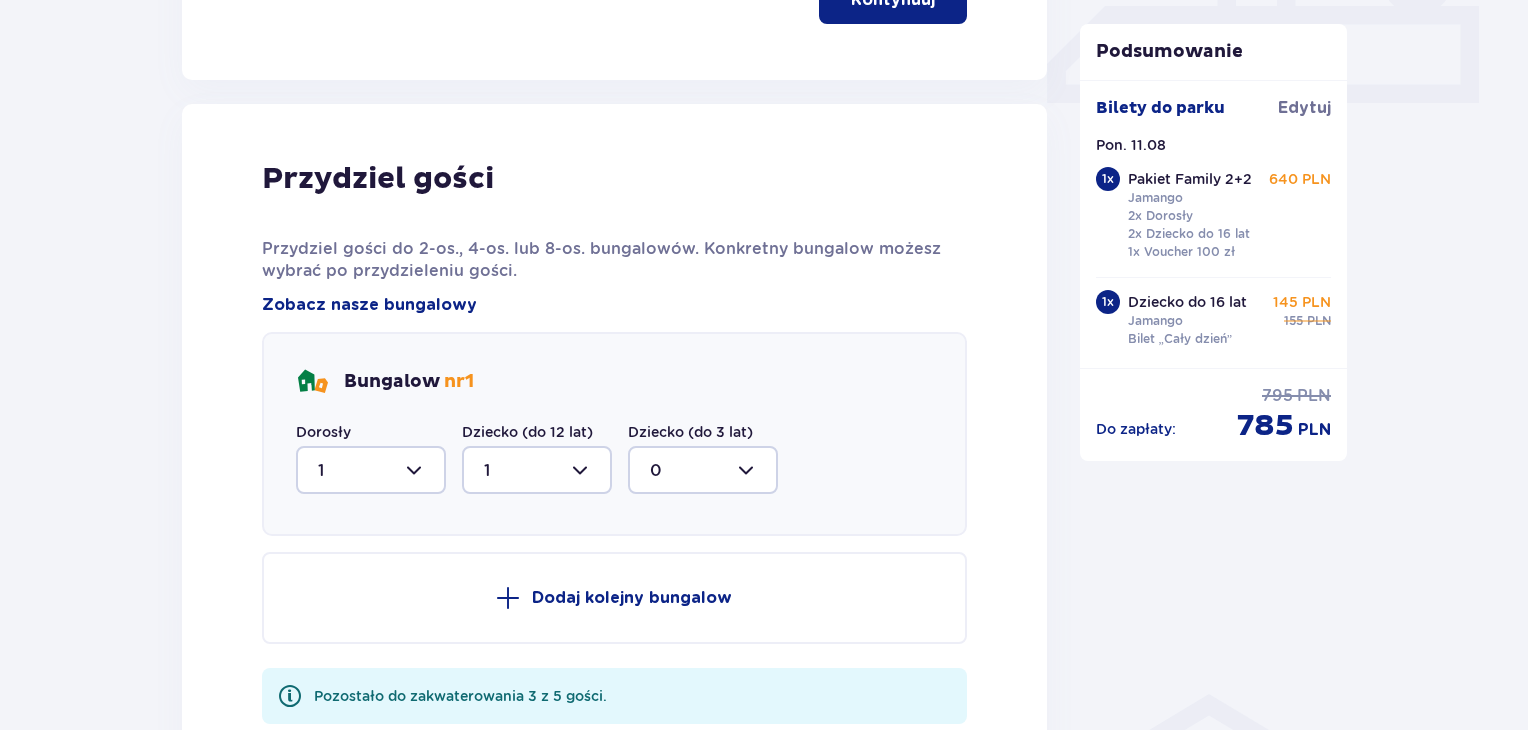 click at bounding box center [703, 470] 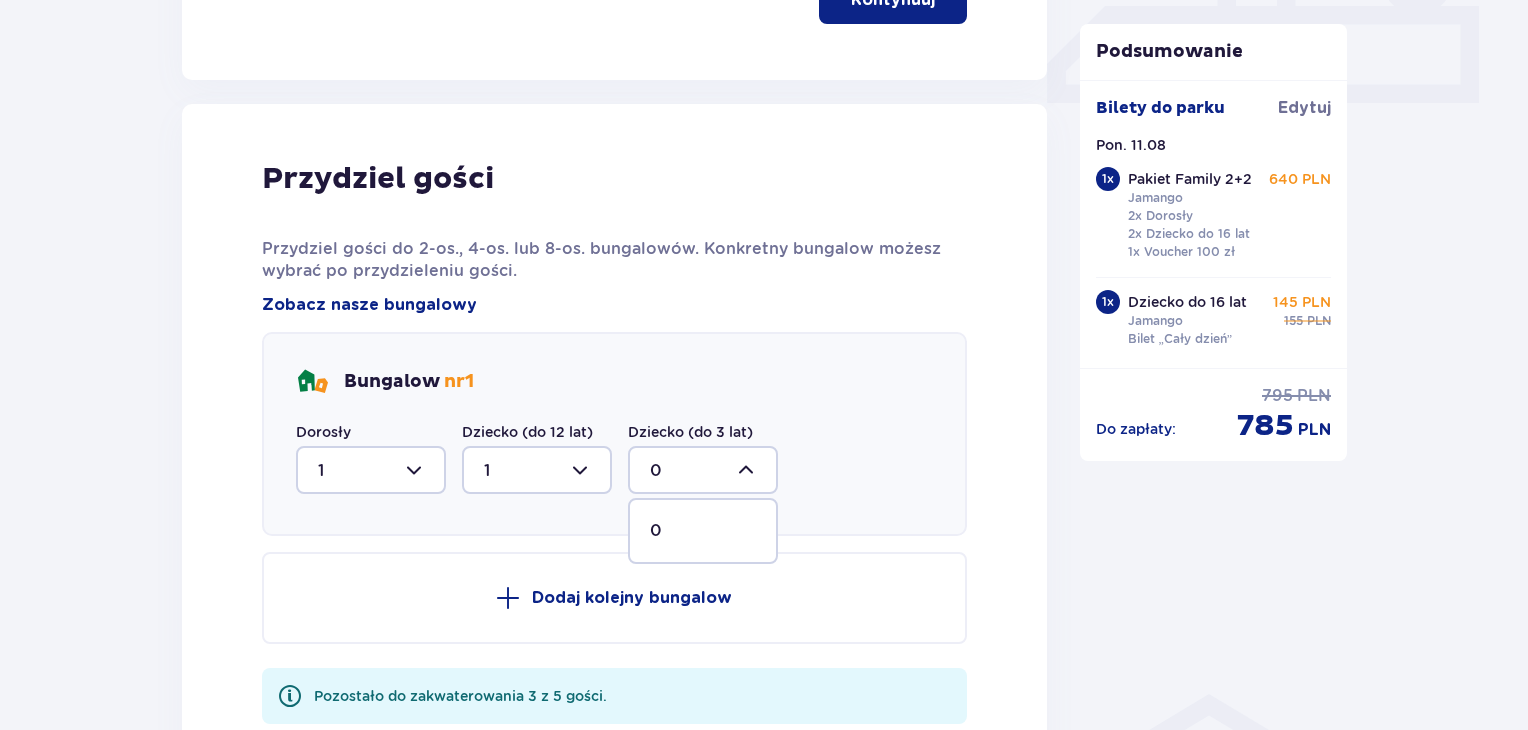 click at bounding box center (703, 470) 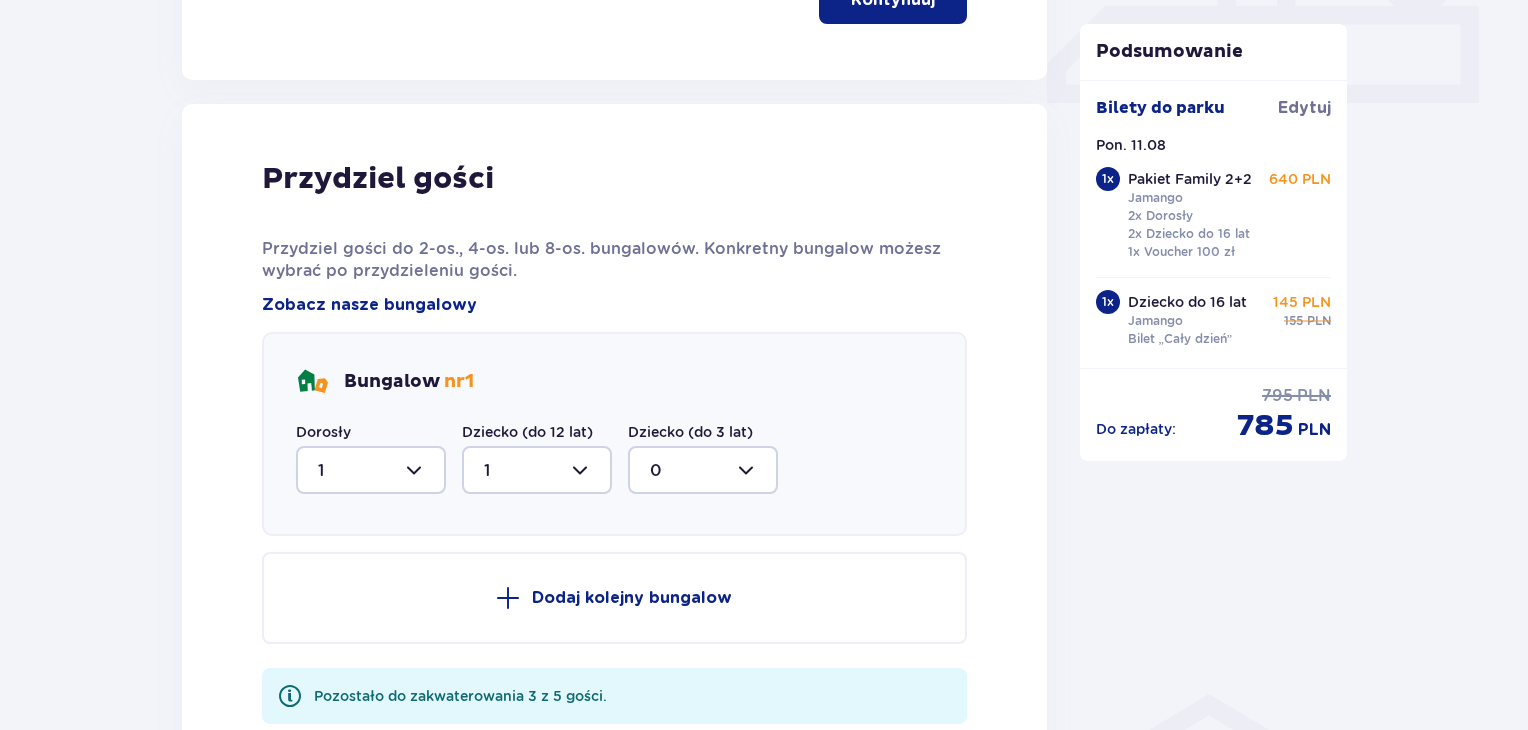 click at bounding box center (537, 470) 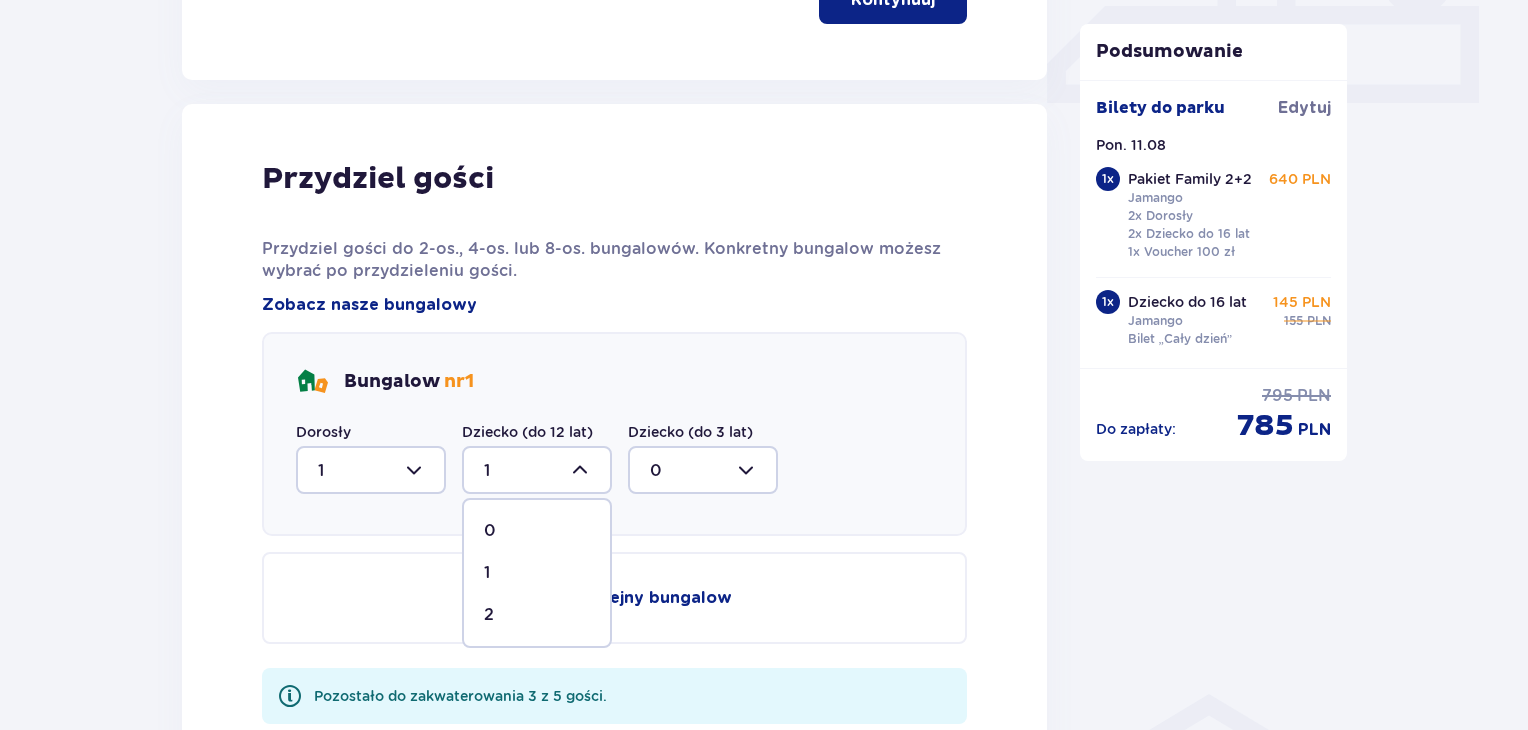 click on "2" at bounding box center (489, 615) 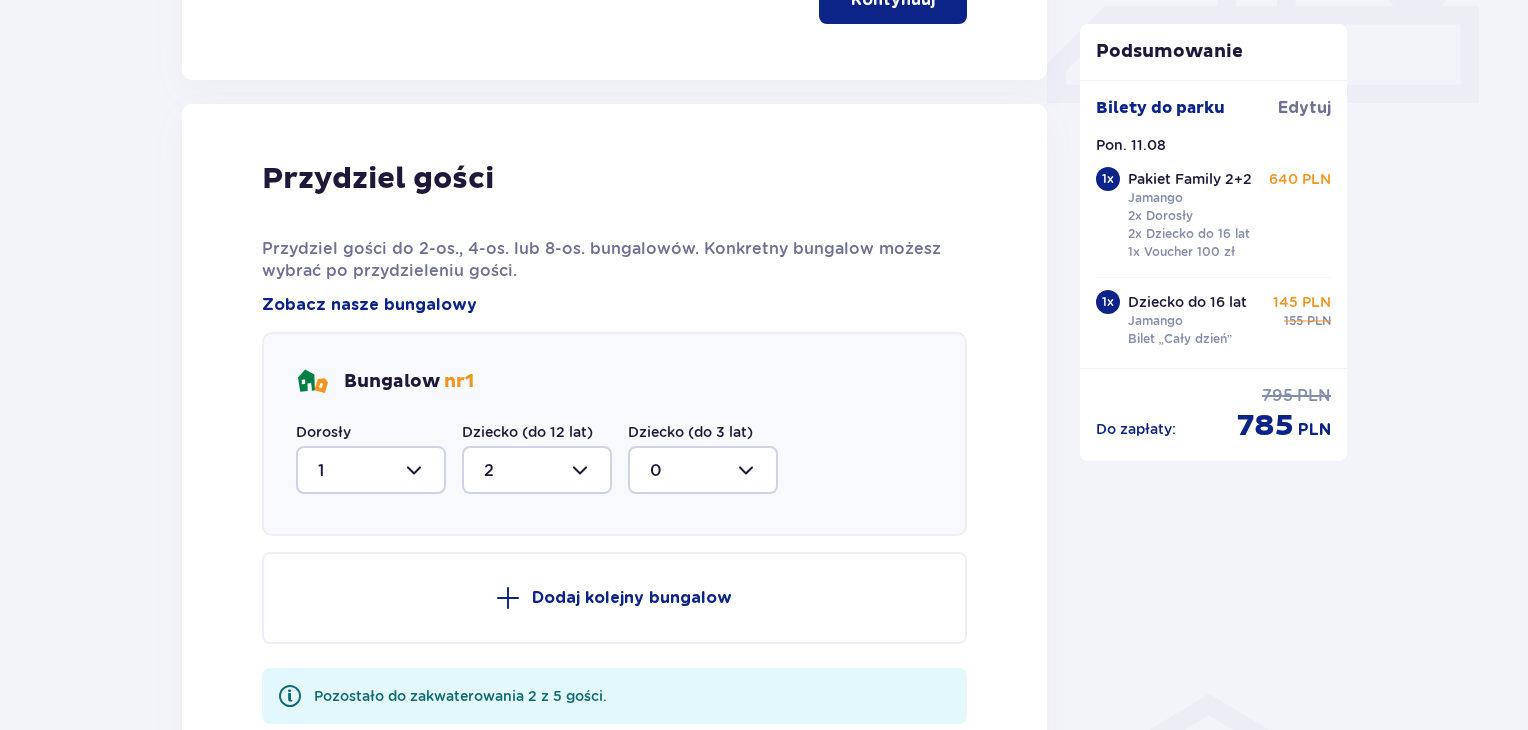 click on "Dodaj kolejny bungalow" at bounding box center [632, 598] 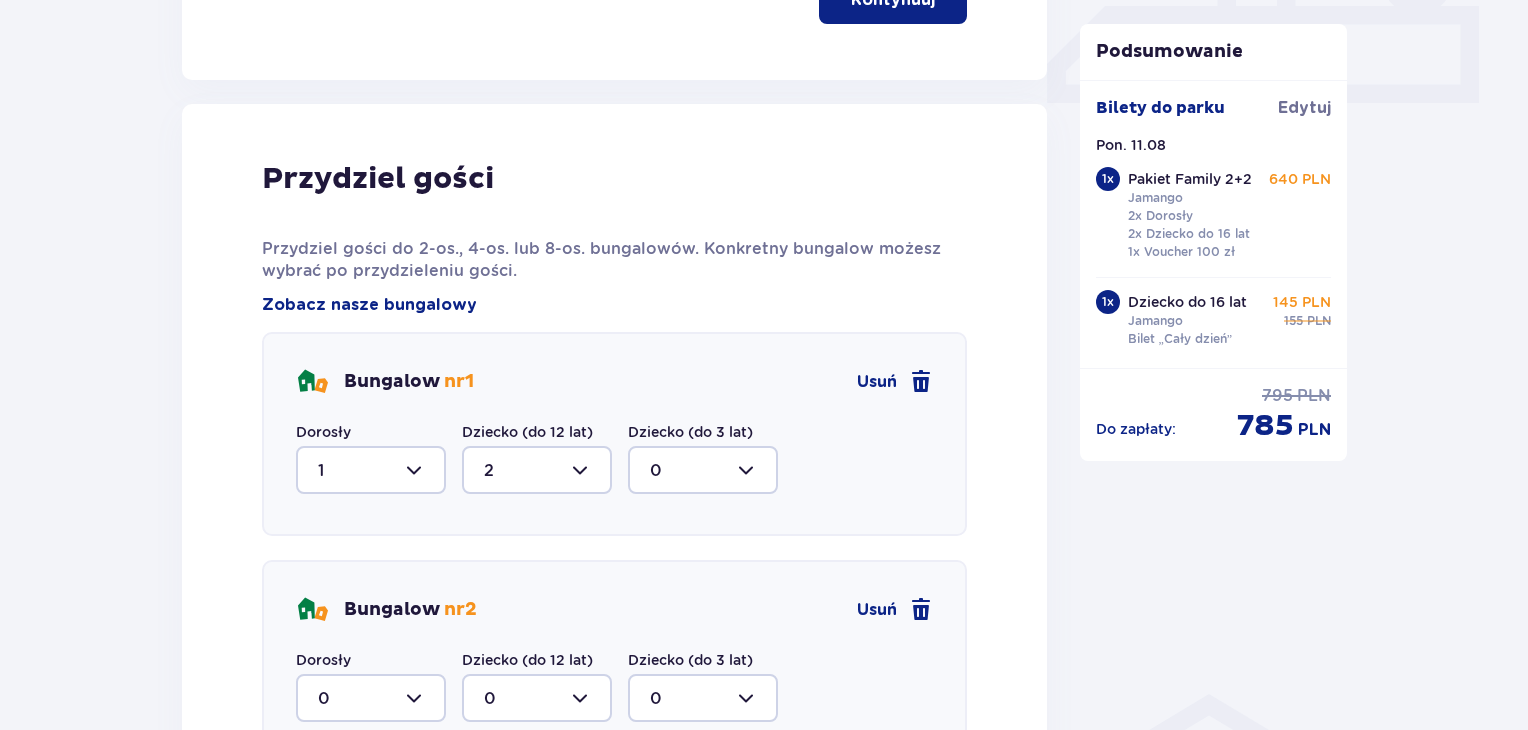 click on "Bungalow   nr  2 Usuń Dorosły   0 Dziecko (do 12 lat)   0 Dziecko (do 3 lat)   0" at bounding box center (614, 662) 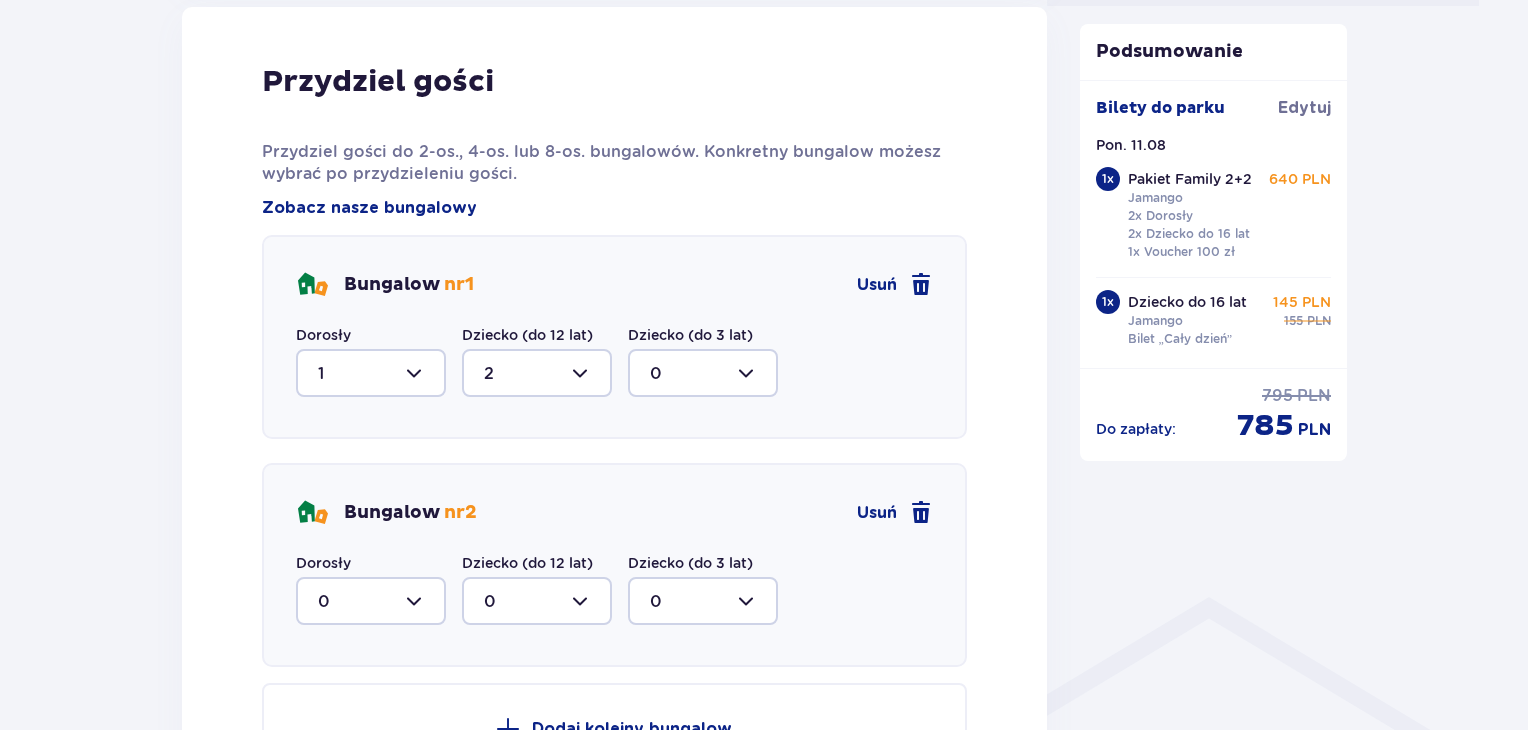 scroll, scrollTop: 1050, scrollLeft: 0, axis: vertical 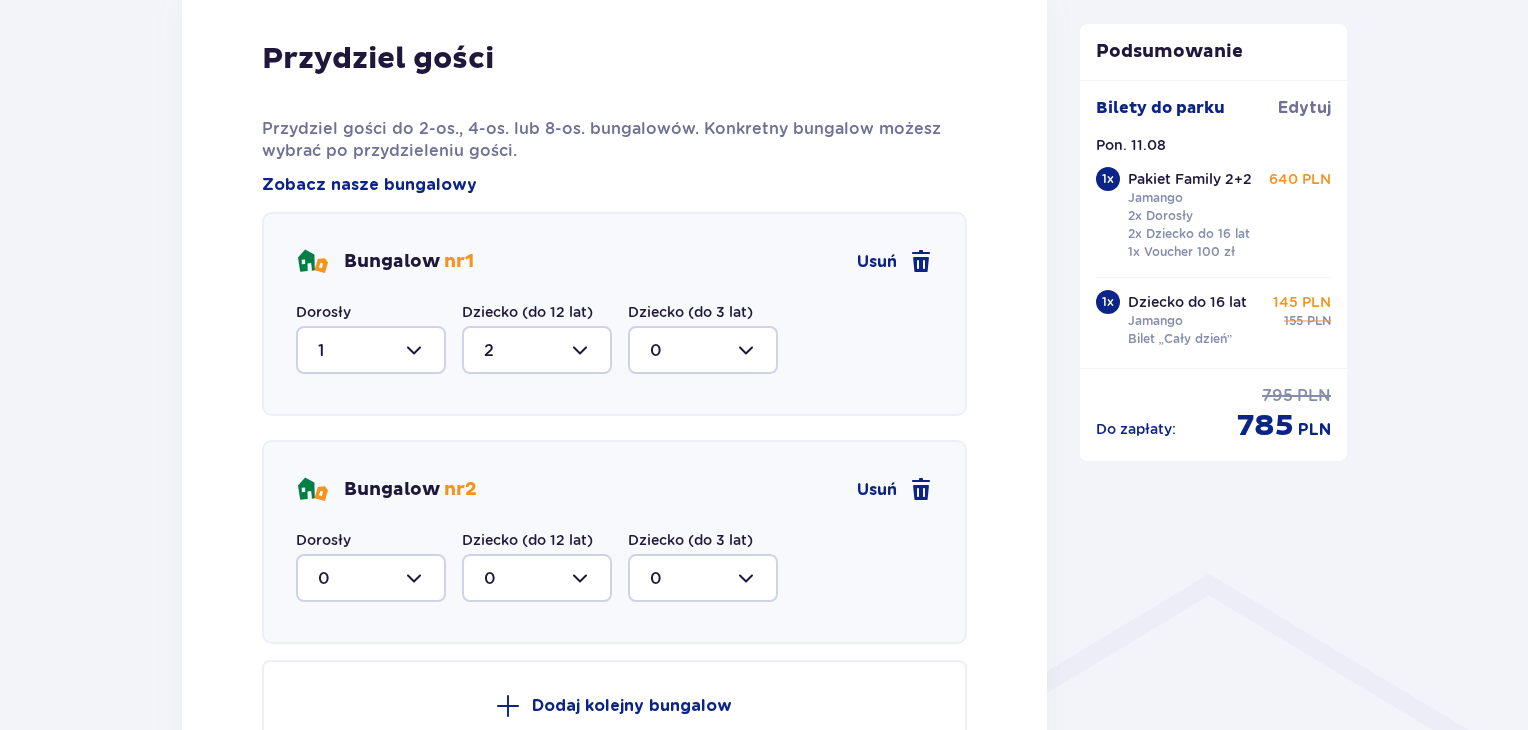 click at bounding box center (371, 578) 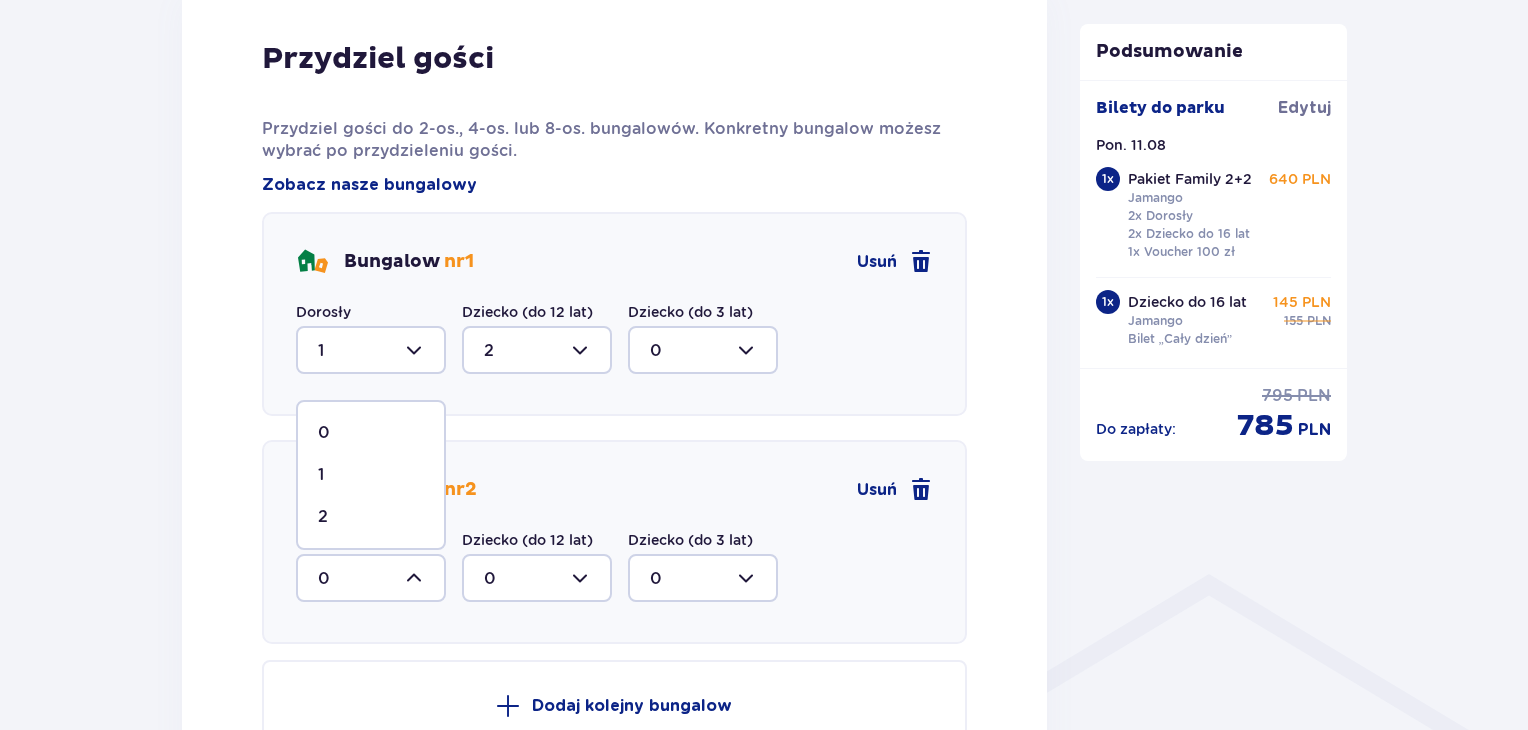 click on "1" at bounding box center (371, 475) 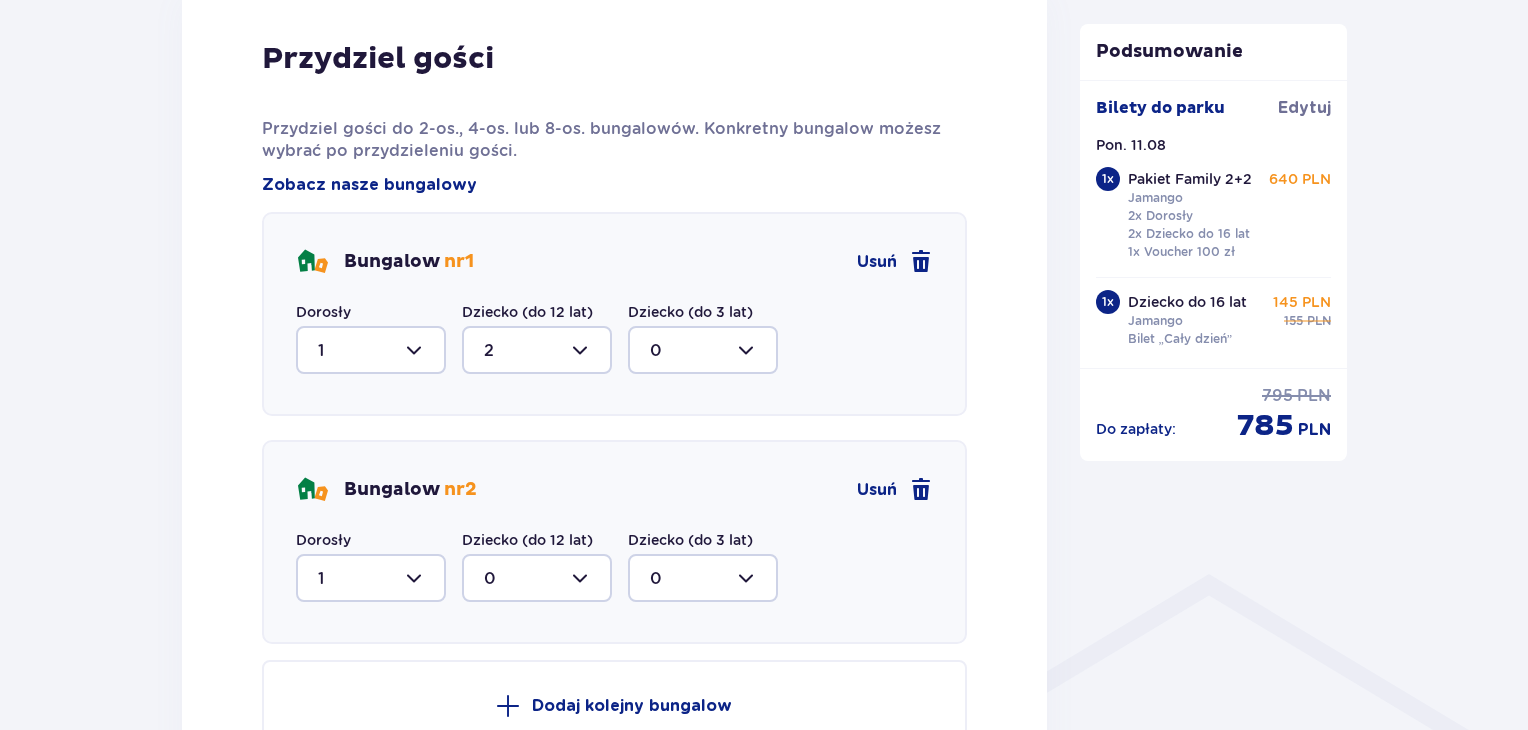 click at bounding box center (537, 578) 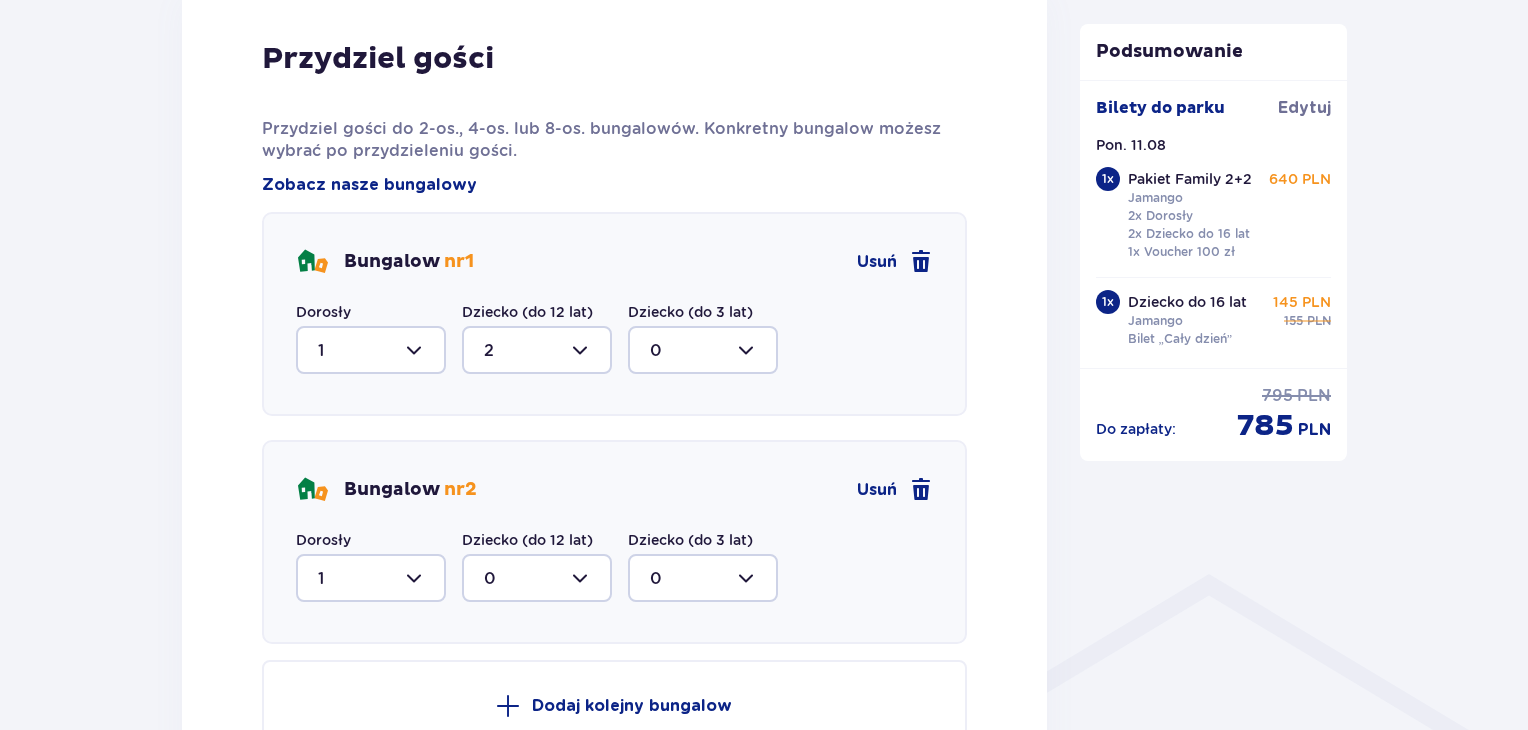 click at bounding box center (703, 578) 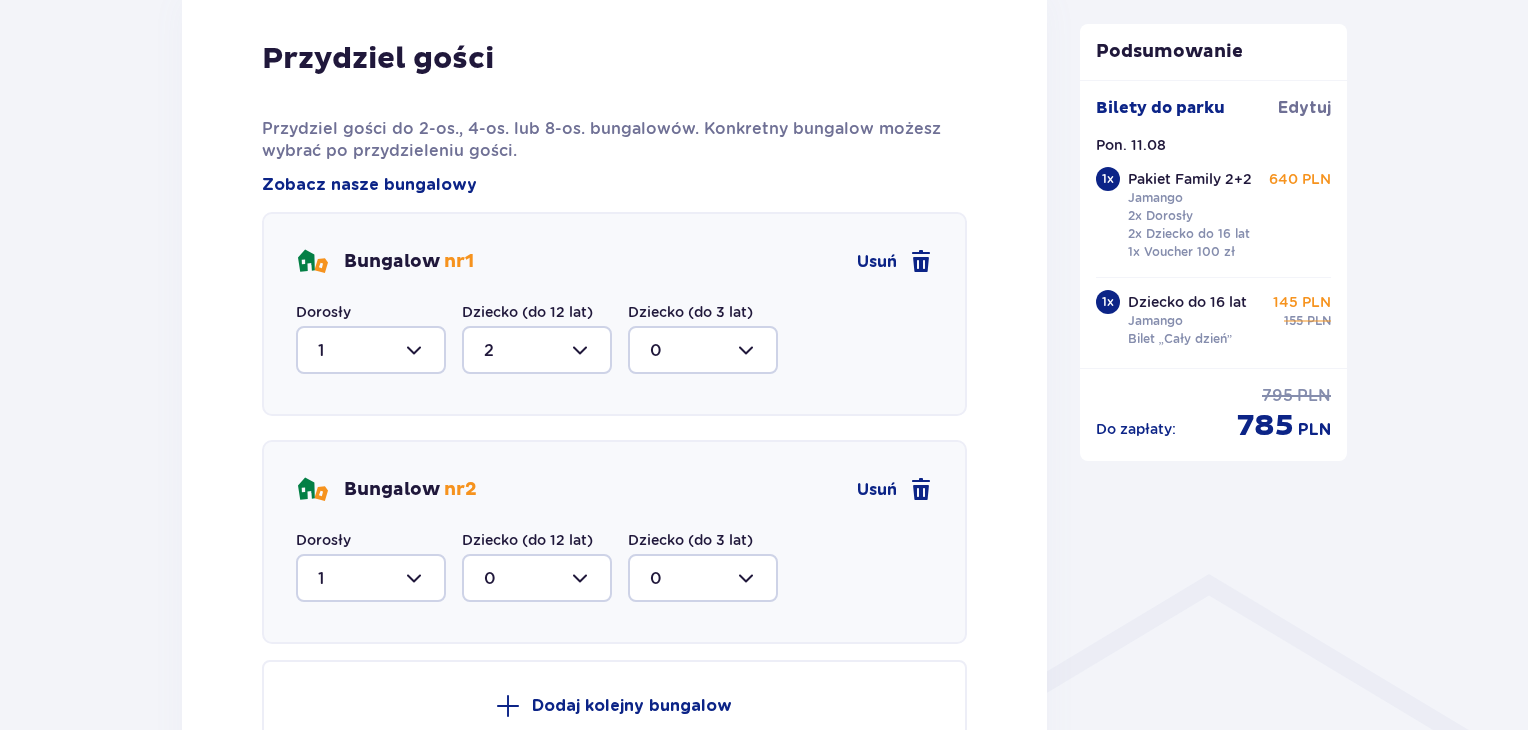 click on "Bungalow   nr  2 Usuń Dorosły   1 Dziecko (do 12 lat)   0 Dziecko (do 3 lat)   0" at bounding box center [614, 542] 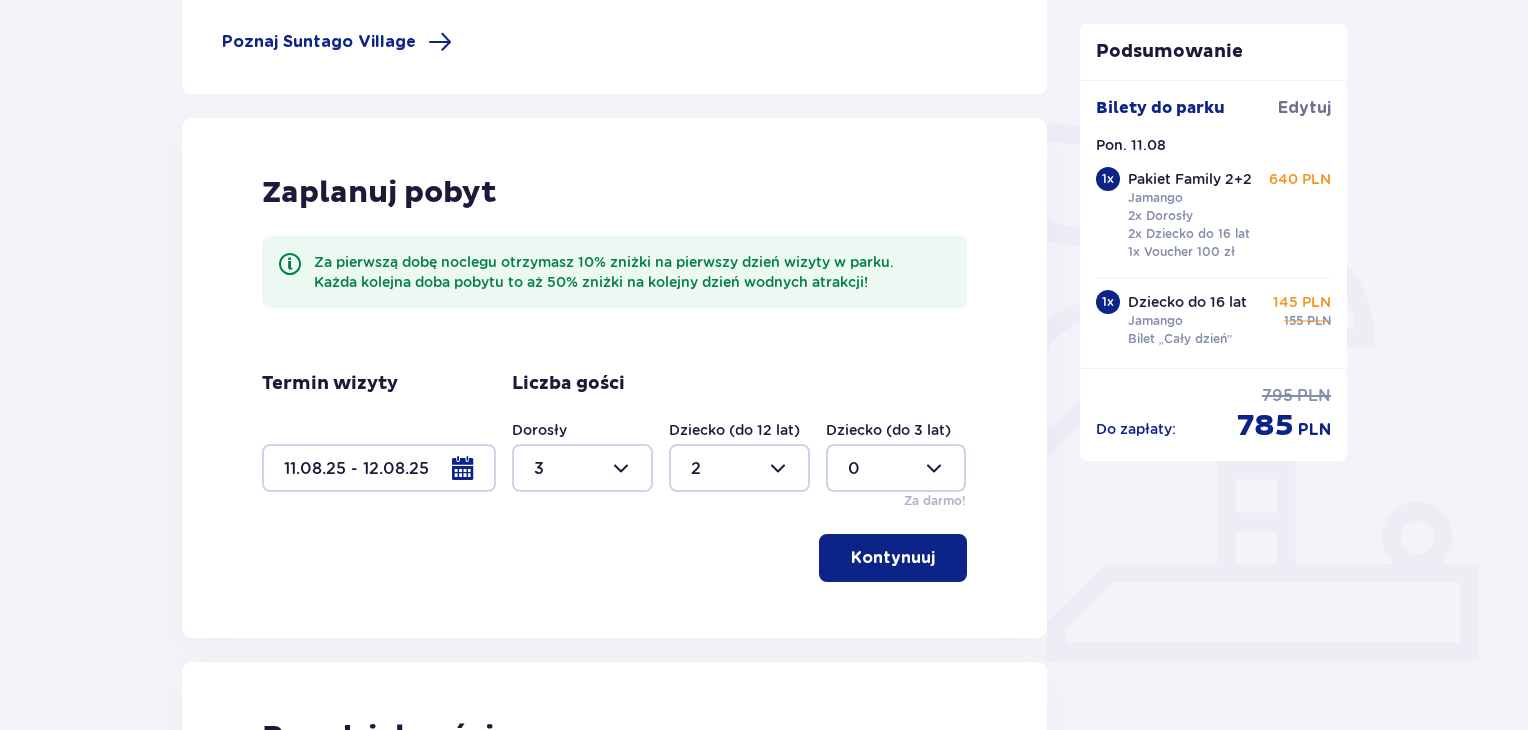 scroll, scrollTop: 370, scrollLeft: 0, axis: vertical 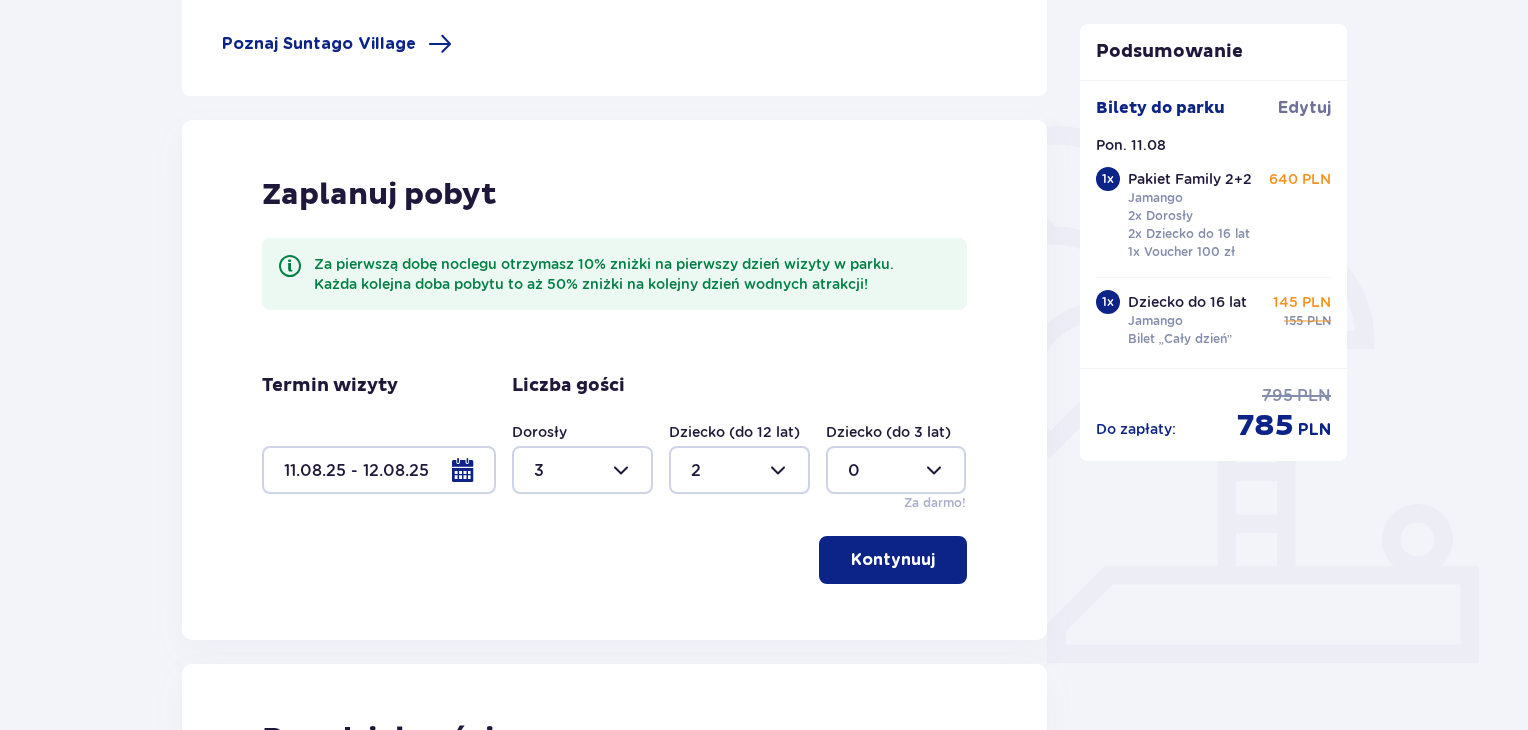 click at bounding box center [739, 470] 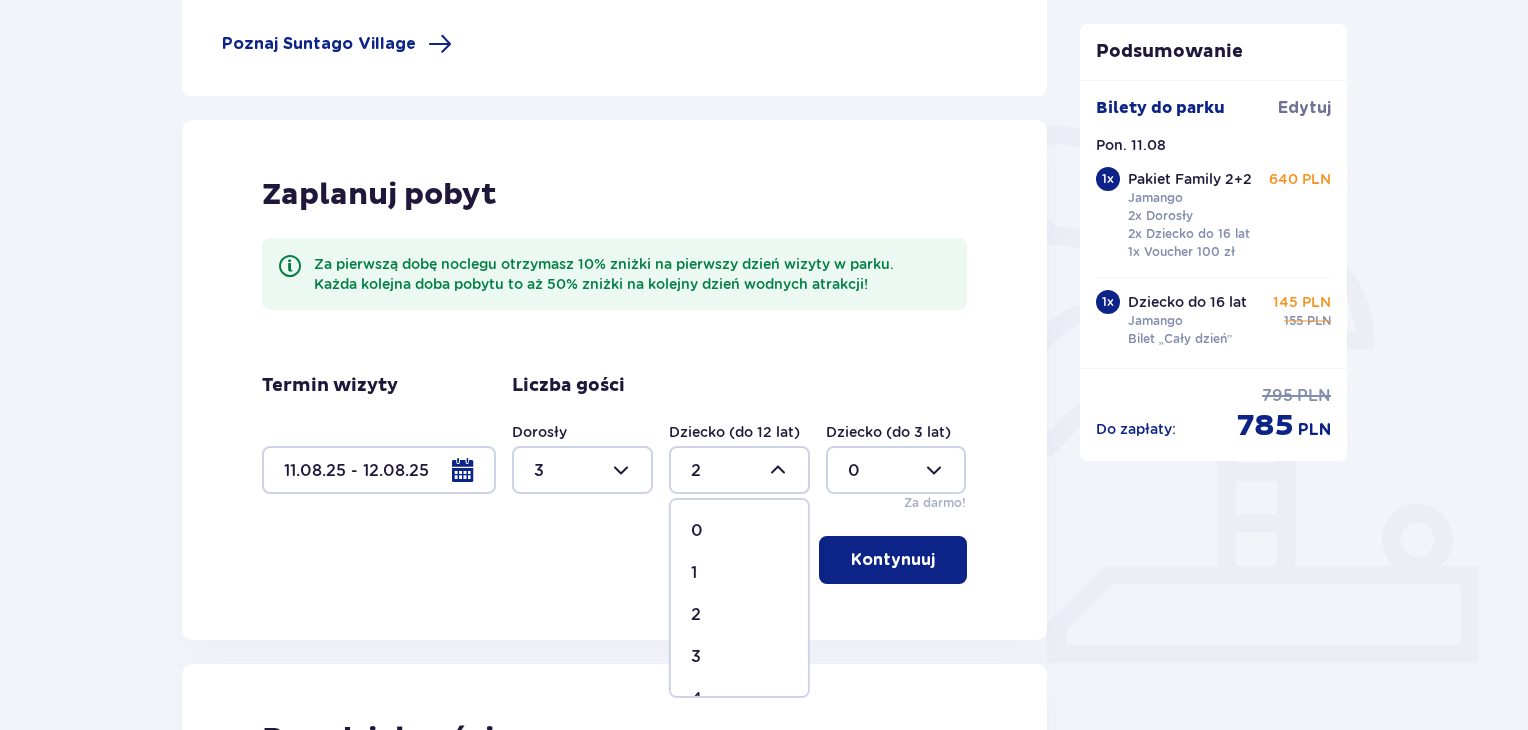 click on "Zaplanuj pobyt Za pierwszą dobę noclegu otrzymasz 10% zniżki na pierwszy dzień wizyty w parku. Każda kolejna doba pobytu to aż 50% zniżki na kolejny dzień wodnych atrakcji! Termin wizyty [DATE] - [DATE] Liczba gości Dorosły   3 Dziecko (do 12 lat)   2 Dziecko (do 3 lat)   0 Za darmo! Kontynuuj" at bounding box center [614, 380] 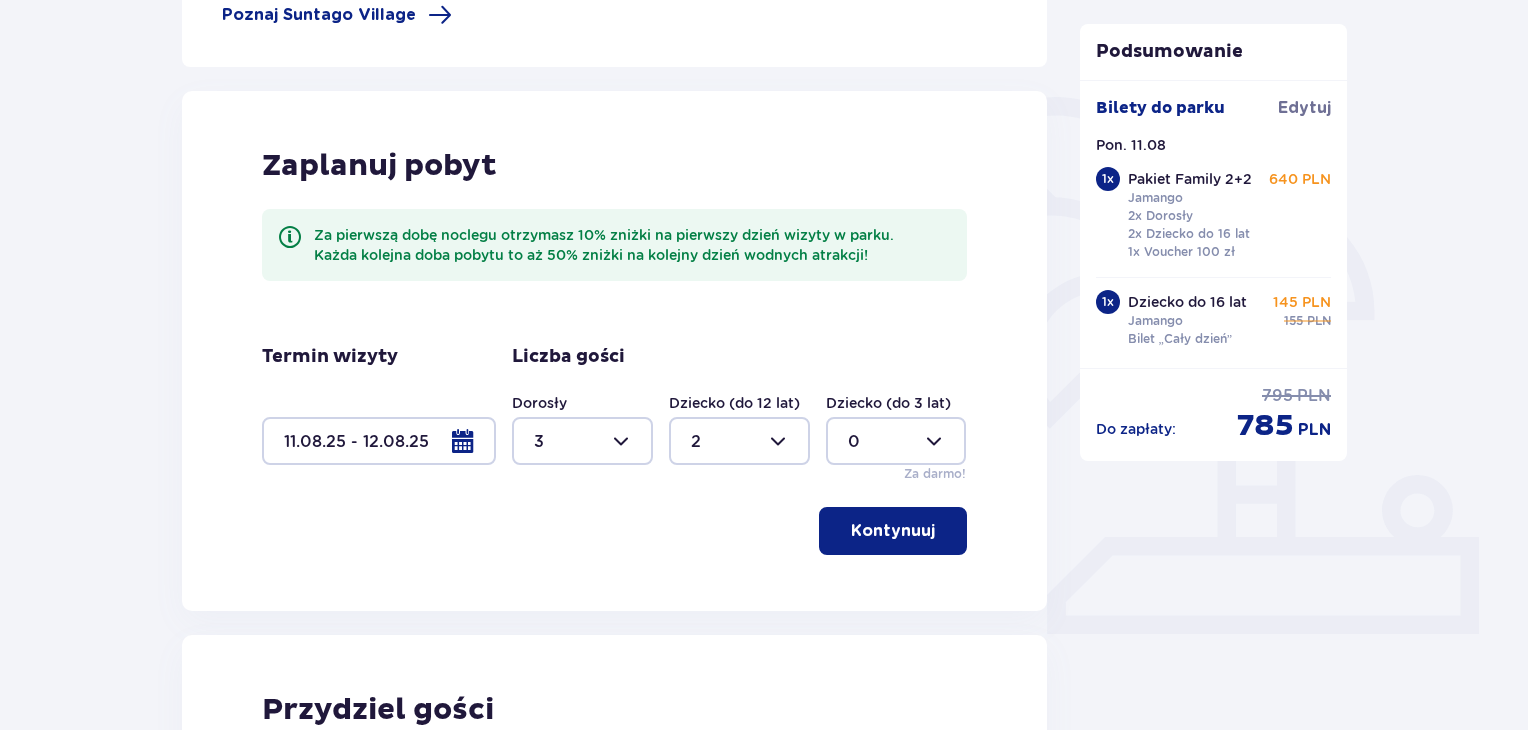 click on "Kontynuuj" at bounding box center [614, 531] 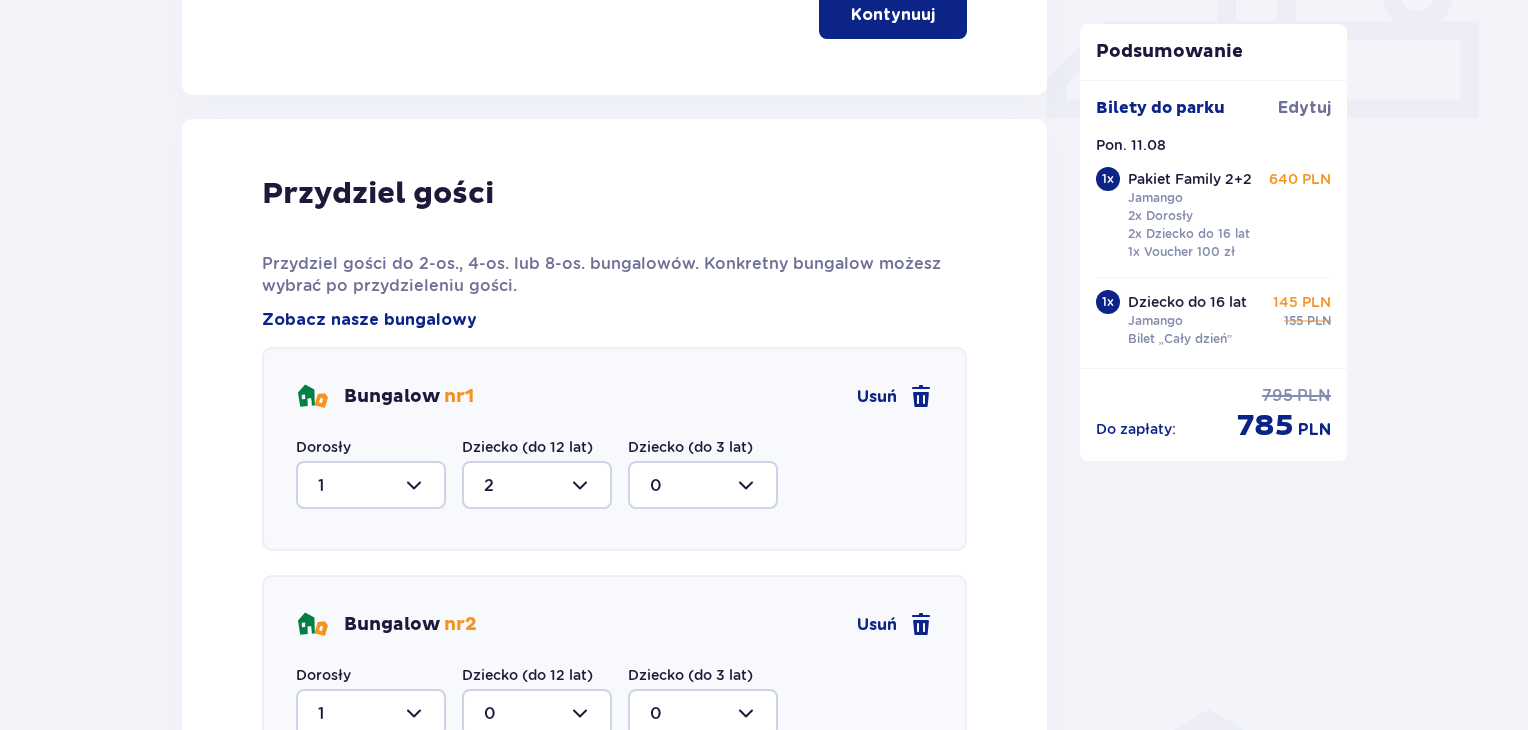 scroll, scrollTop: 1010, scrollLeft: 0, axis: vertical 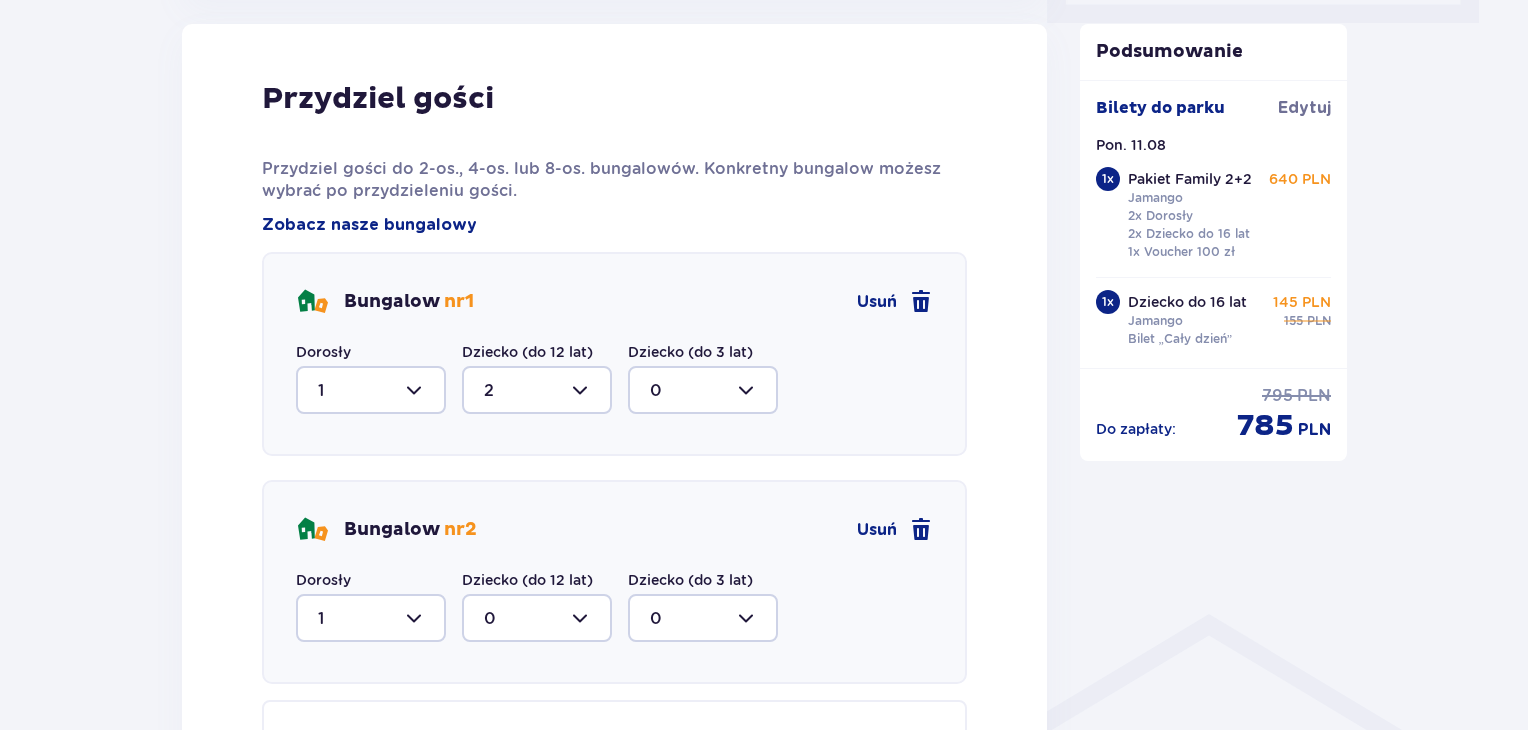 click at bounding box center [371, 390] 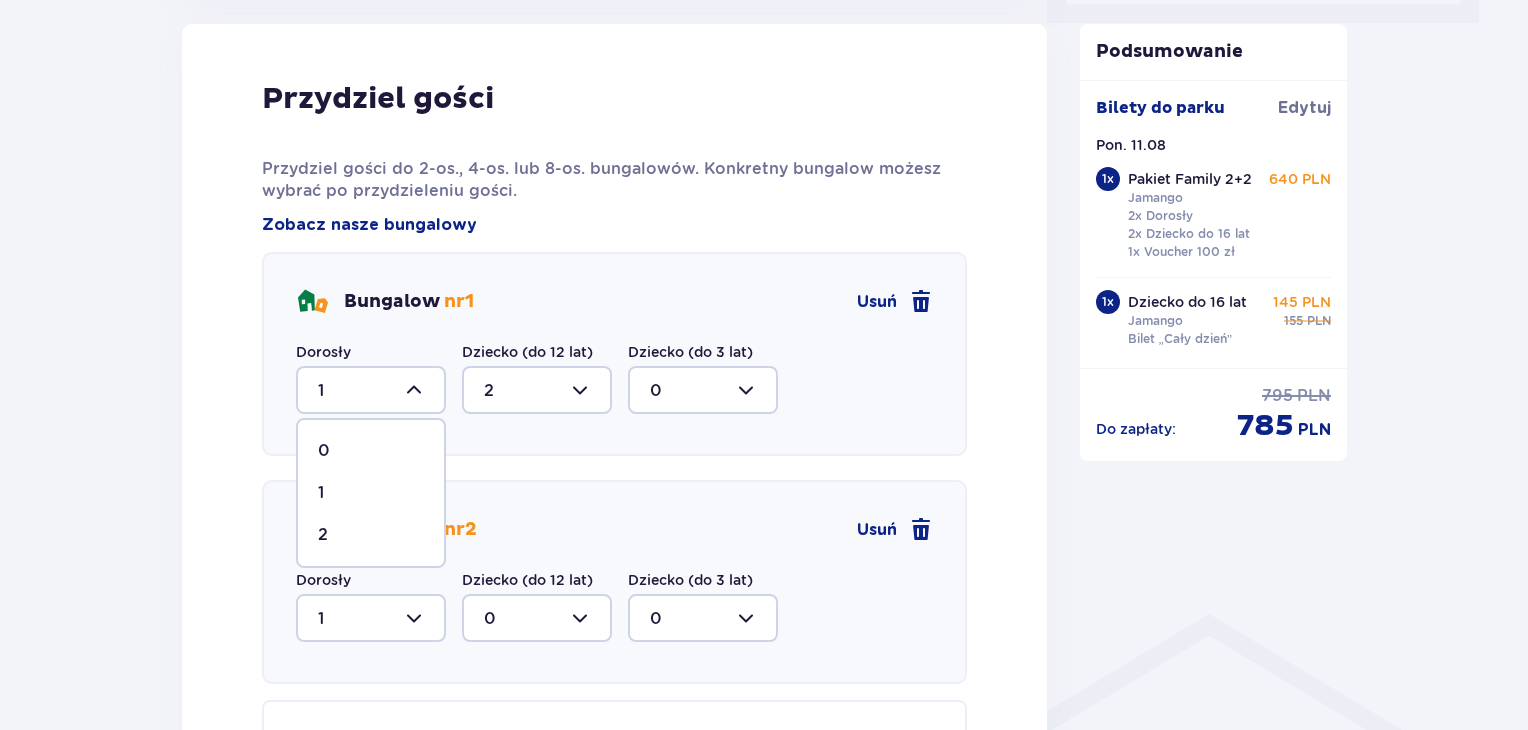click at bounding box center (371, 390) 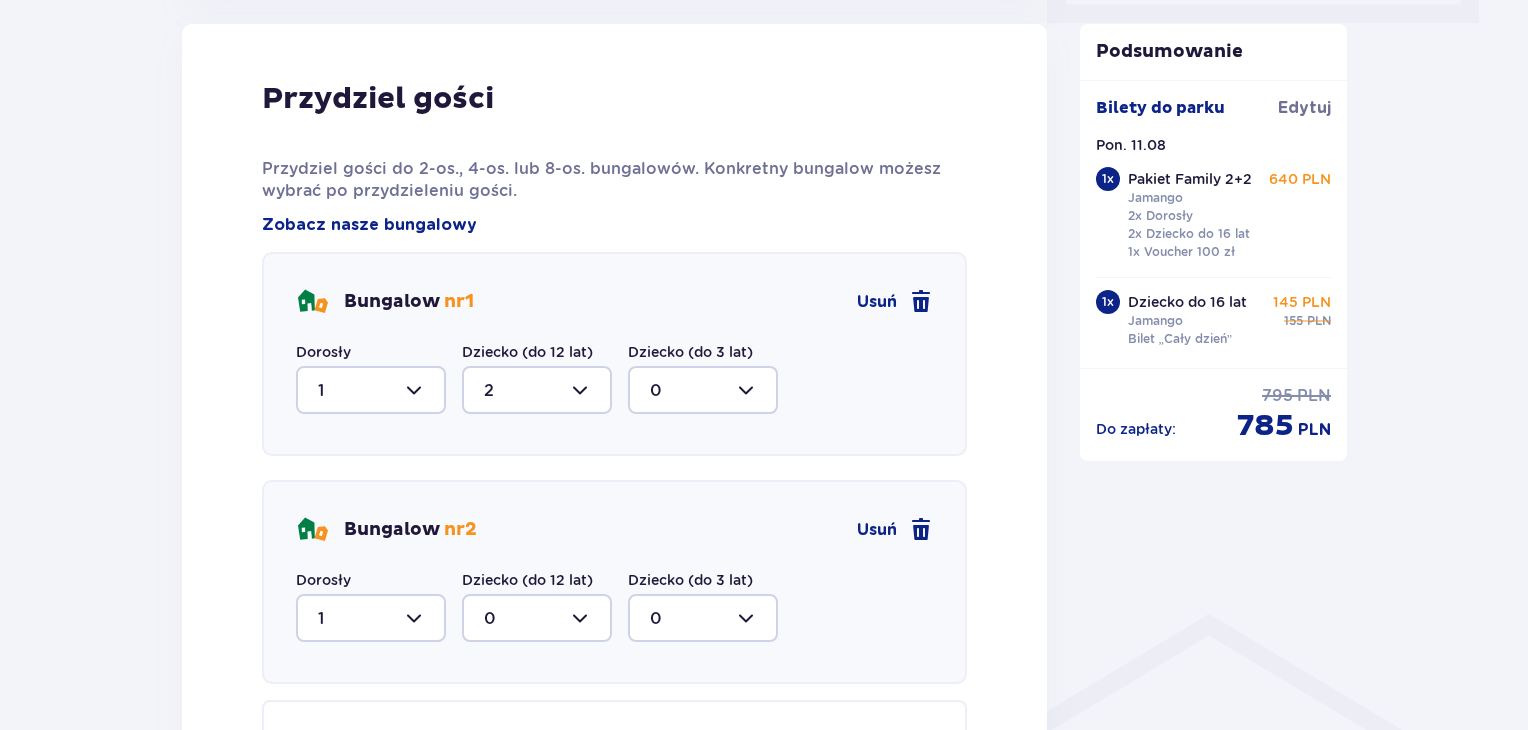 click at bounding box center [371, 618] 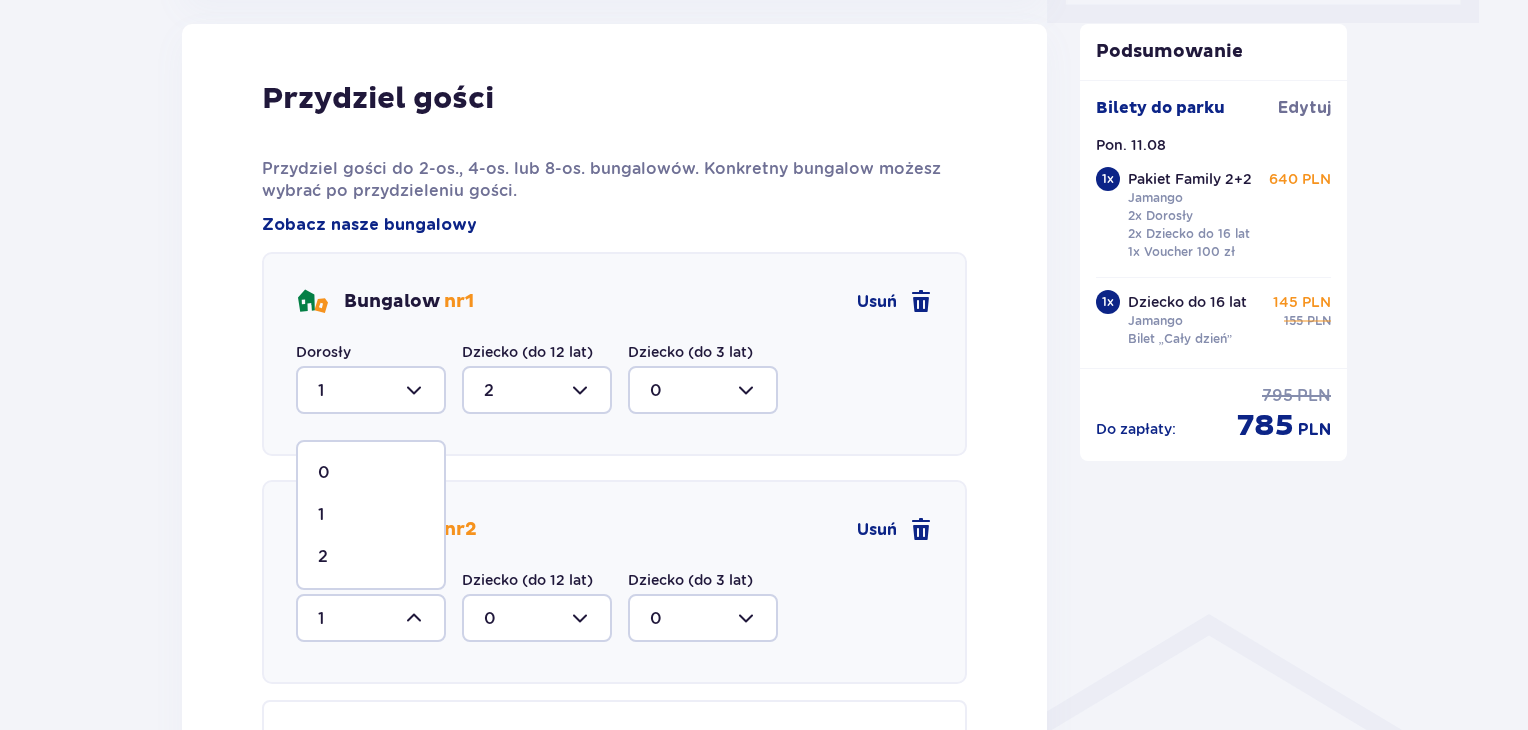 click on "2" at bounding box center (371, 557) 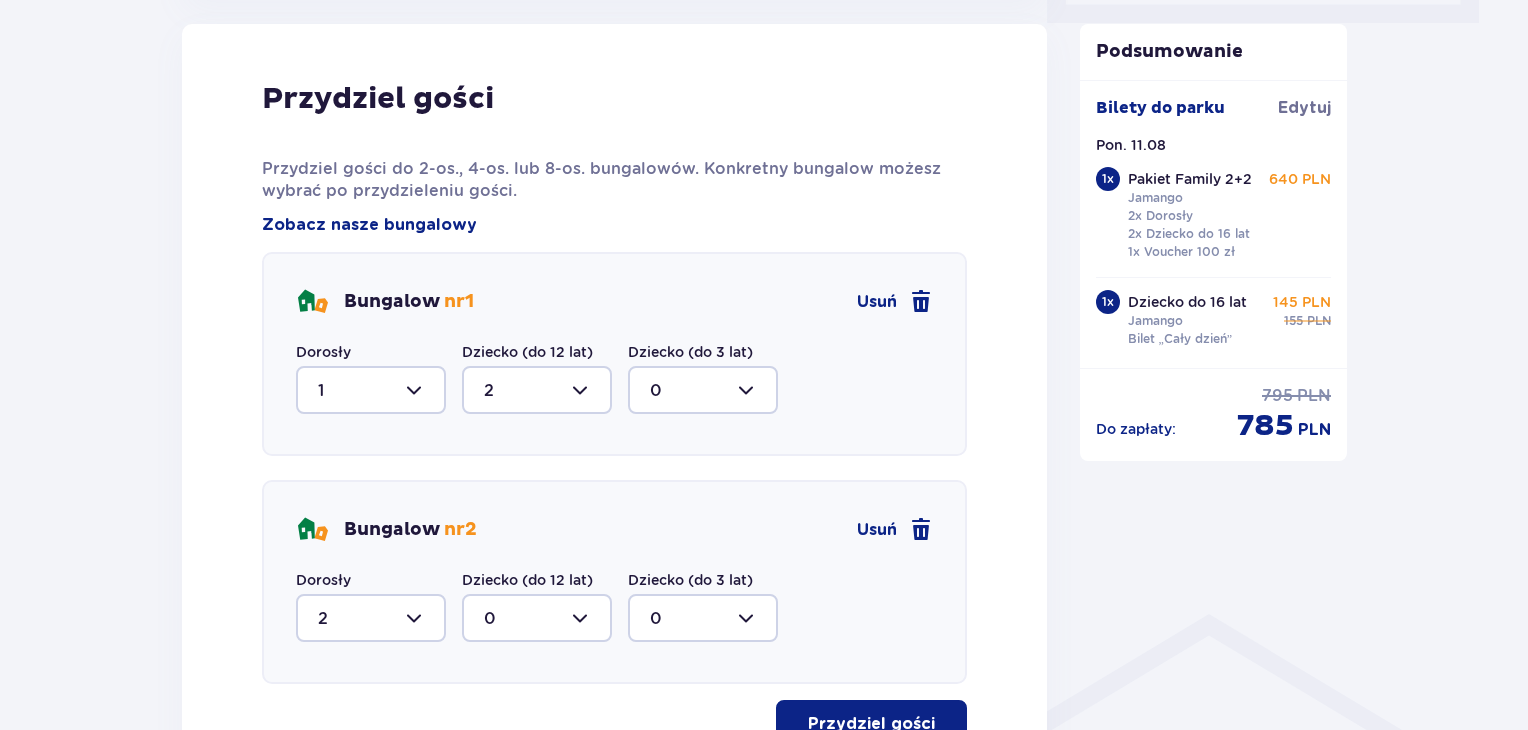click on "Przydziel gości Przydziel gości do 2-os., 4-os. lub 8-os. bungalowów. Konkretny bungalow możesz wybrać po przydzieleniu gości. Zobacz nasze bungalowy Bungalow   nr  1 Usuń Dorosły   1 Dziecko (do 12 lat)   2 Dziecko (do 3 lat)   0 Bungalow   nr  2 Usuń Dorosły   2 Dziecko (do 12 lat)   0 Dziecko (do 3 lat)   0 Przydziel gości" at bounding box center (614, 414) 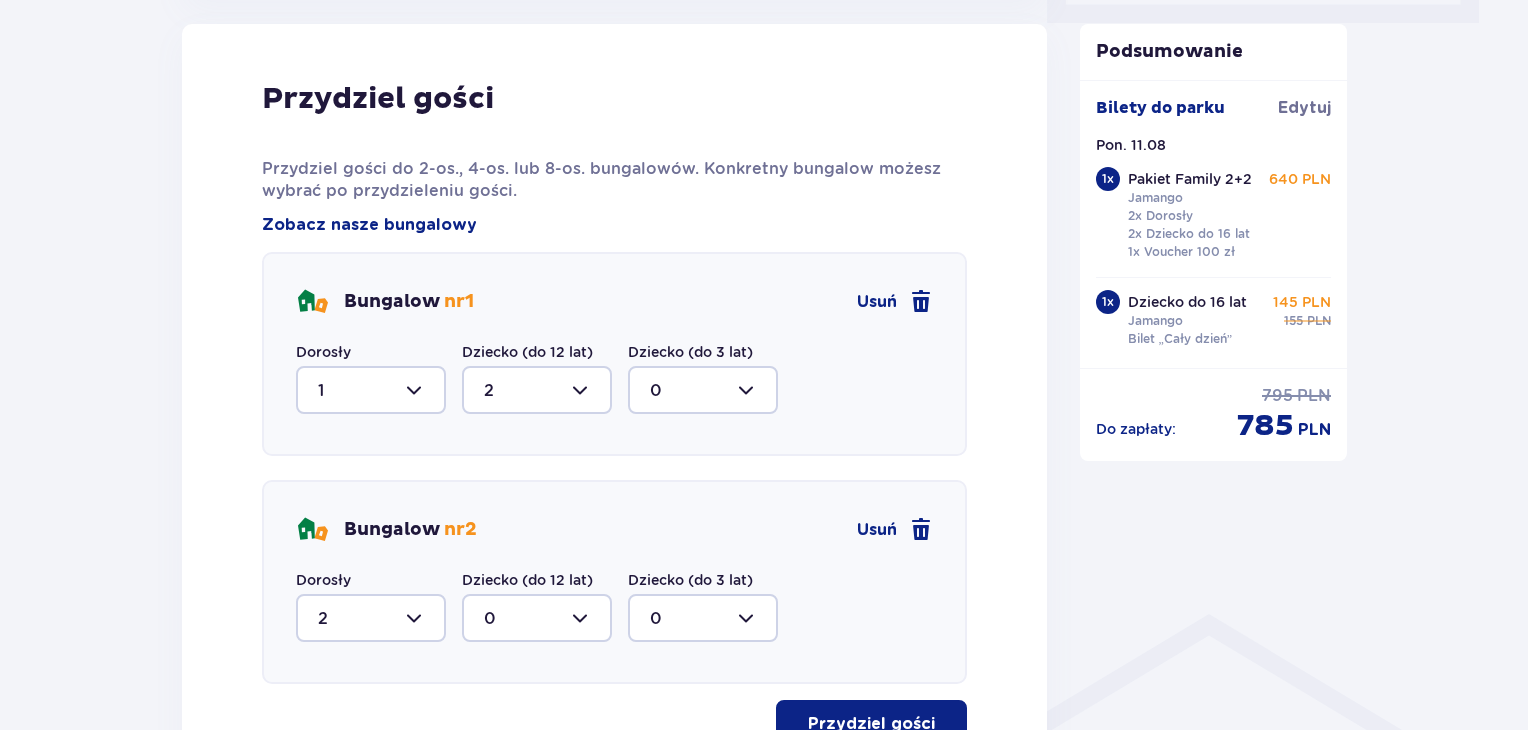 click at bounding box center (939, 724) 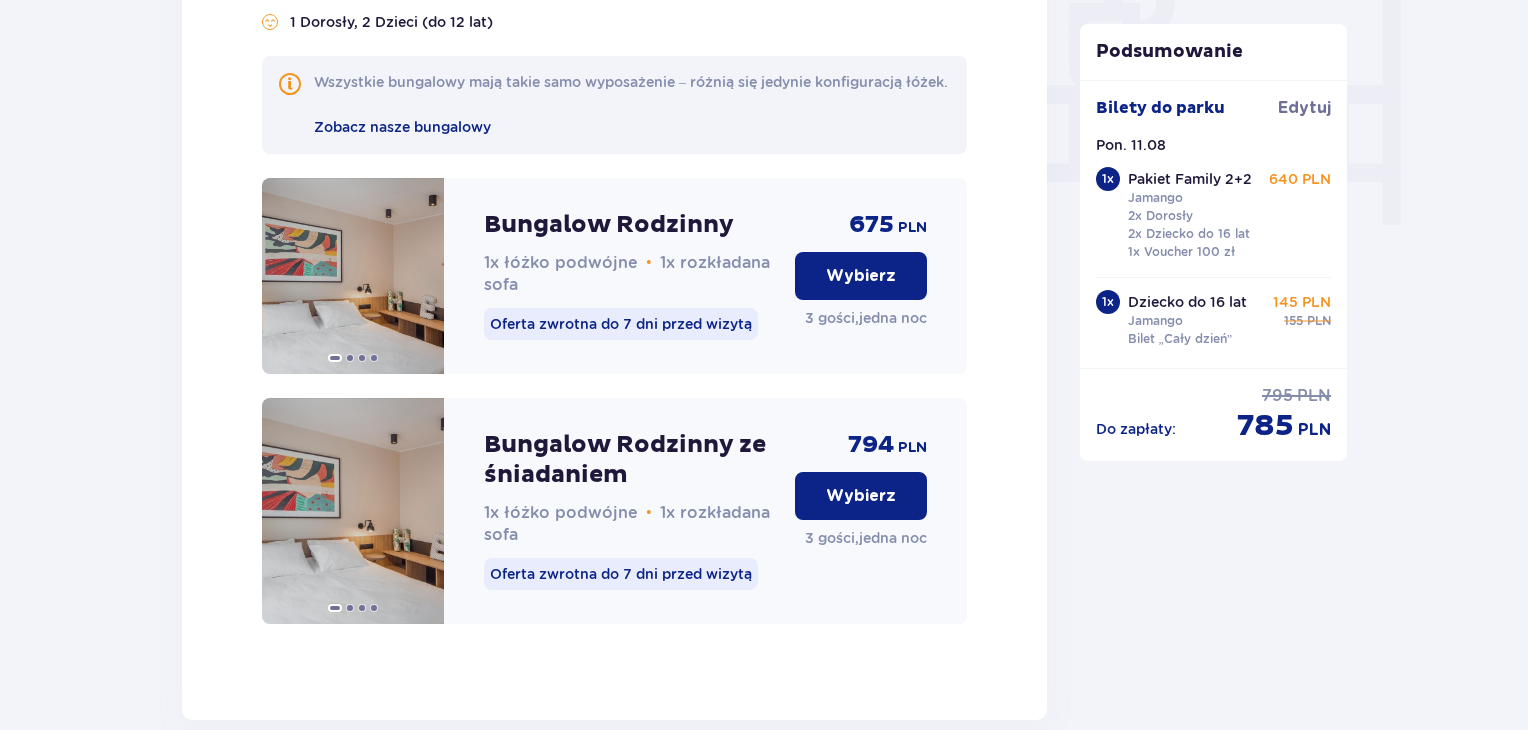 scroll, scrollTop: 1932, scrollLeft: 0, axis: vertical 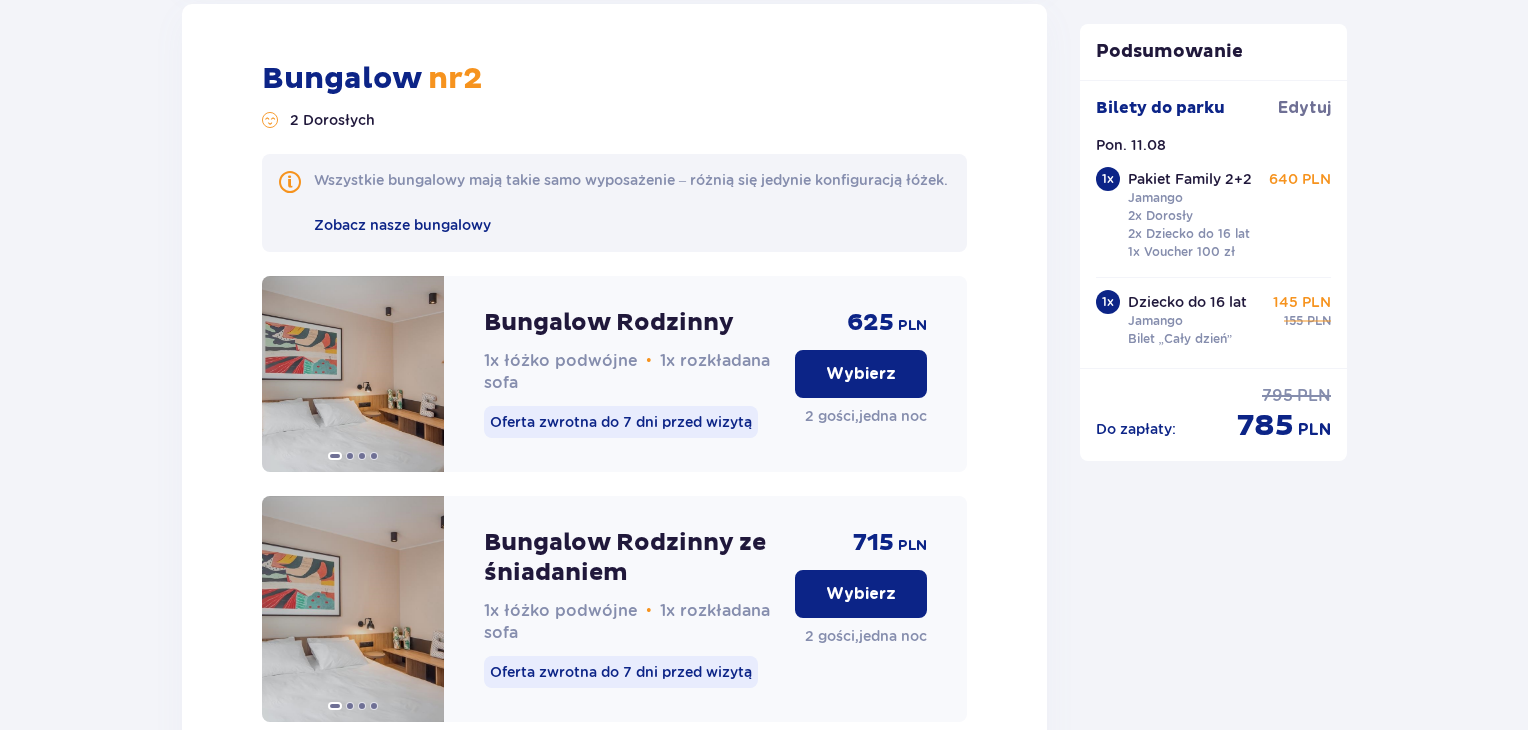 click on "Wybierz" at bounding box center [861, 594] 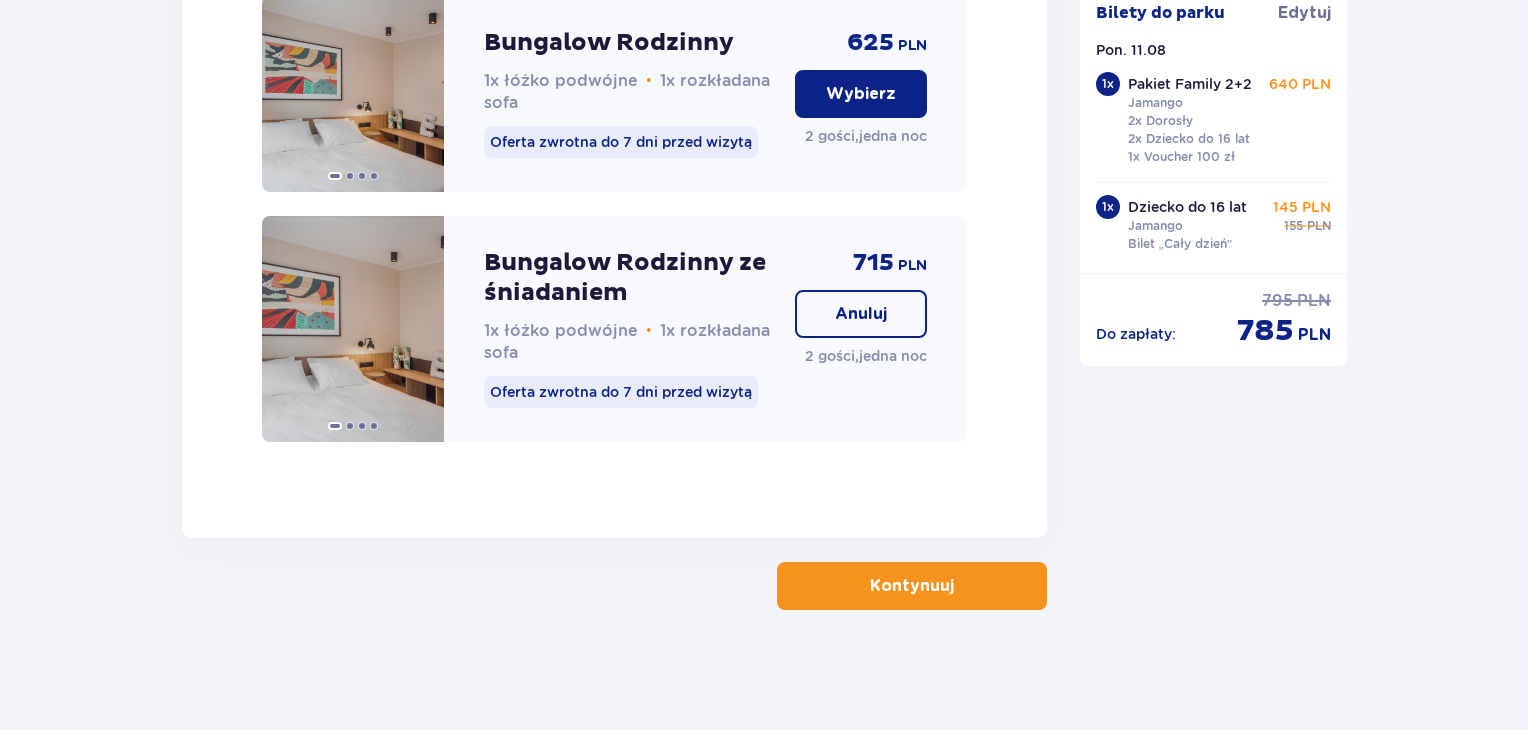 scroll, scrollTop: 2994, scrollLeft: 0, axis: vertical 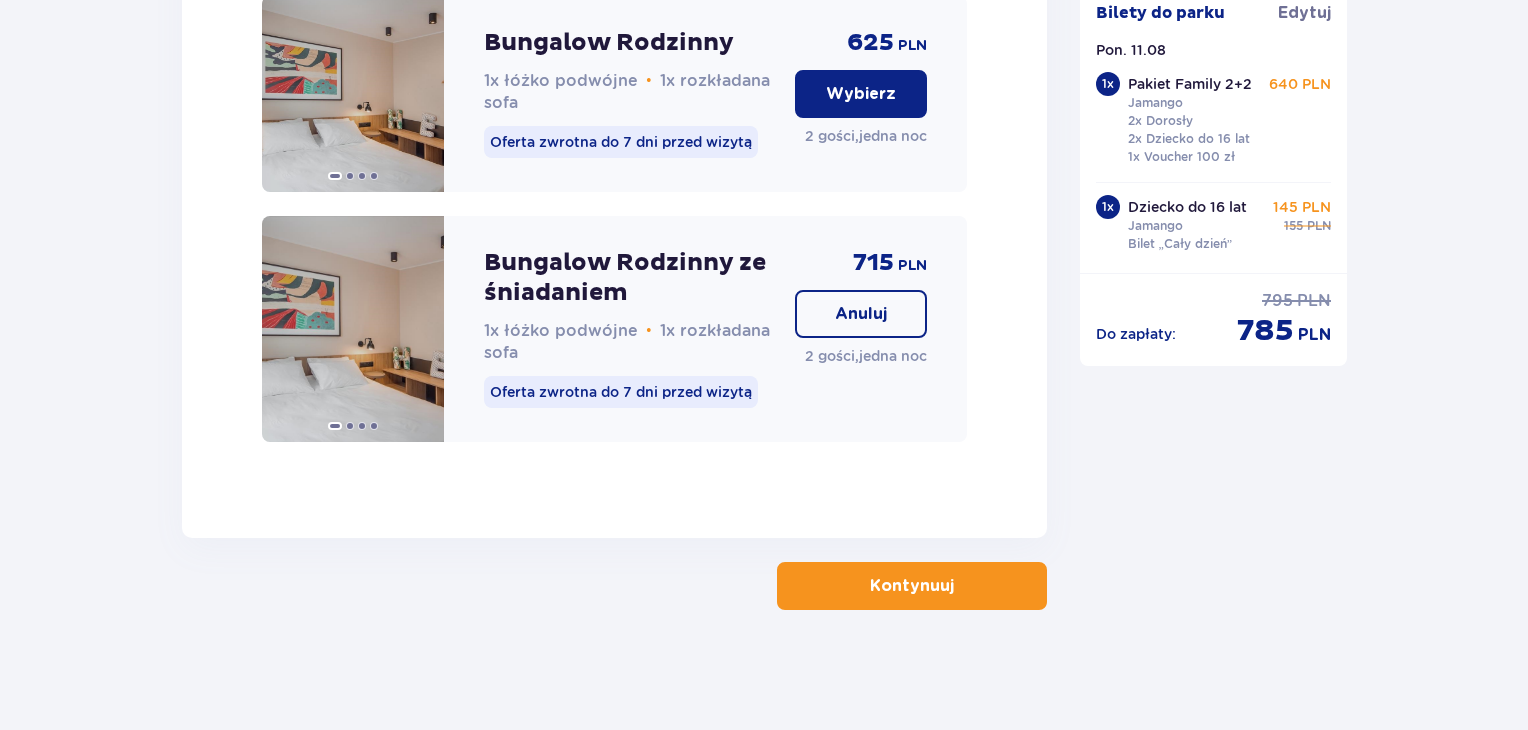 click on "Kontynuuj" at bounding box center [912, 586] 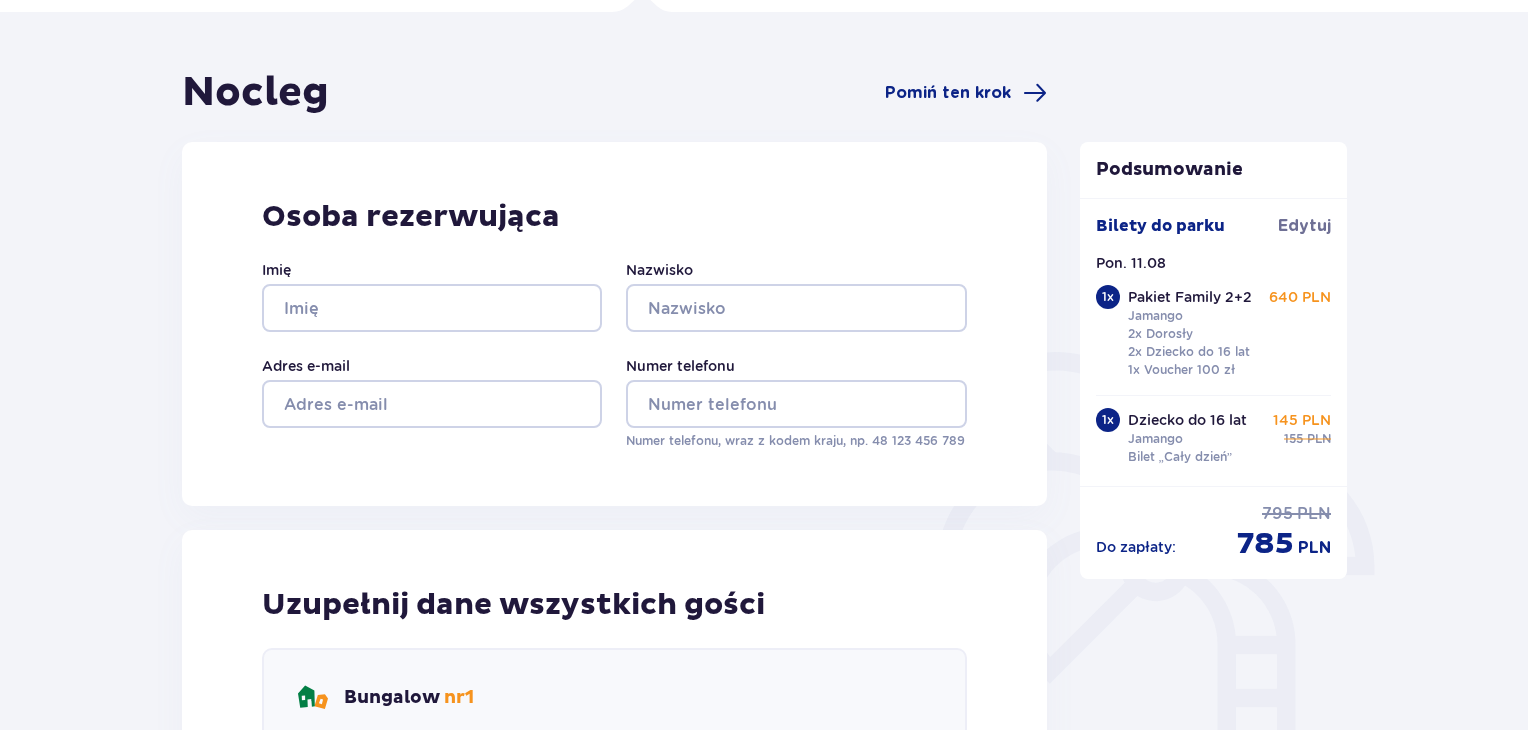 scroll, scrollTop: 0, scrollLeft: 0, axis: both 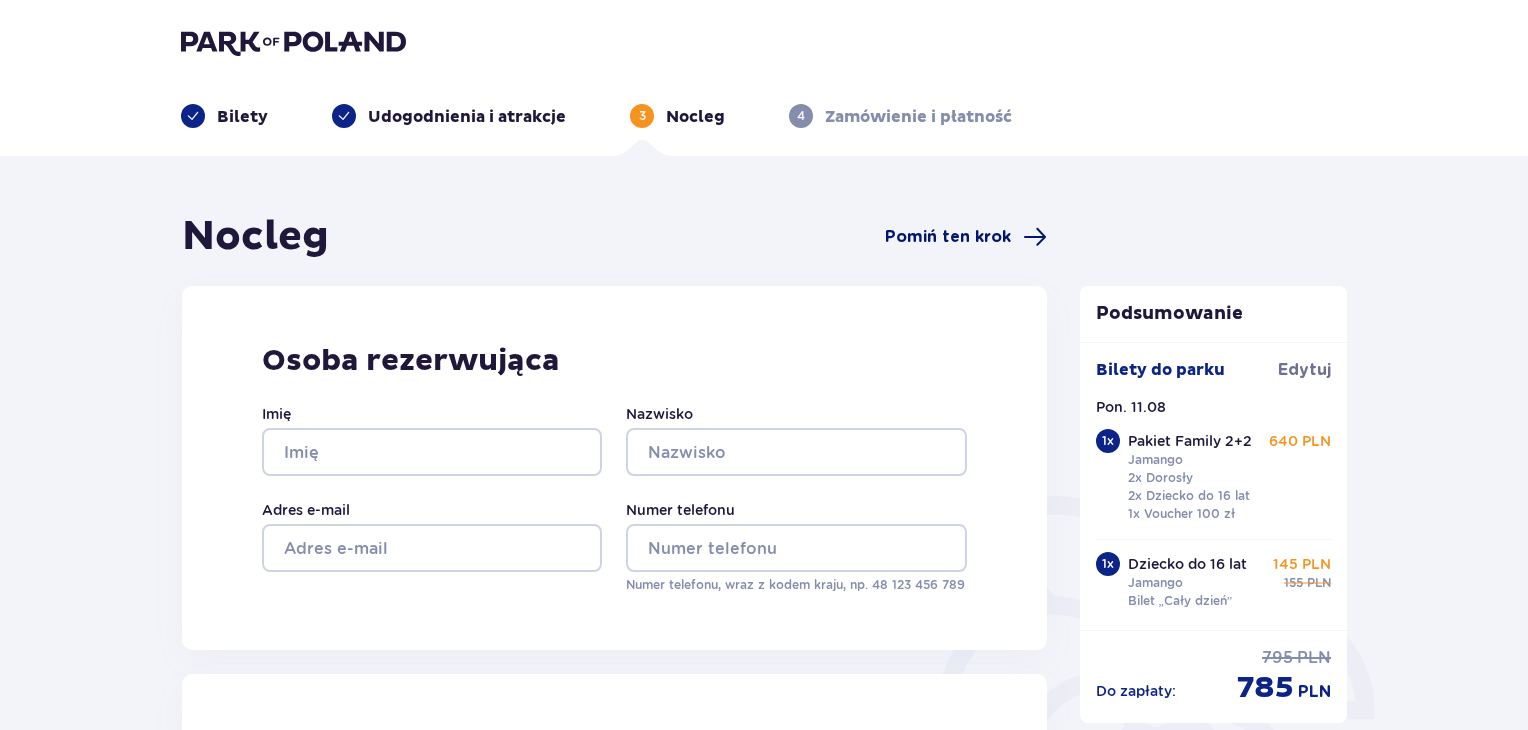 click on "Pomiń ten krok" at bounding box center [948, 237] 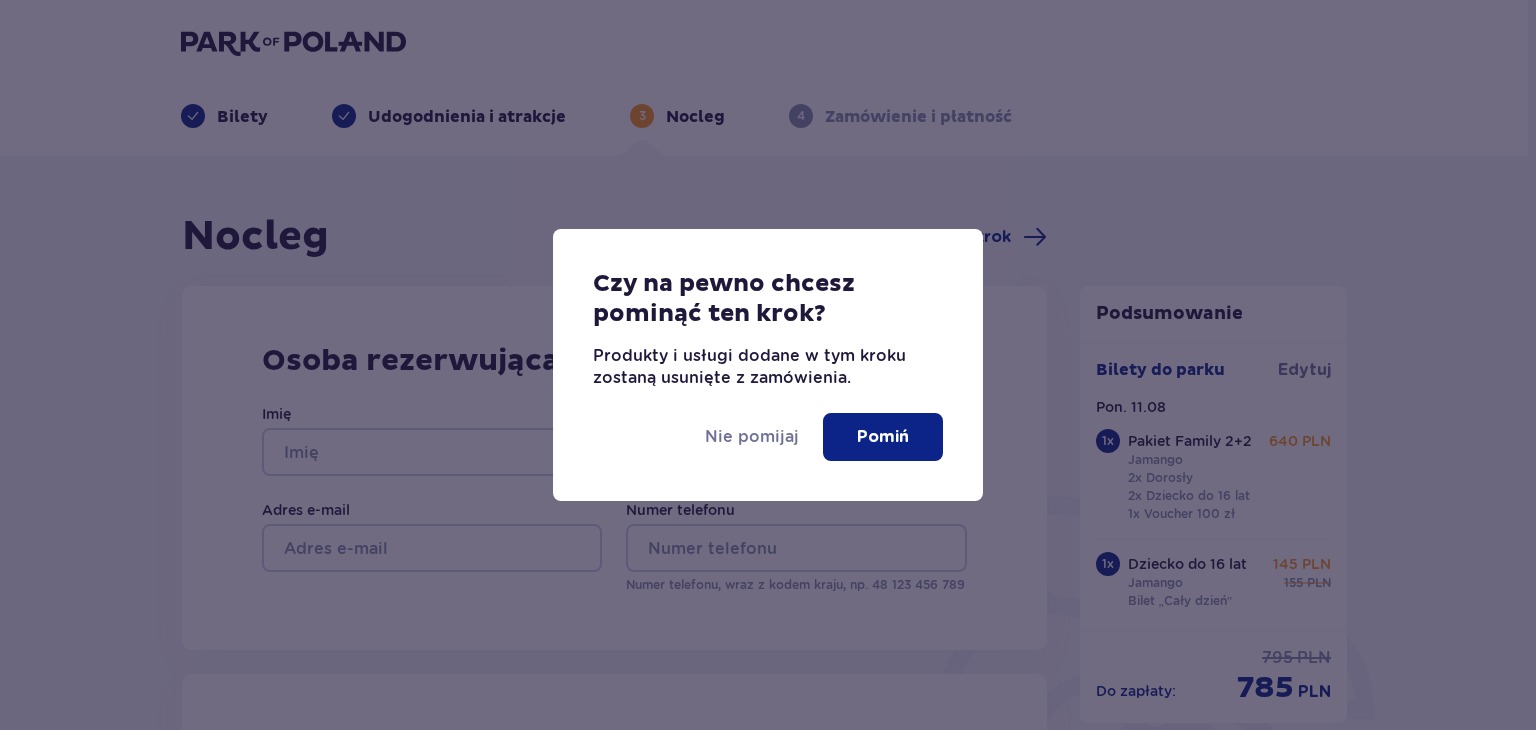 click on "Pomiń" at bounding box center (883, 437) 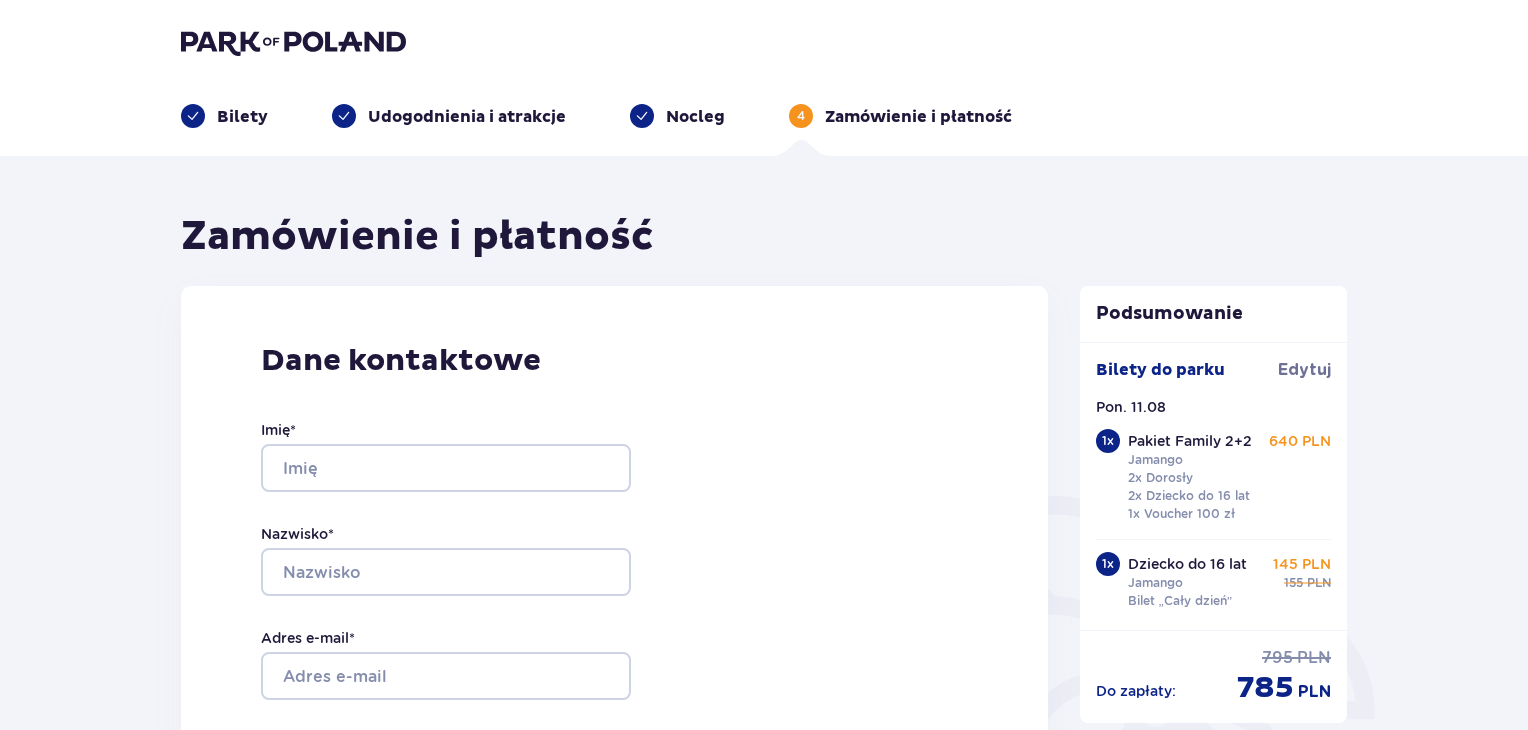 click on "Dane kontaktowe Imię * Nazwisko * Adres e-mail * Potwierdź adres e-mail * Numer telefonu * Numer telefonu, wraz z kodem kraju, np. 48 [PHONE] Chcę fakturę na firmę Jeśli nie prowadzisz działalności gospodarczej lub innej spółki, automatycznie wystawimy Ci fakturę imienną. Dodaj adres do faktury imiennej" at bounding box center [614, 706] 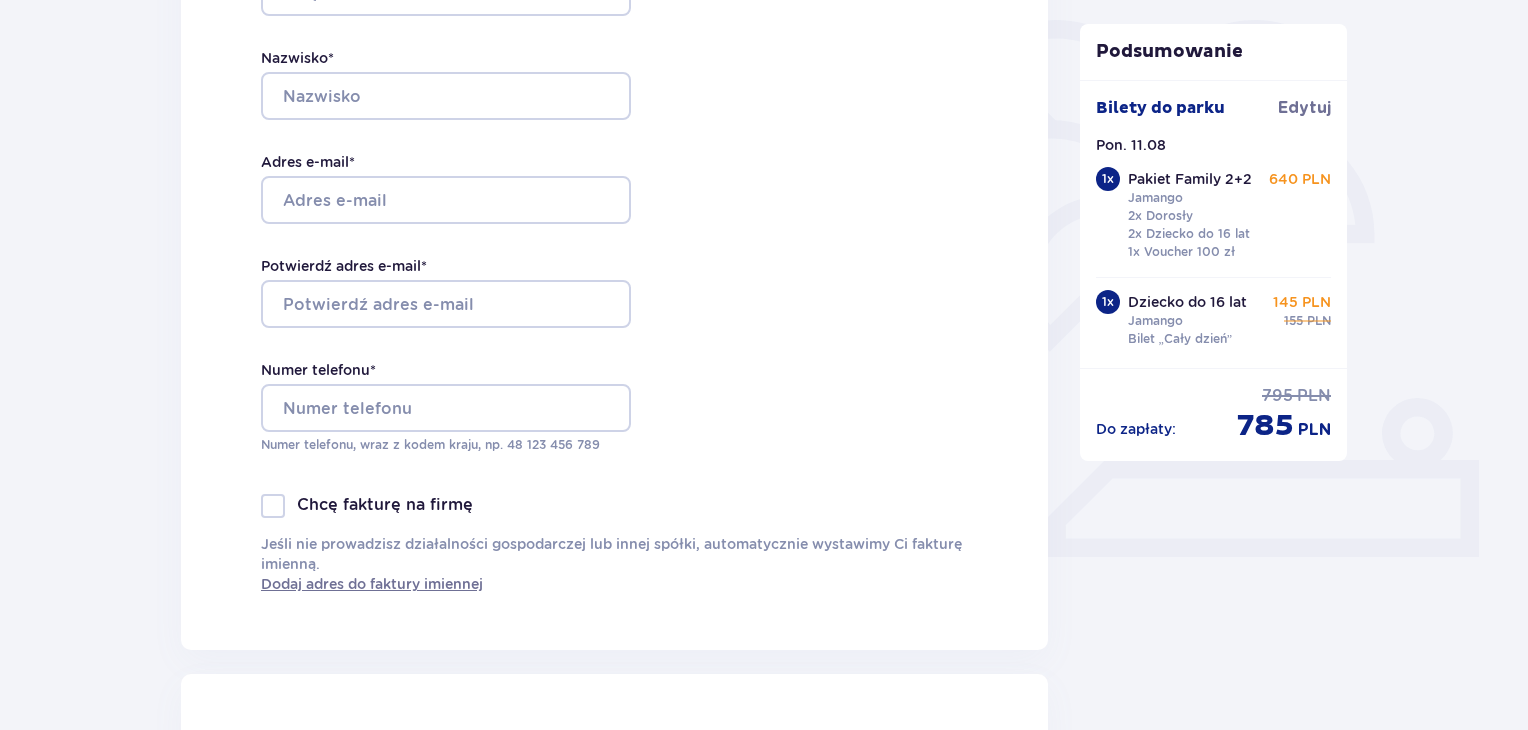 scroll, scrollTop: 480, scrollLeft: 0, axis: vertical 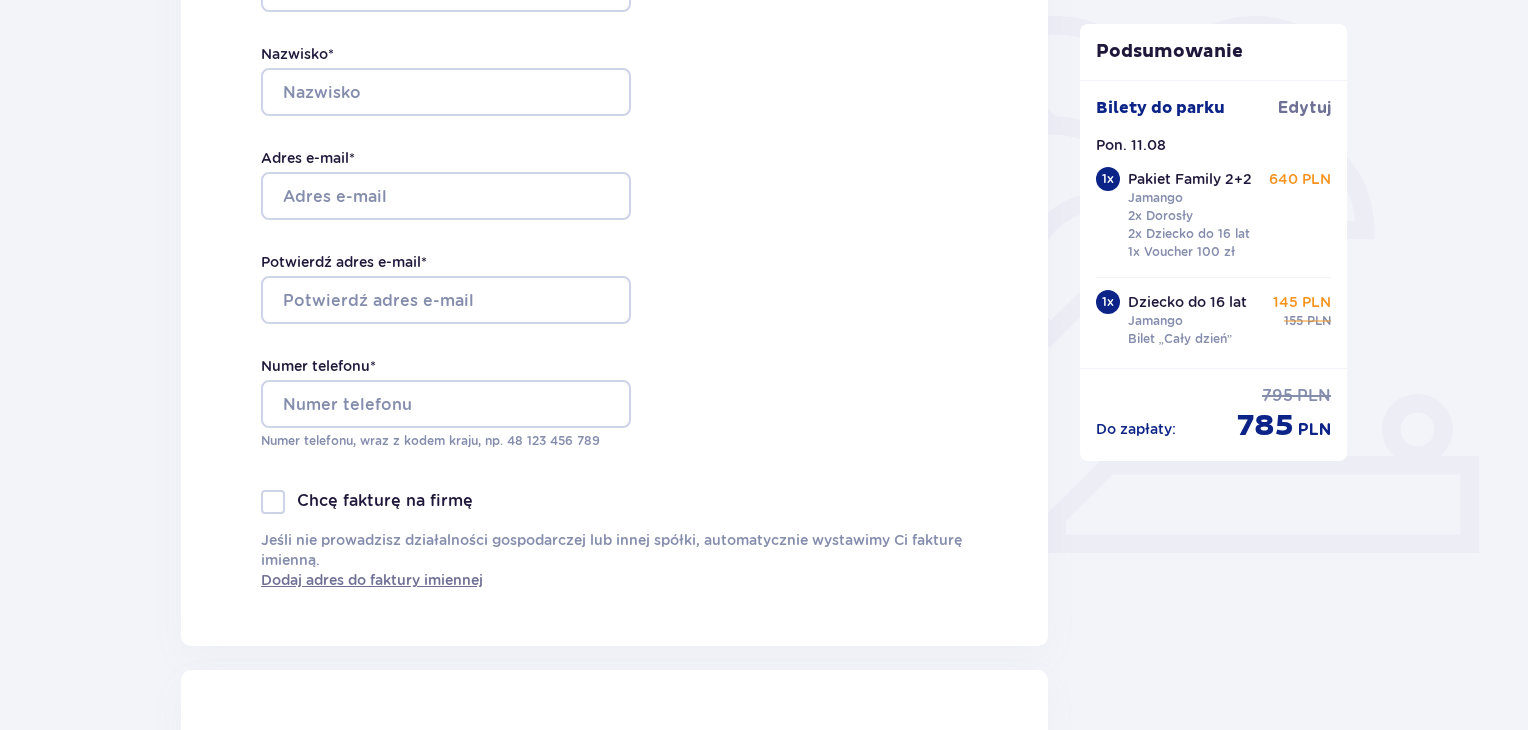 click on "Dane kontaktowe Imię * Nazwisko * Adres e-mail * Potwierdź adres e-mail * Numer telefonu * Numer telefonu, wraz z kodem kraju, np. 48 [PHONE] Chcę fakturę na firmę Jeśli nie prowadzisz działalności gospodarczej lub innej spółki, automatycznie wystawimy Ci fakturę imienną. Dodaj adres do faktury imiennej" at bounding box center (614, 226) 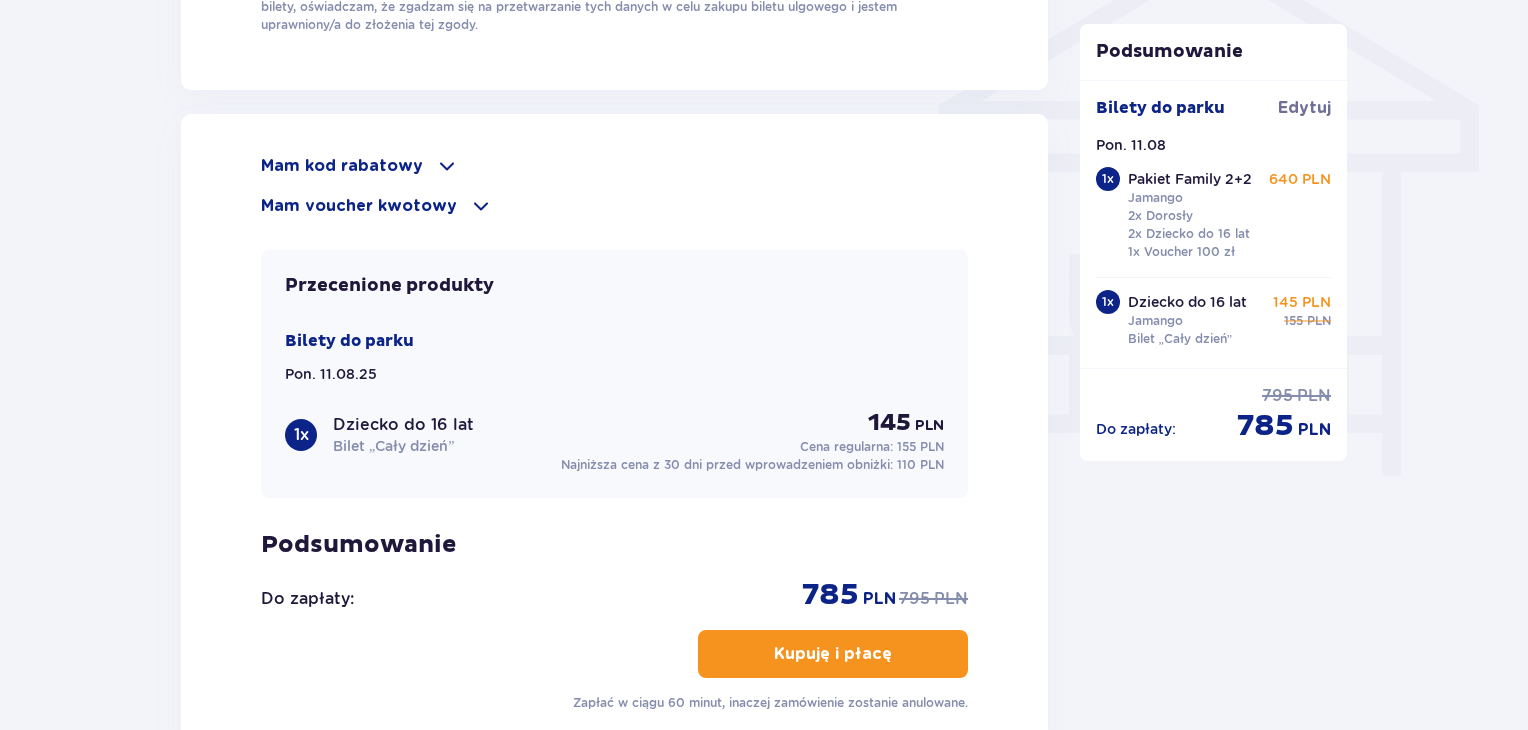 scroll, scrollTop: 1840, scrollLeft: 0, axis: vertical 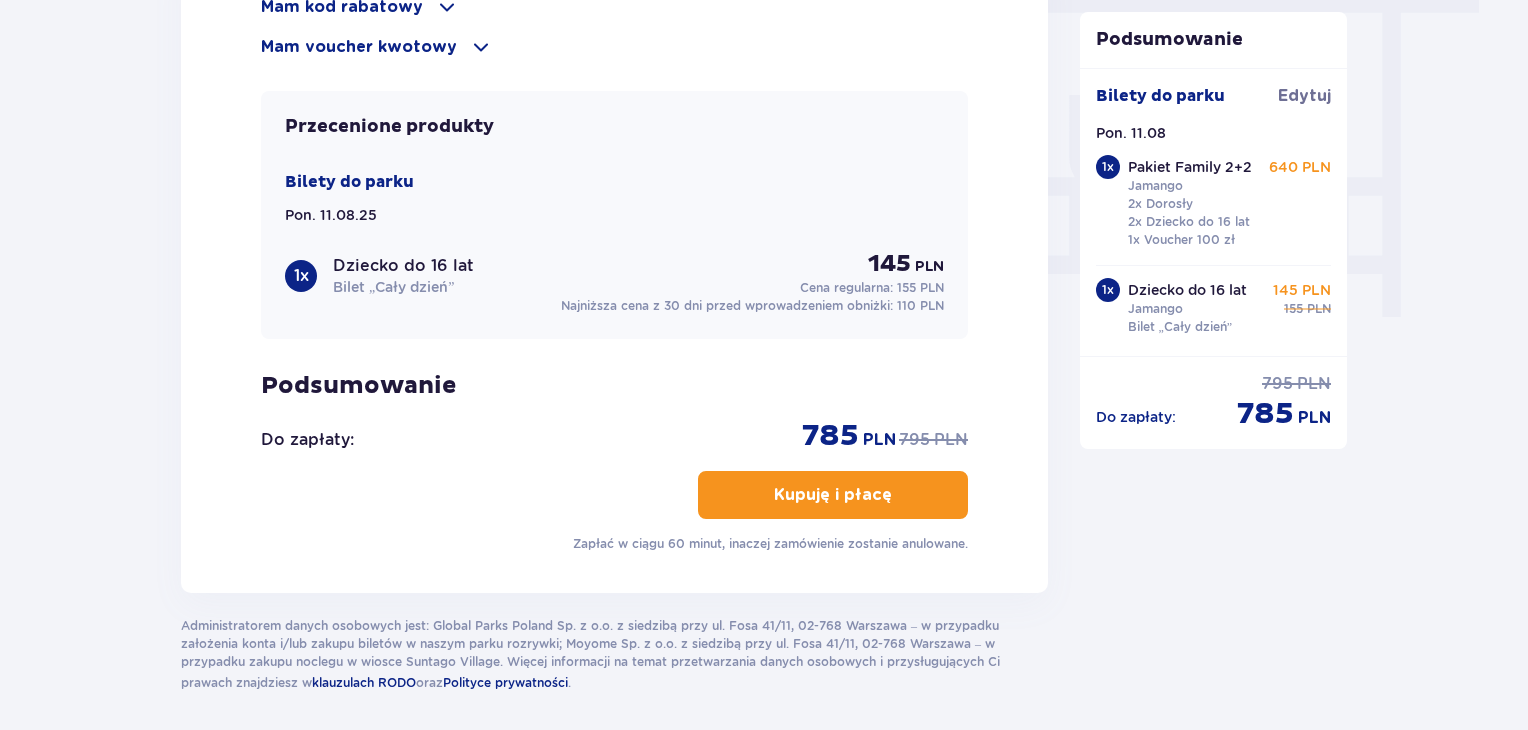 click on "PLN" at bounding box center [879, 440] 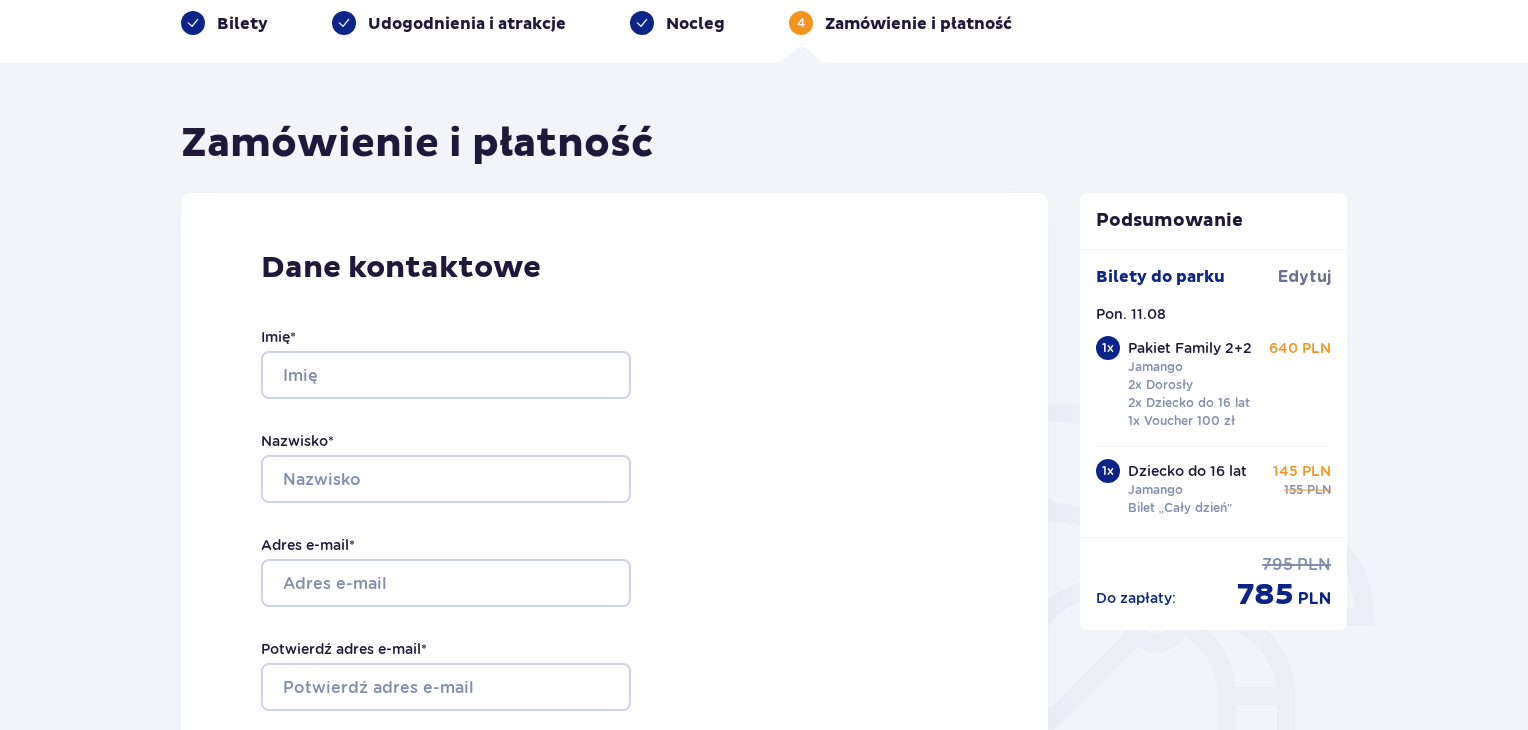 scroll, scrollTop: 0, scrollLeft: 0, axis: both 